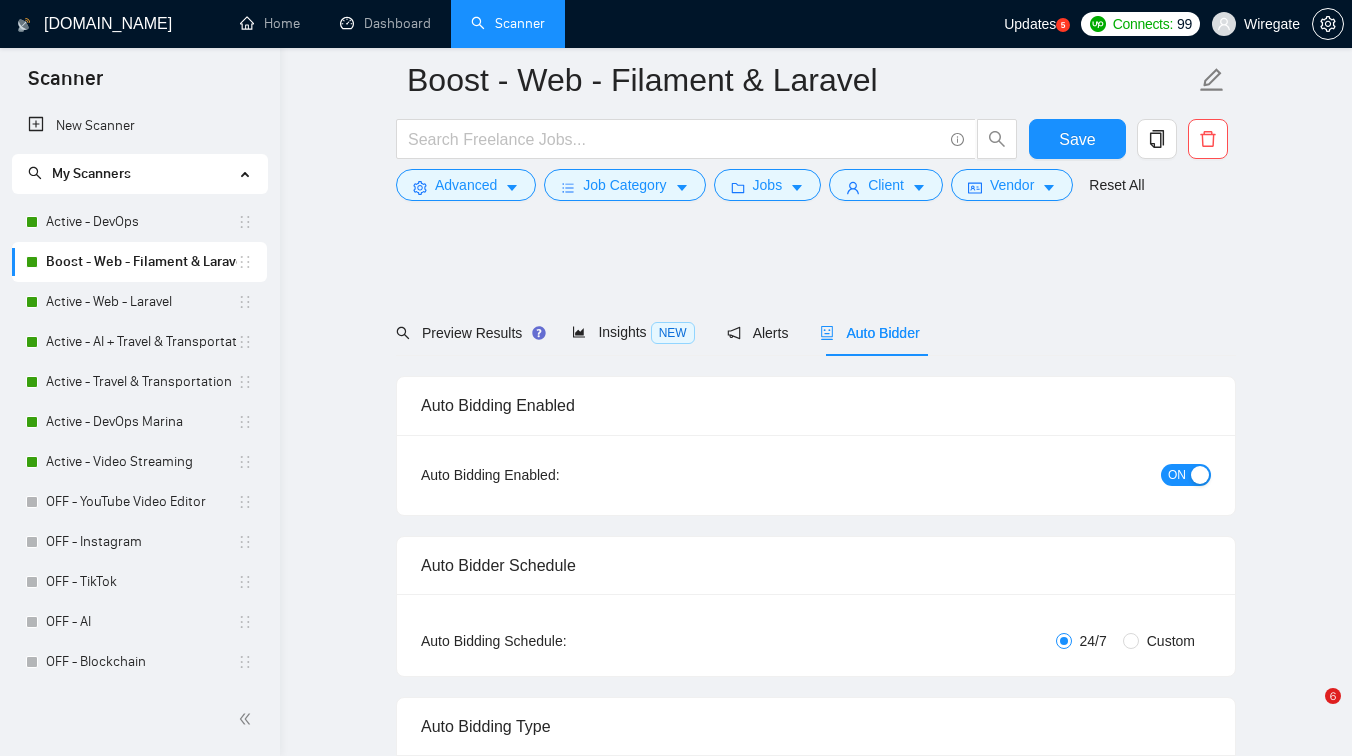 scroll, scrollTop: 1375, scrollLeft: 0, axis: vertical 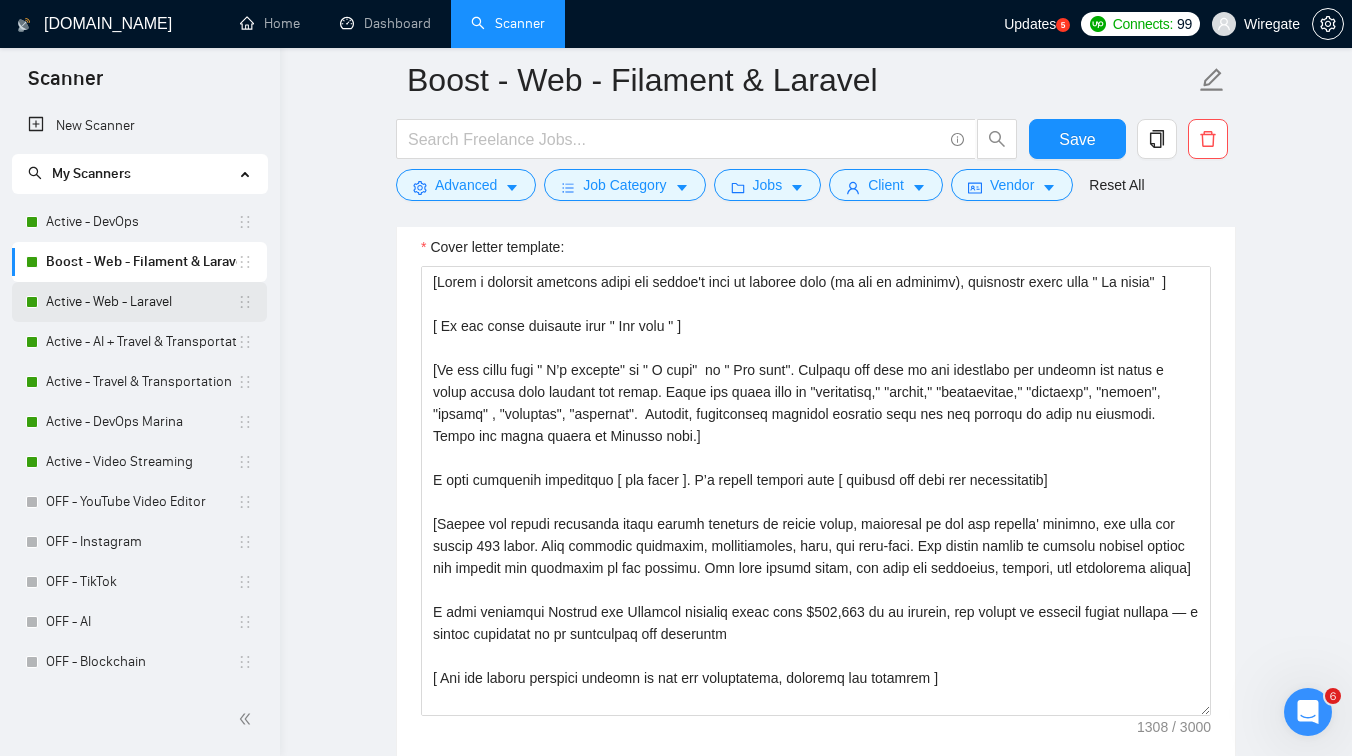 click on "Active - Web - Laravel" at bounding box center (141, 302) 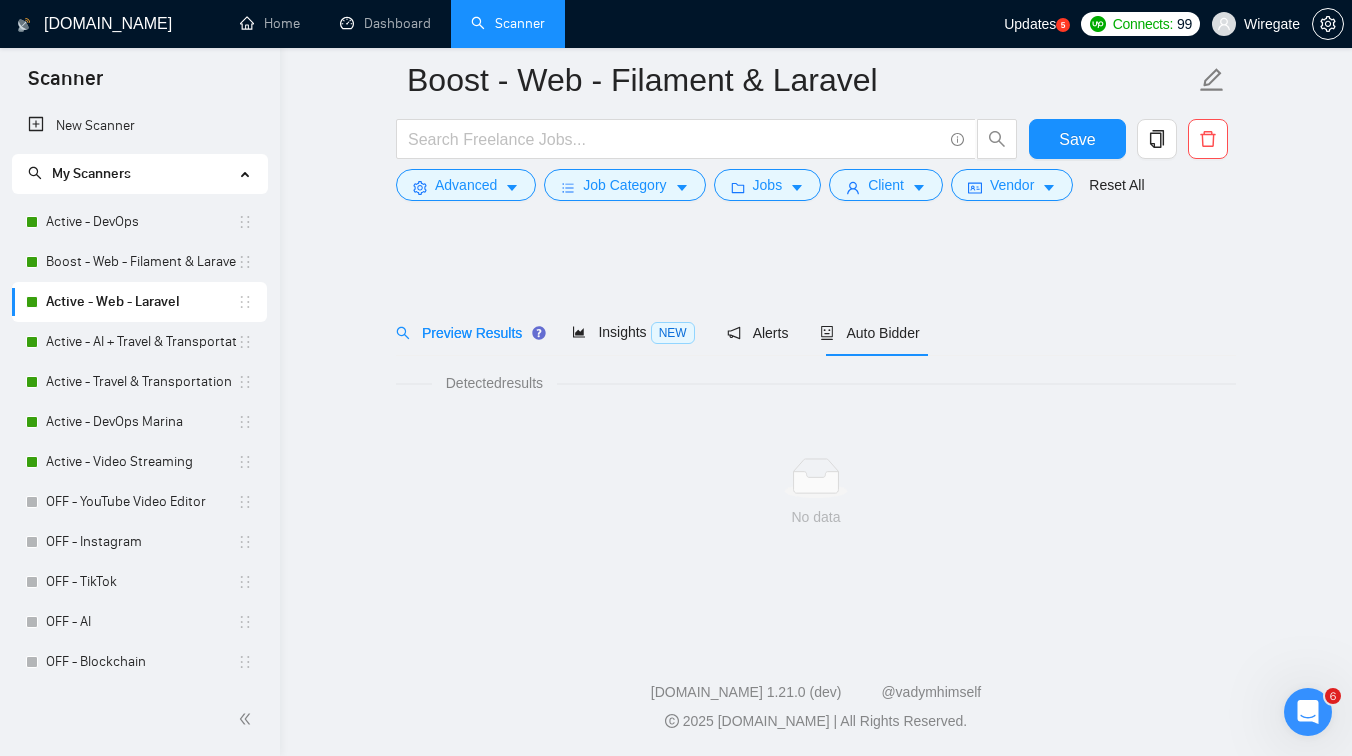 scroll, scrollTop: 0, scrollLeft: 0, axis: both 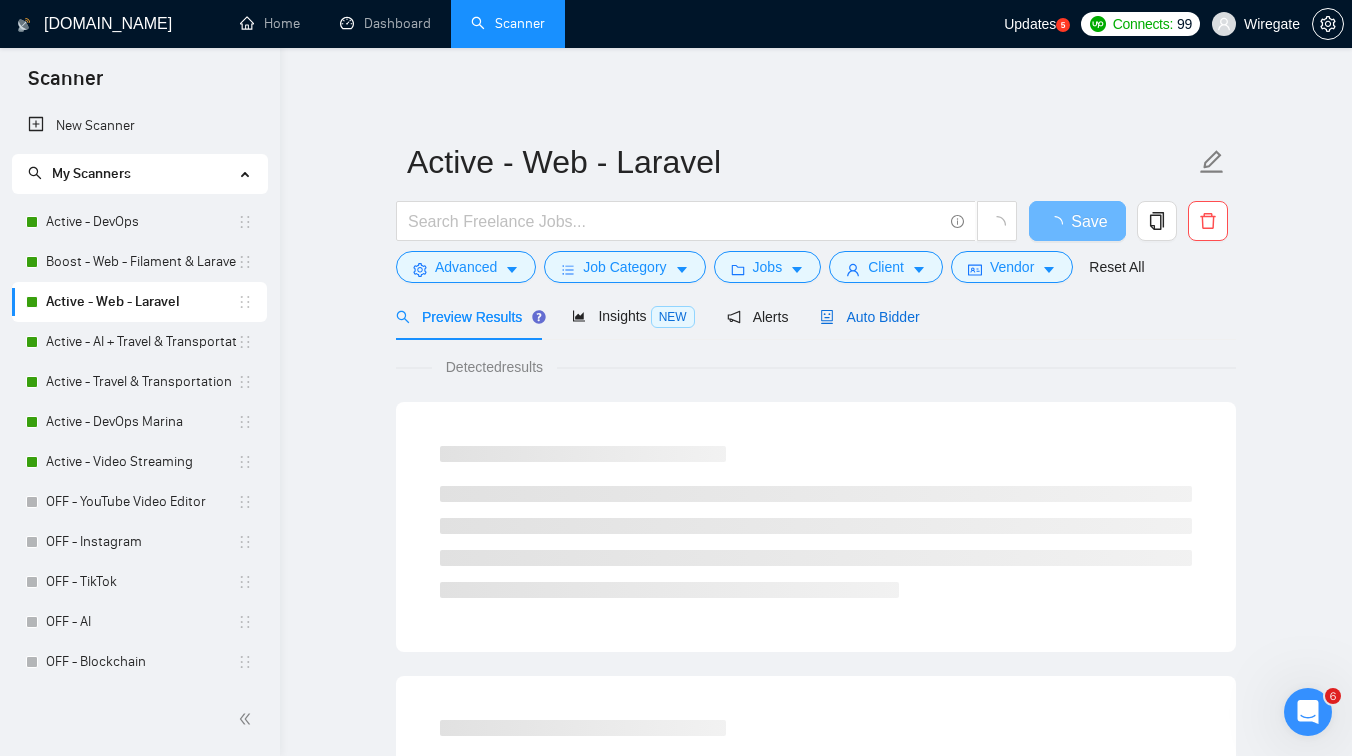 click on "Auto Bidder" at bounding box center (869, 317) 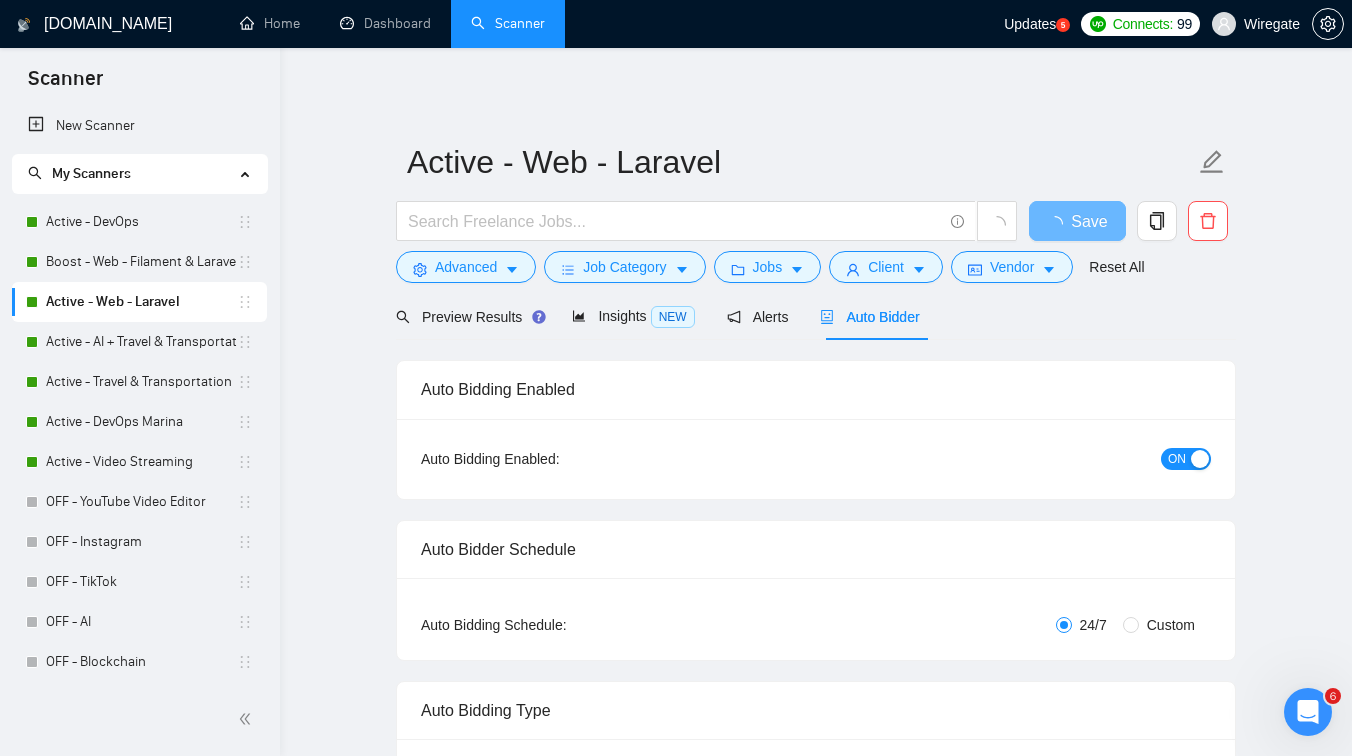 click on "ON" at bounding box center [1186, 459] 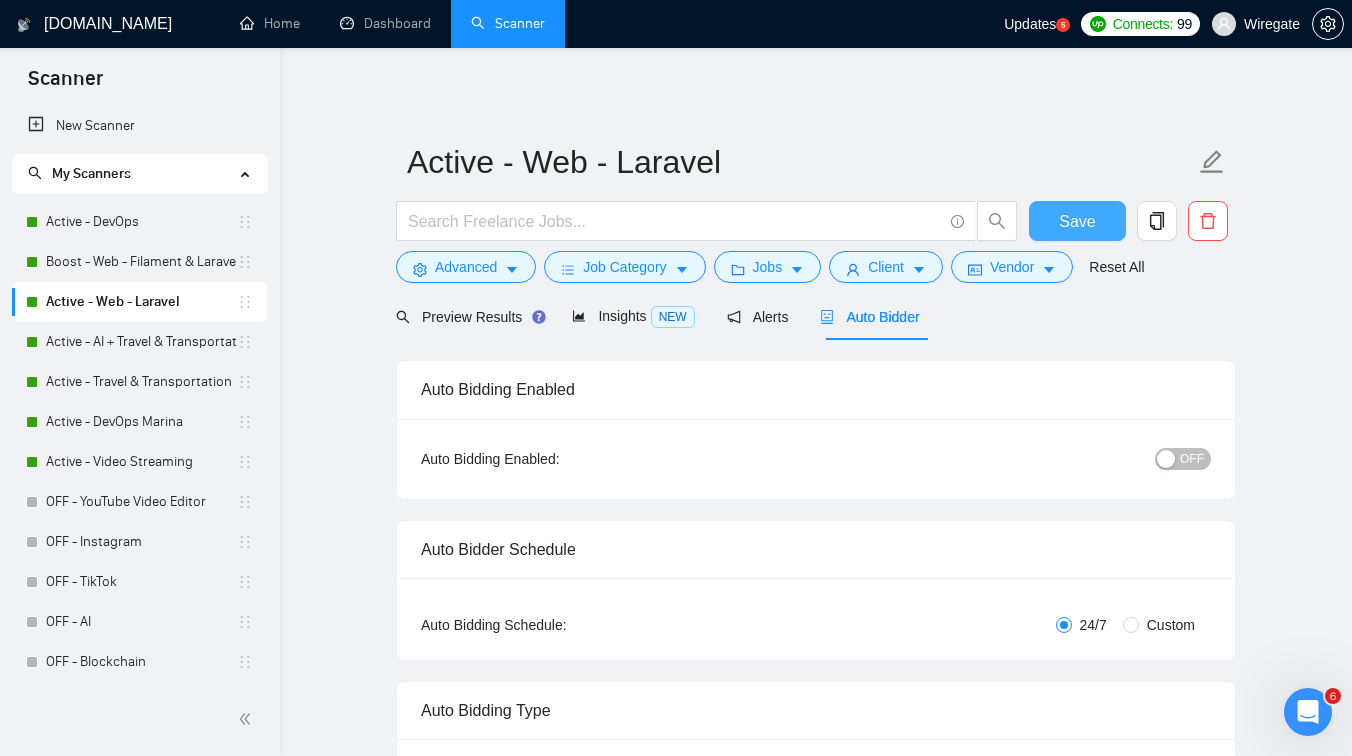 click on "Save" at bounding box center [1077, 221] 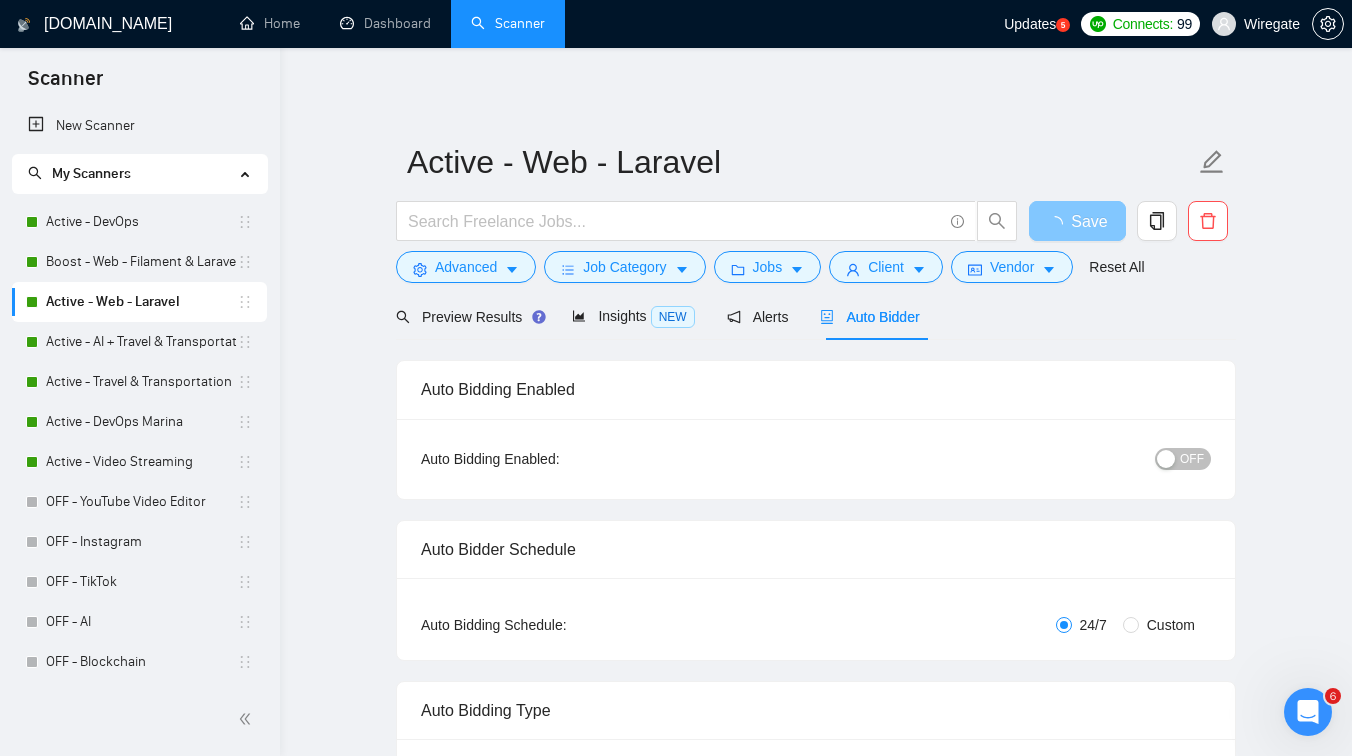 type 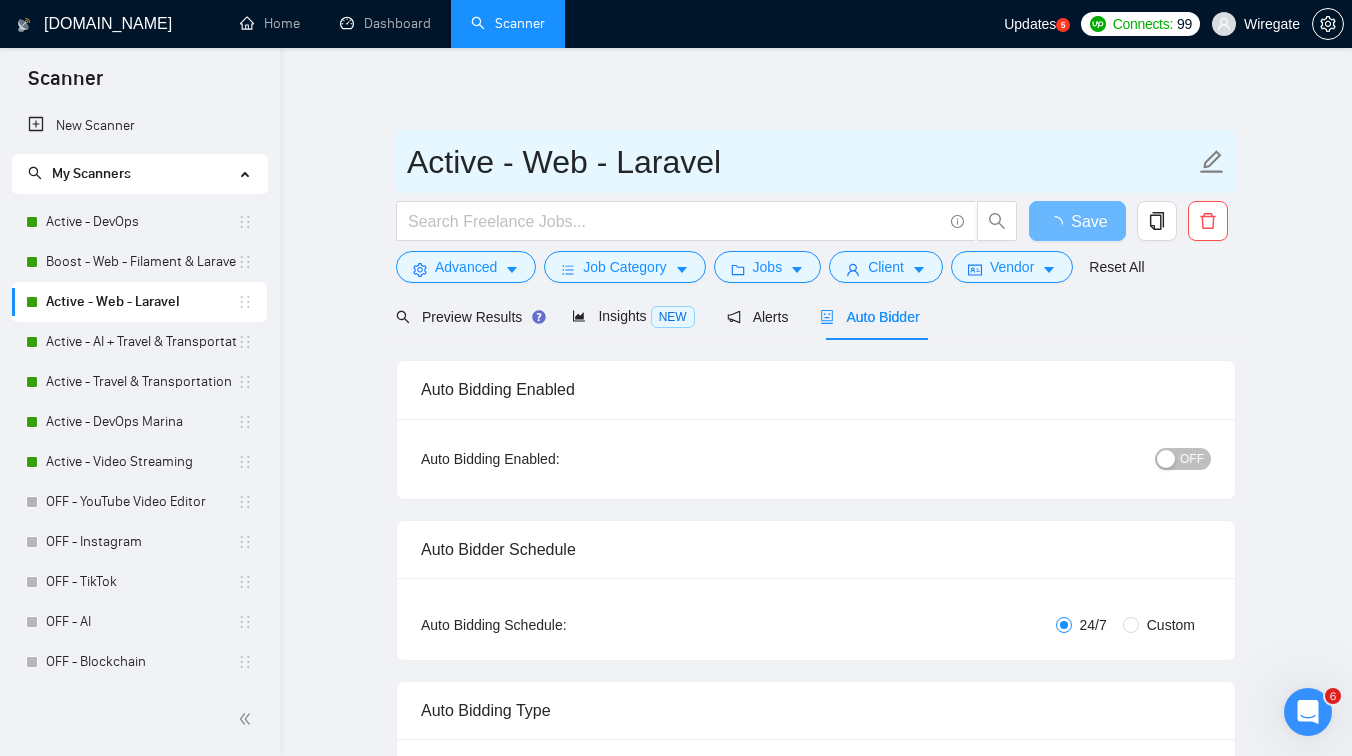 drag, startPoint x: 491, startPoint y: 163, endPoint x: 398, endPoint y: 163, distance: 93 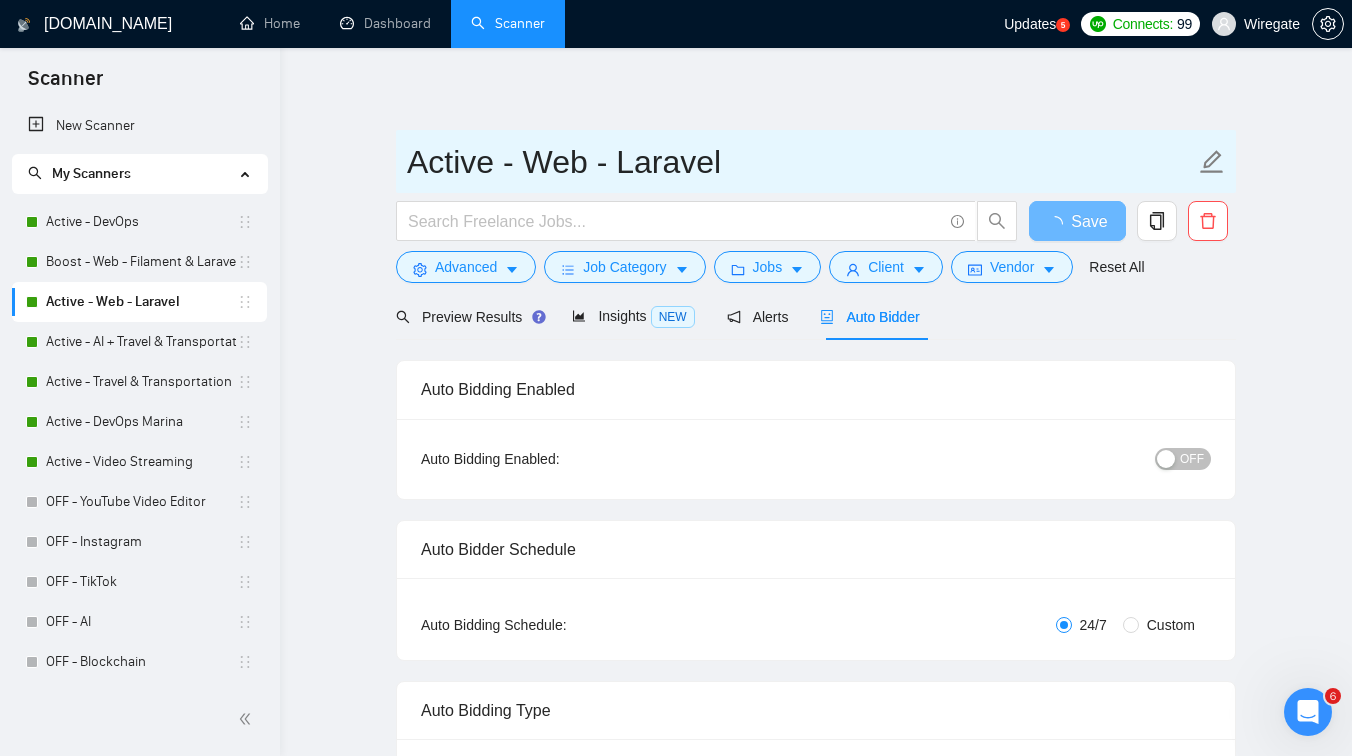 click on "Active - Web - Laravel" at bounding box center (816, 161) 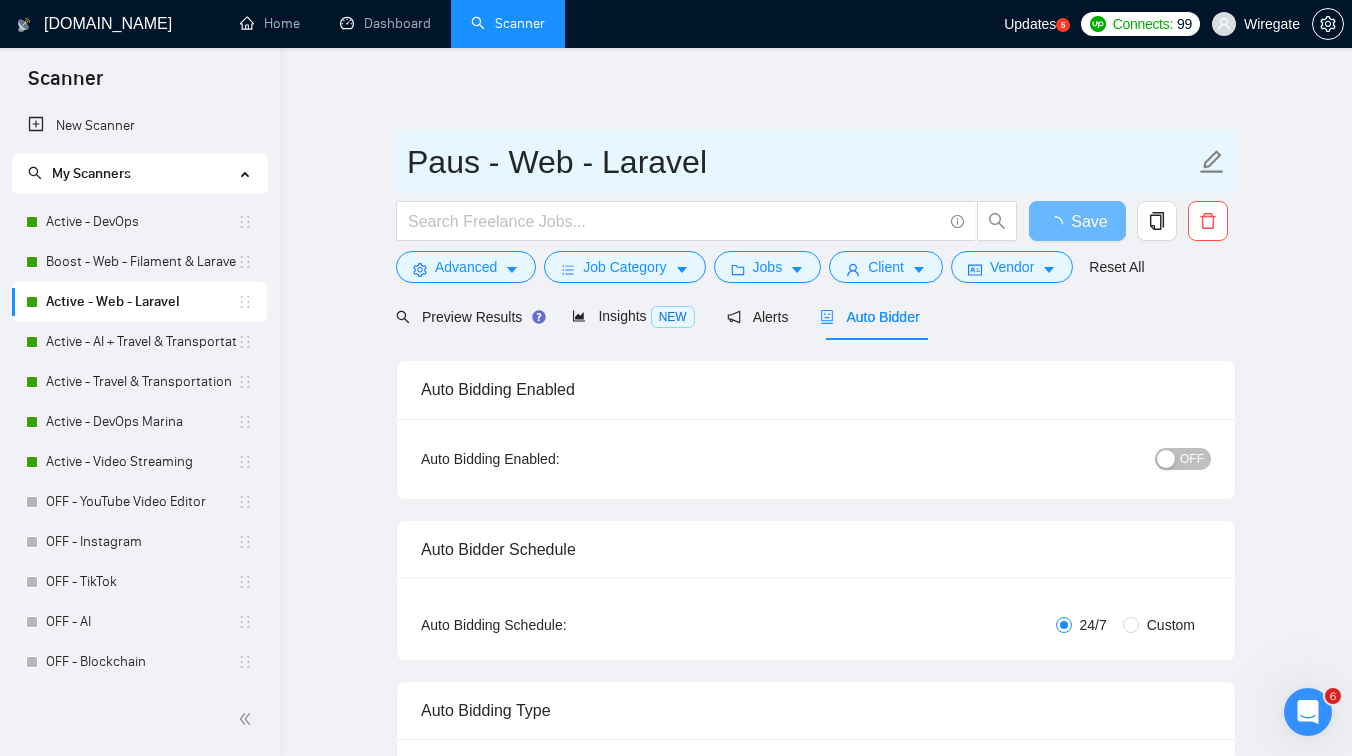 type on "Pause - Web - Laravel" 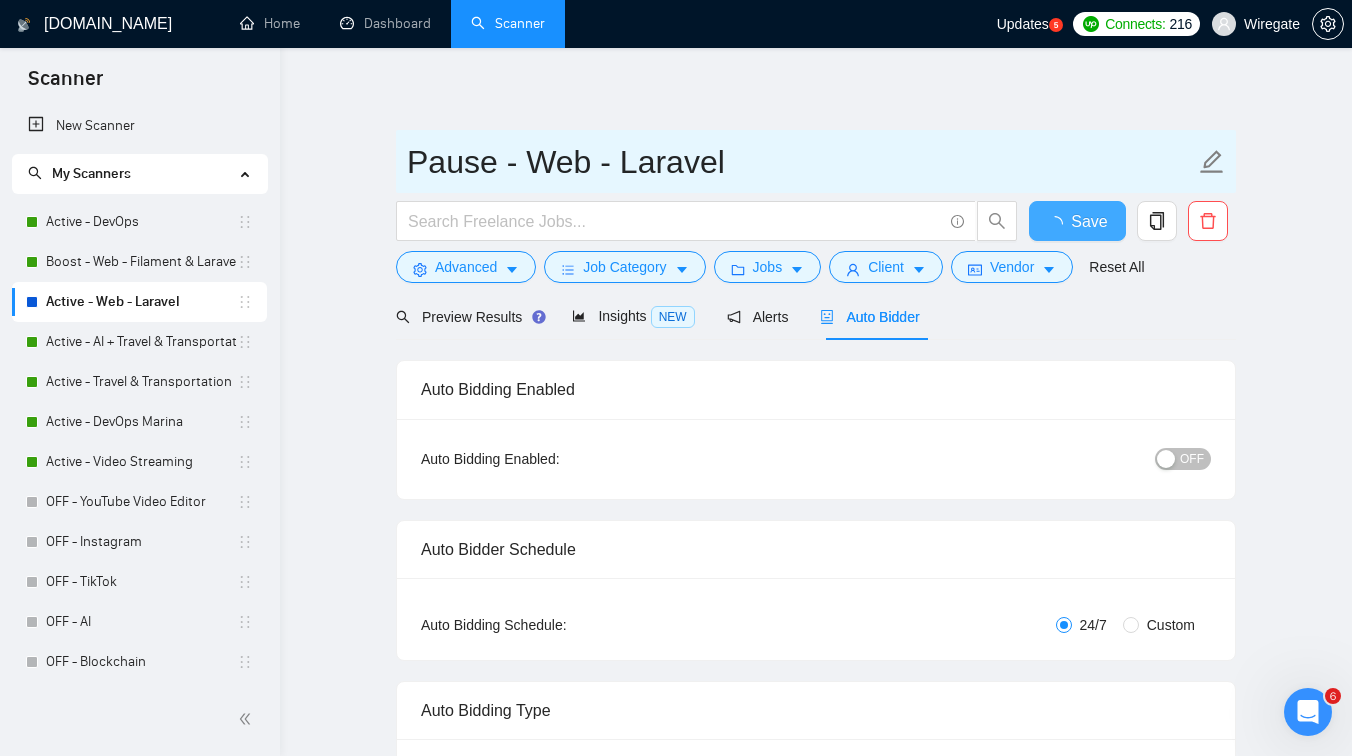 type 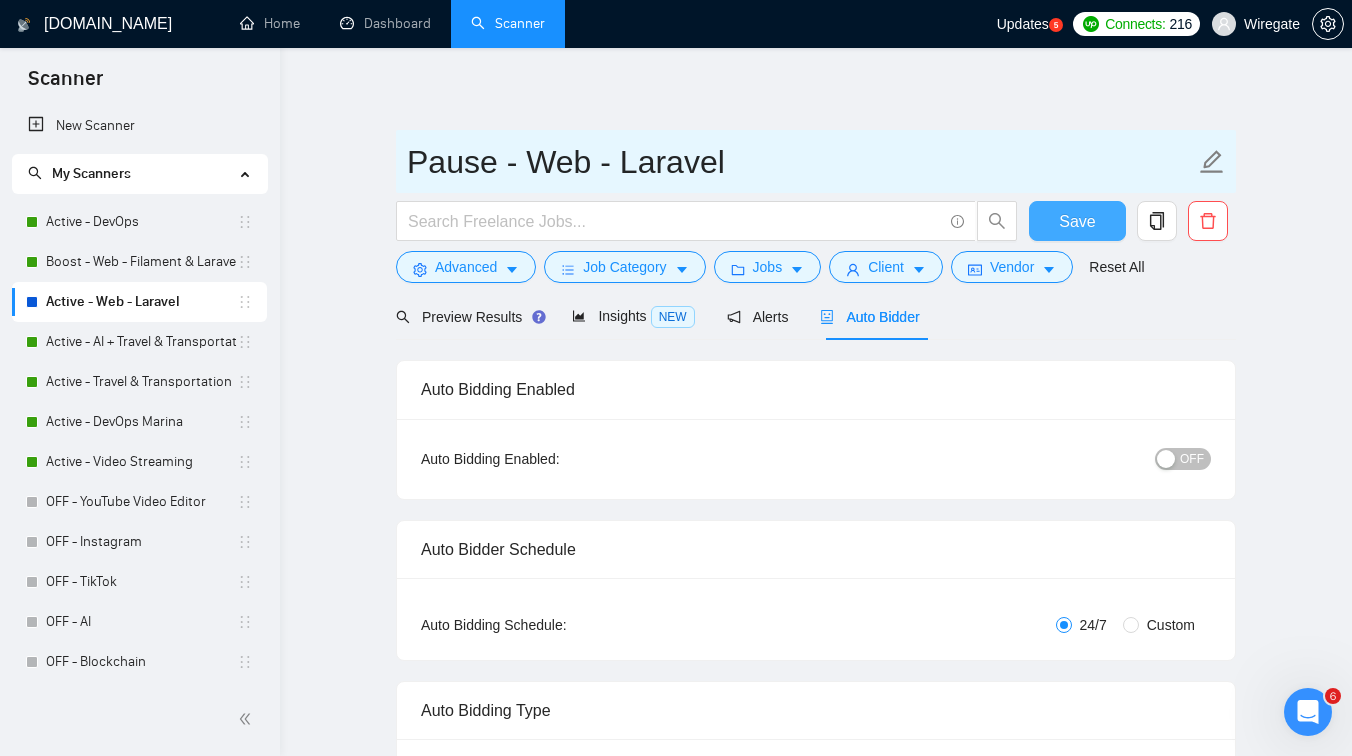 type on "Pause - Web - Laravel" 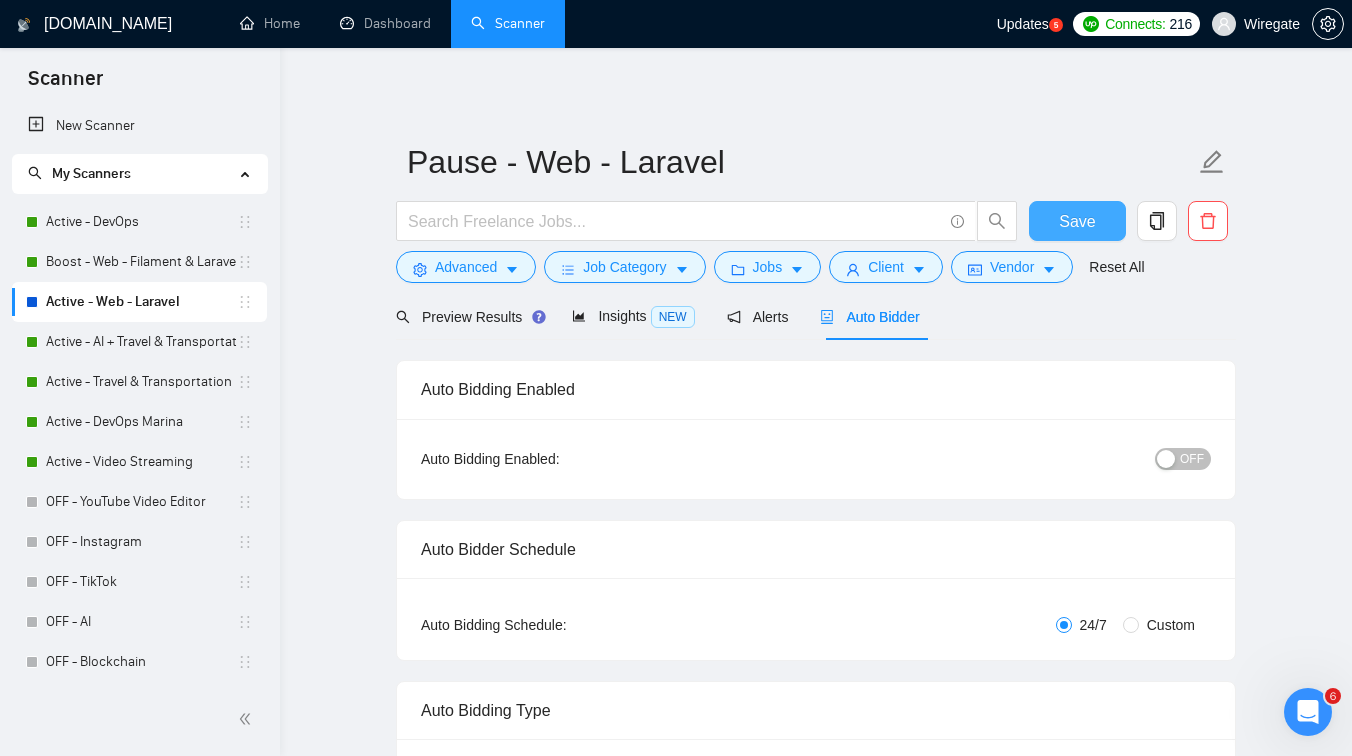 click on "Save" at bounding box center (1077, 221) 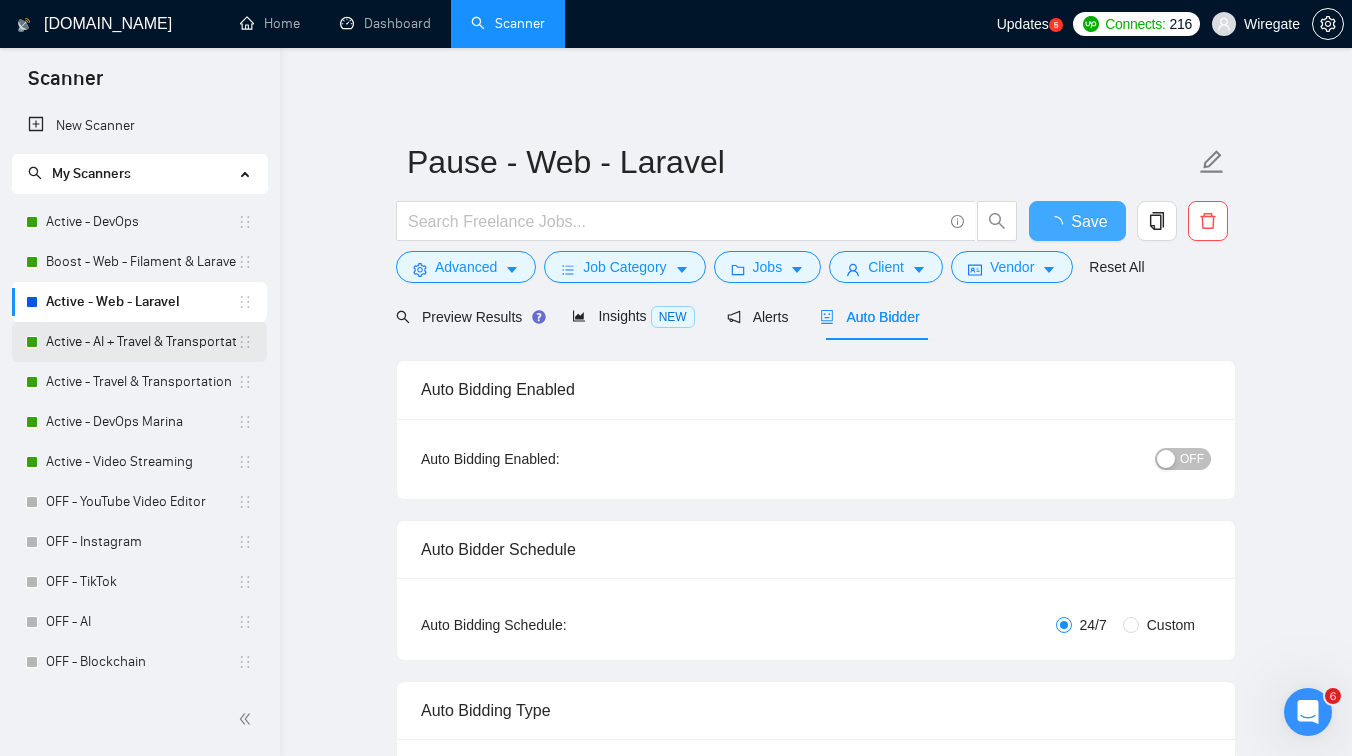 type 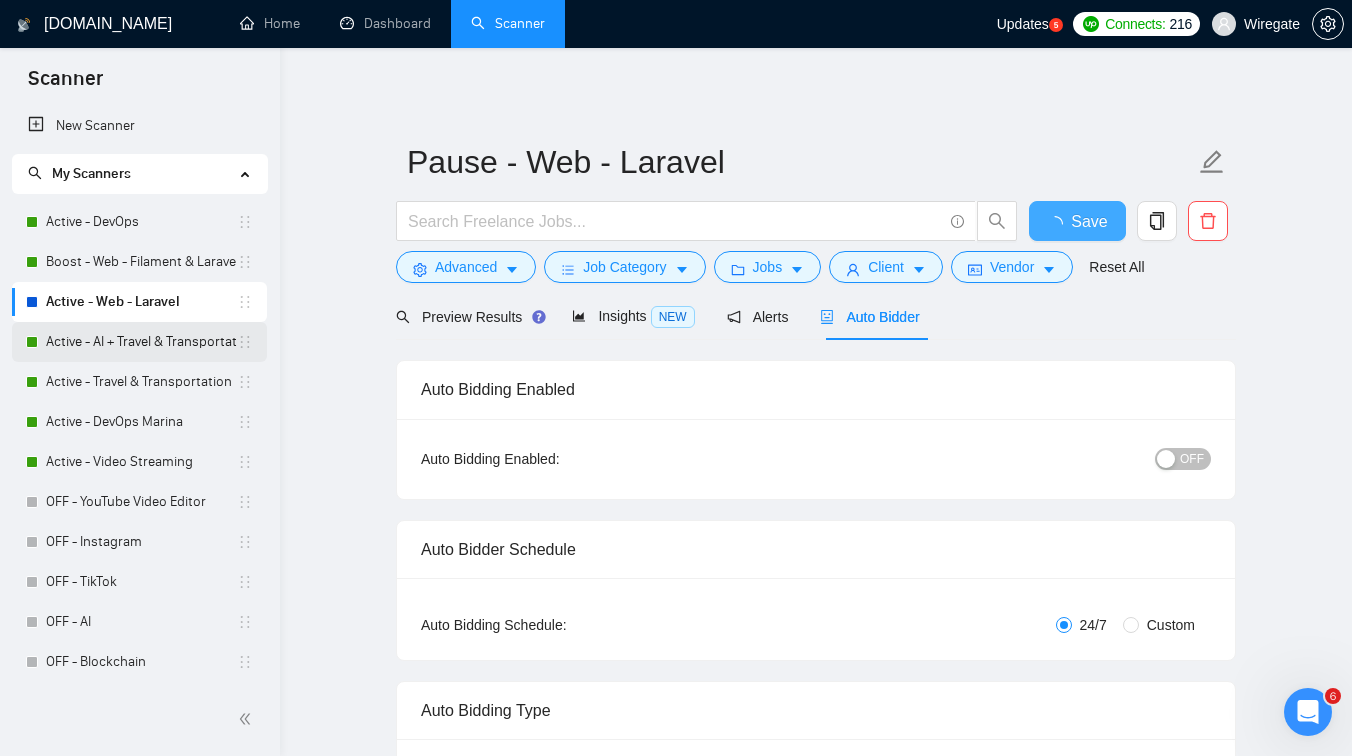 checkbox on "true" 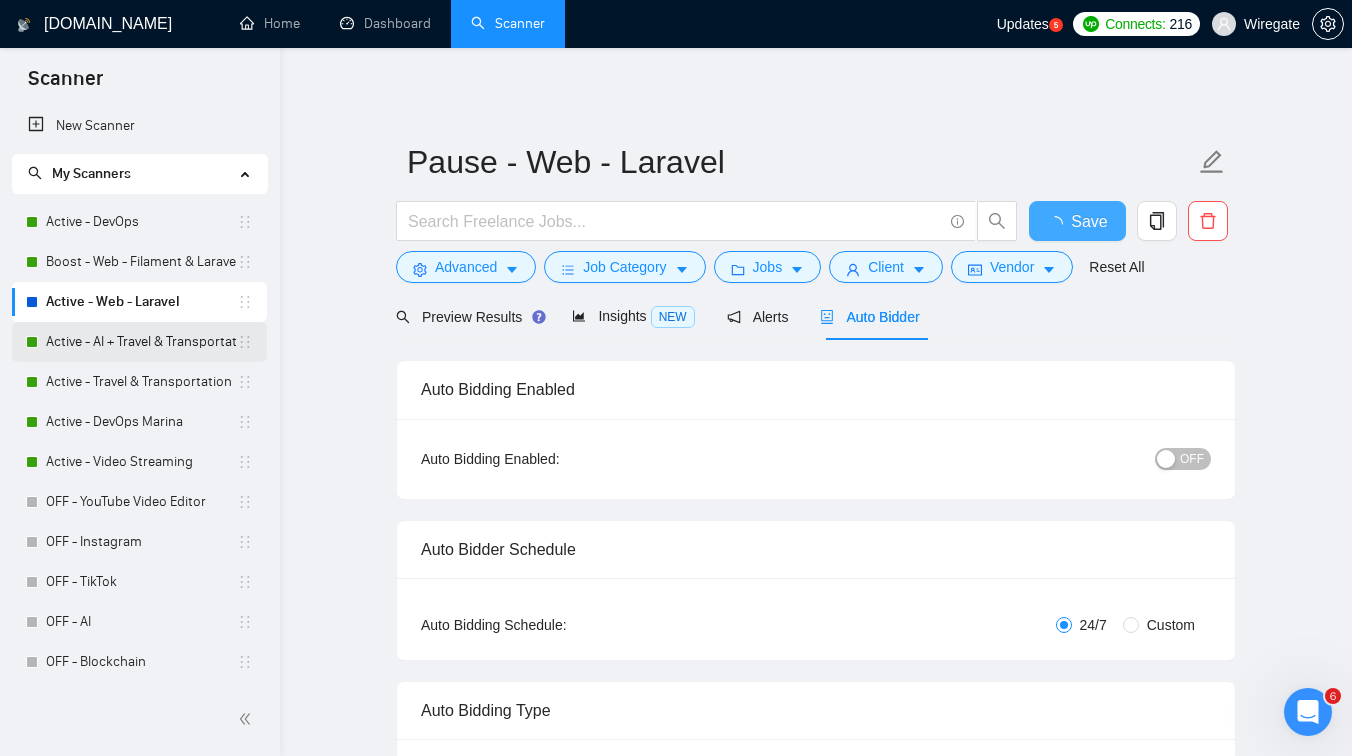 checkbox on "true" 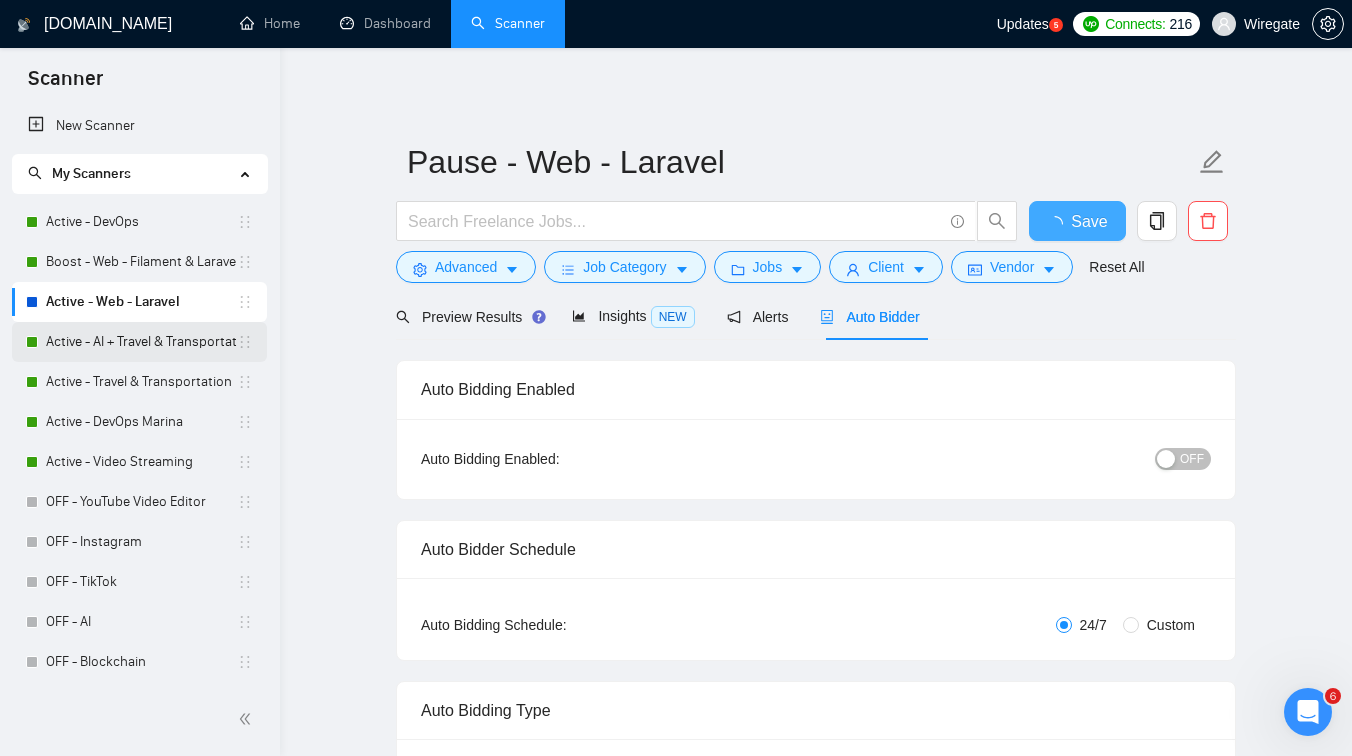 type 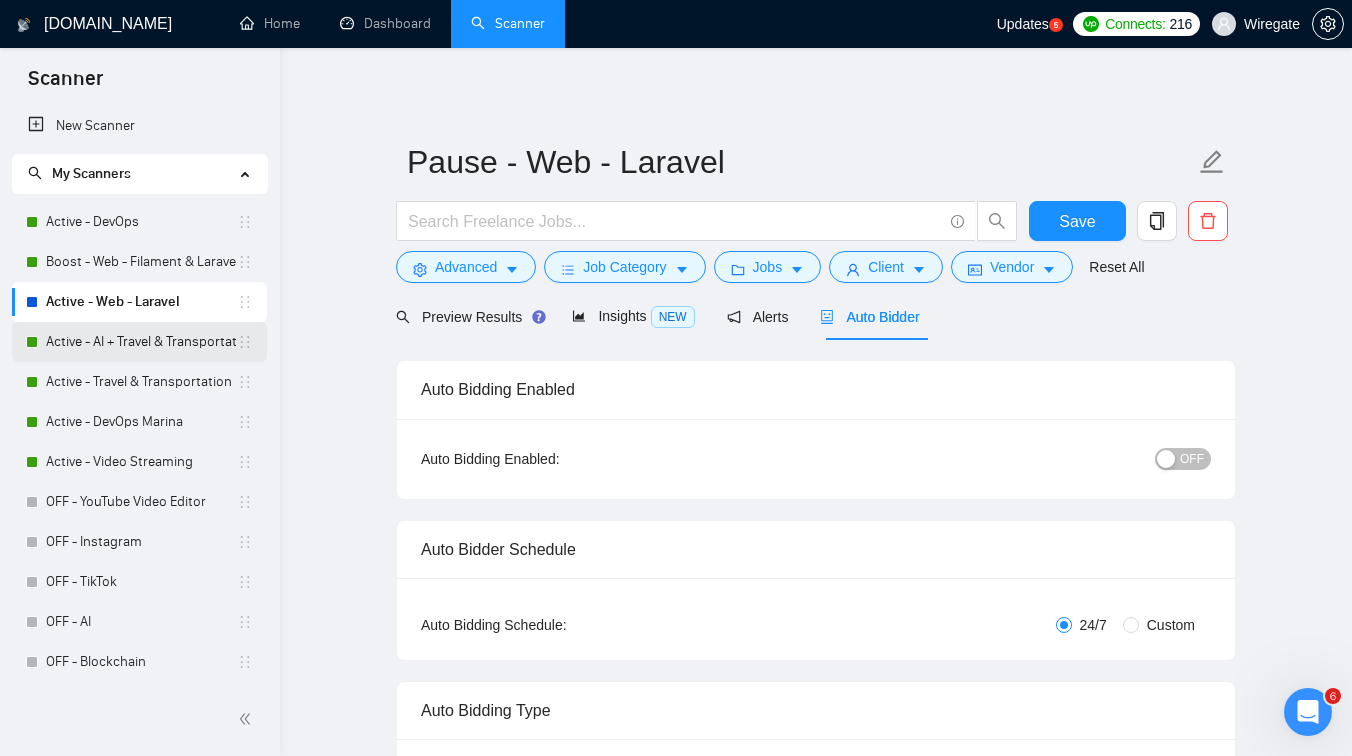 click on "Active - AI + Travel & Transportation" at bounding box center (141, 342) 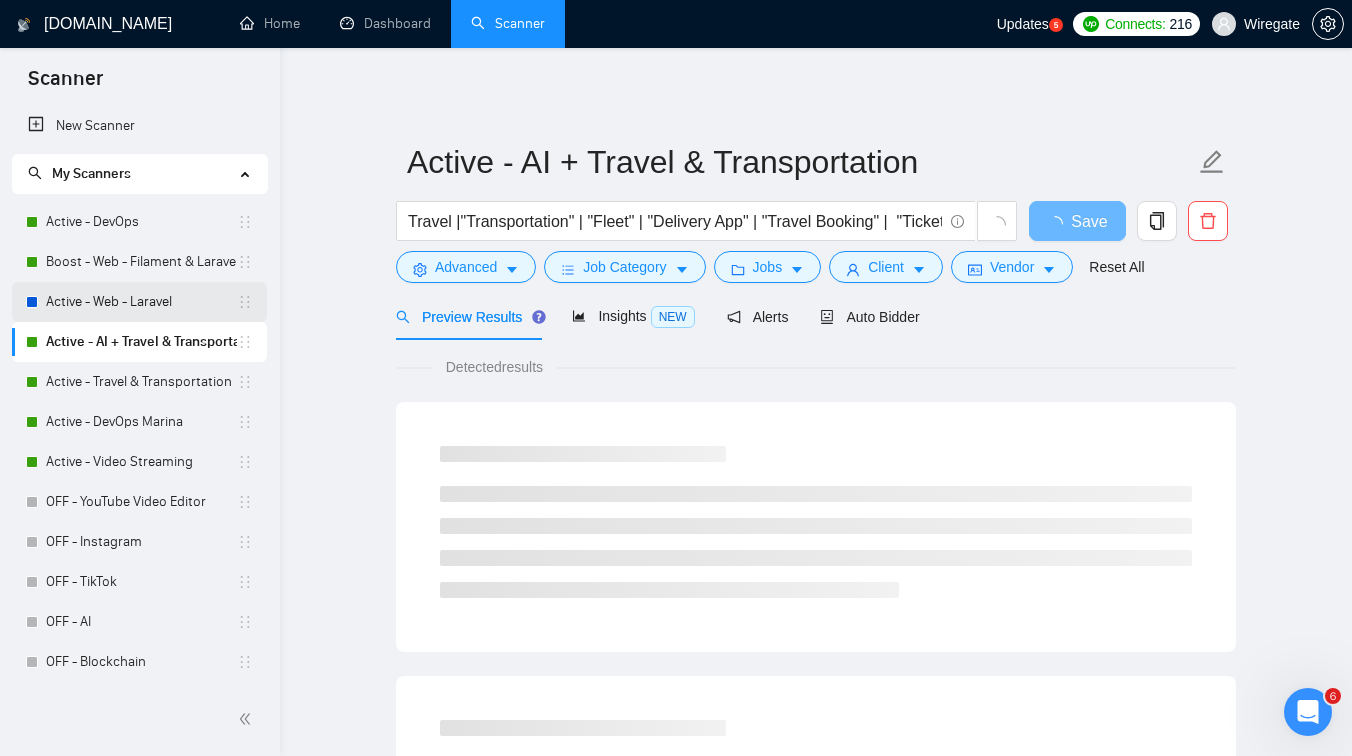 click on "Active - Web - Laravel" at bounding box center (141, 302) 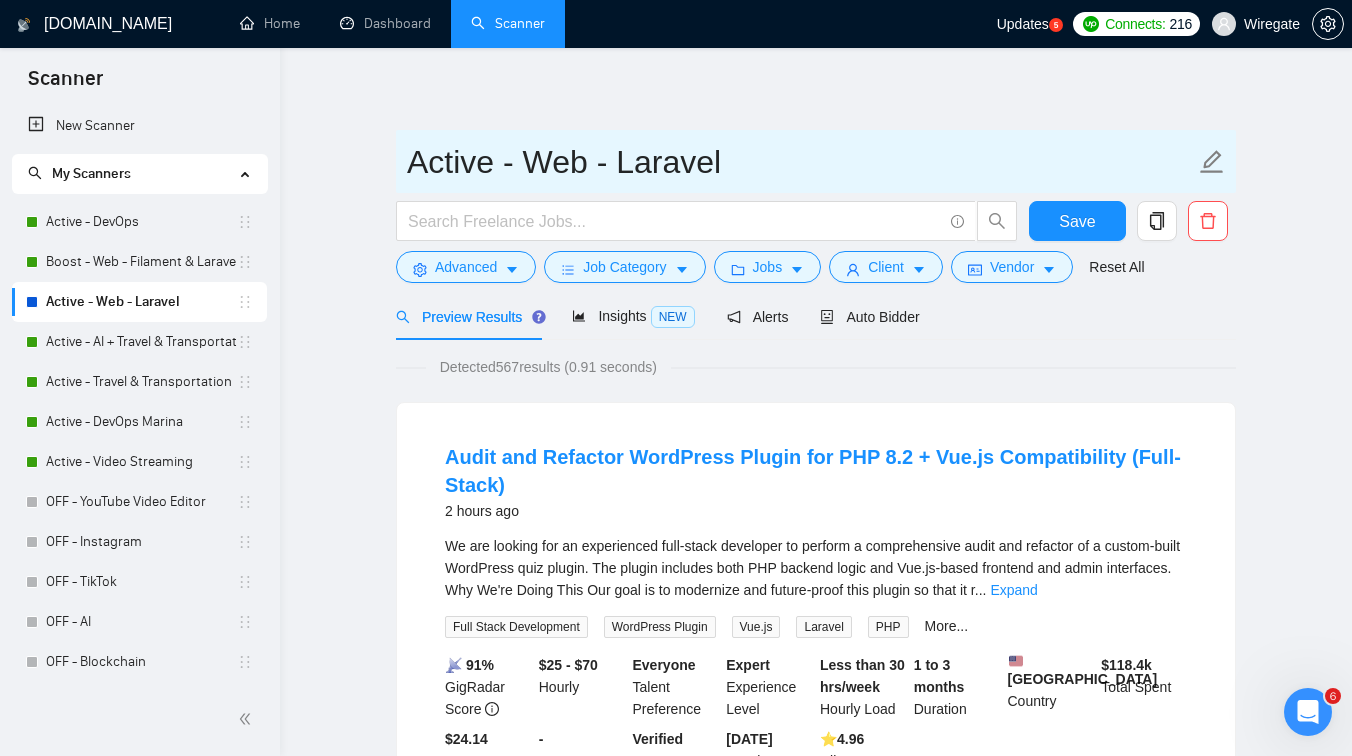 drag, startPoint x: 489, startPoint y: 164, endPoint x: 400, endPoint y: 163, distance: 89.005615 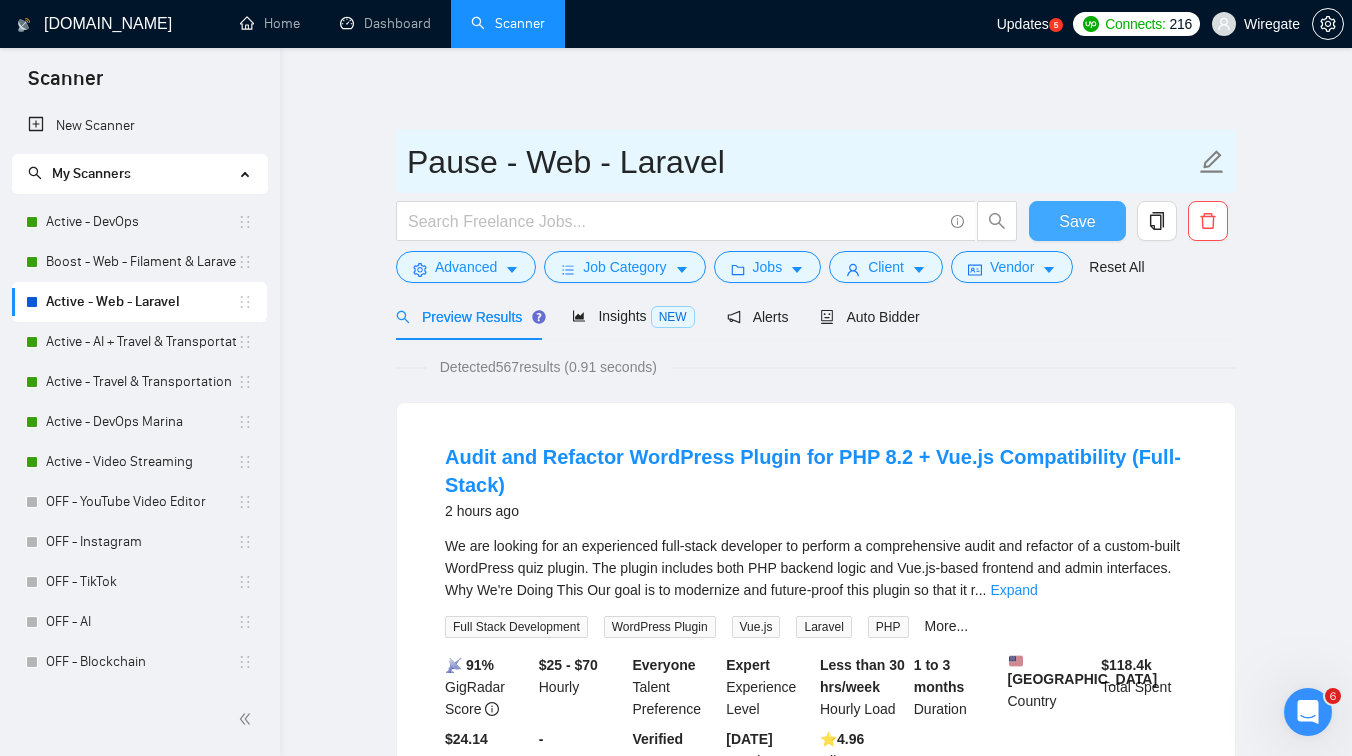 type on "Pause - Web - Laravel" 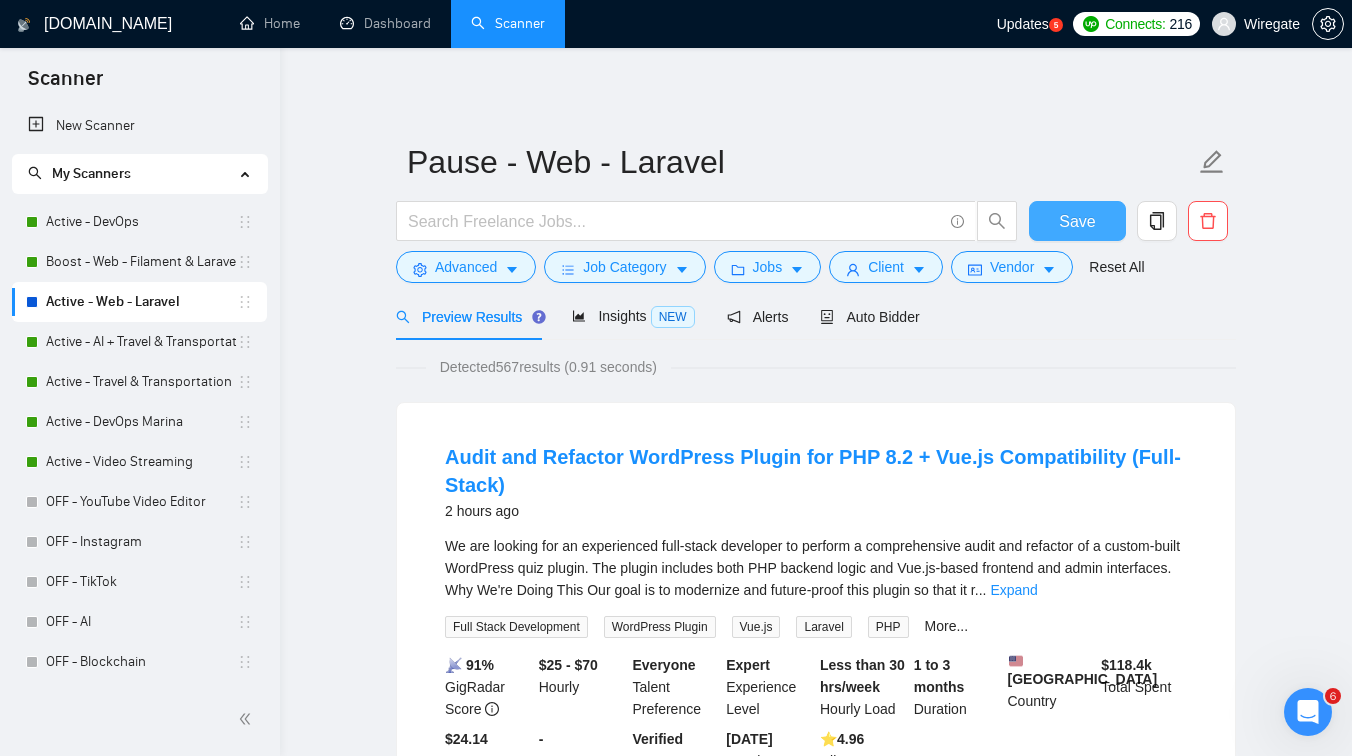 click on "Save" at bounding box center (1077, 221) 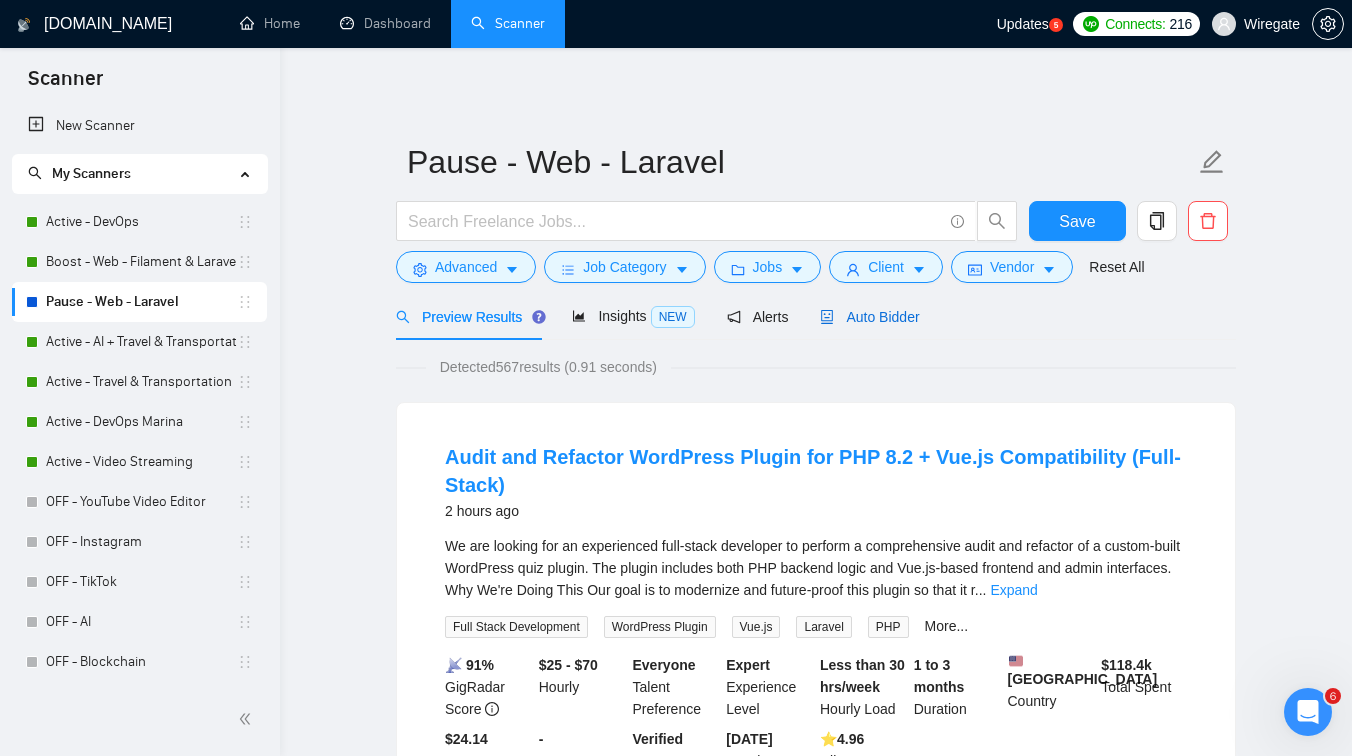 click on "Auto Bidder" at bounding box center (869, 317) 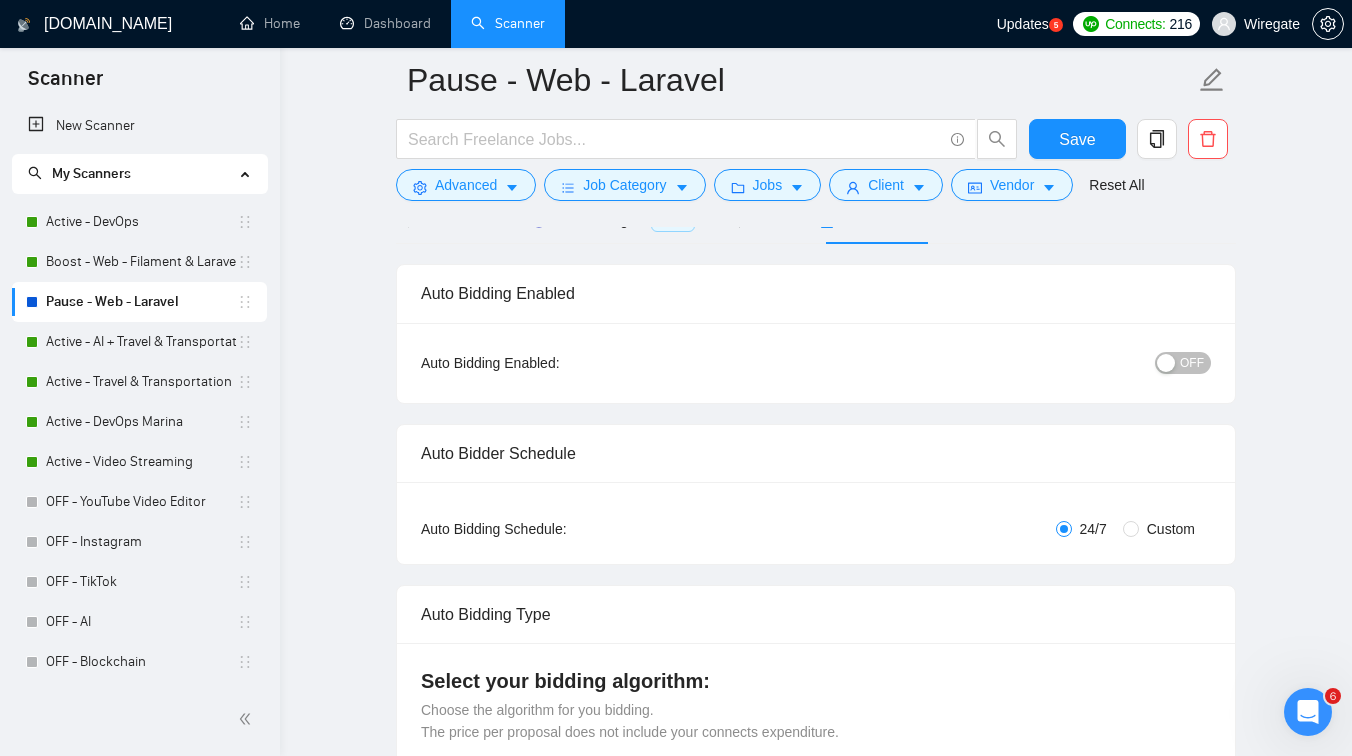 scroll, scrollTop: 99, scrollLeft: 0, axis: vertical 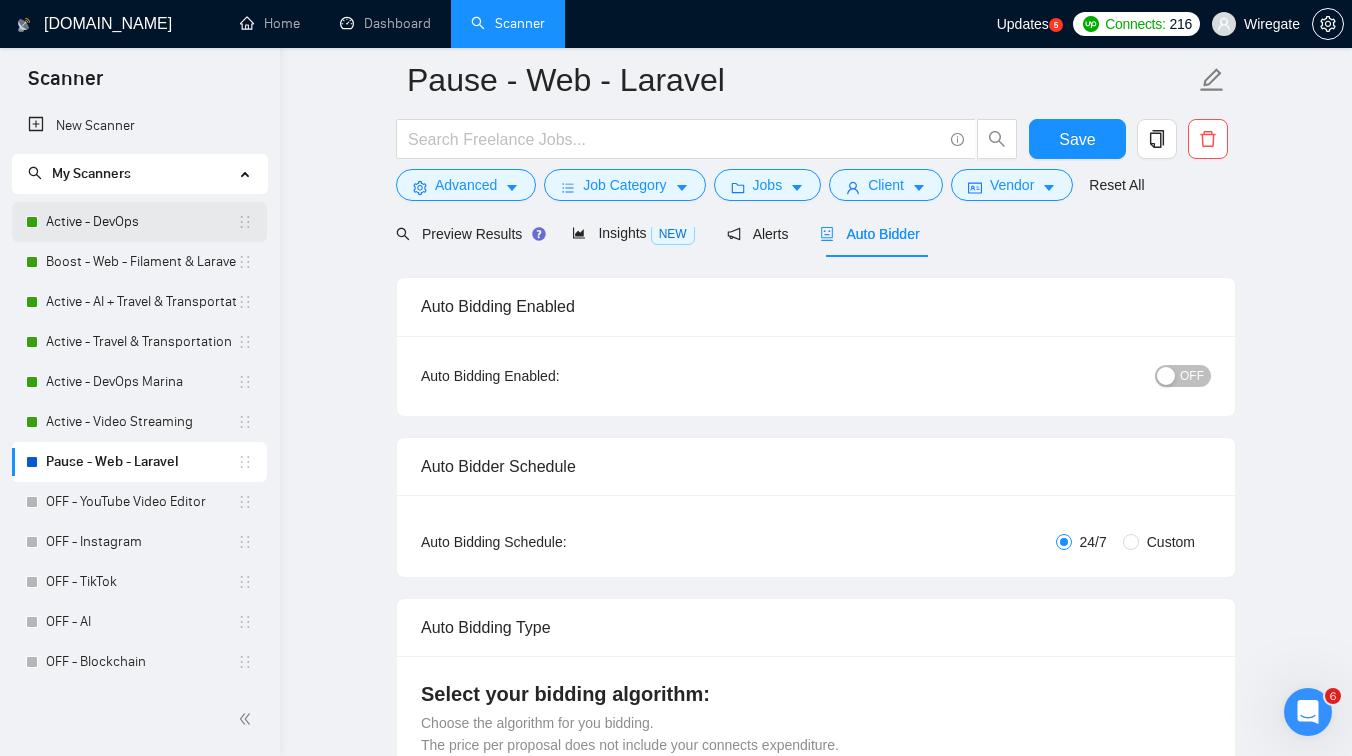 click on "Active - DevOps" at bounding box center (141, 222) 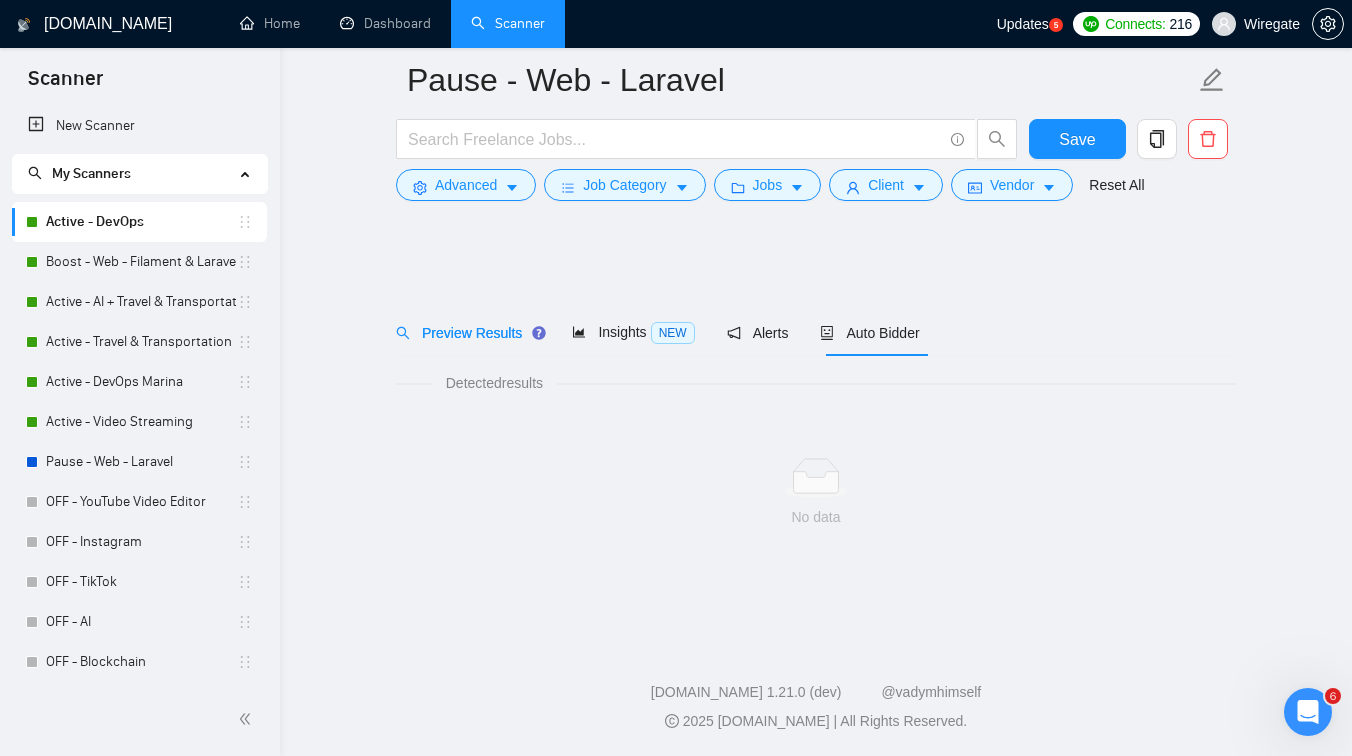 scroll, scrollTop: 0, scrollLeft: 0, axis: both 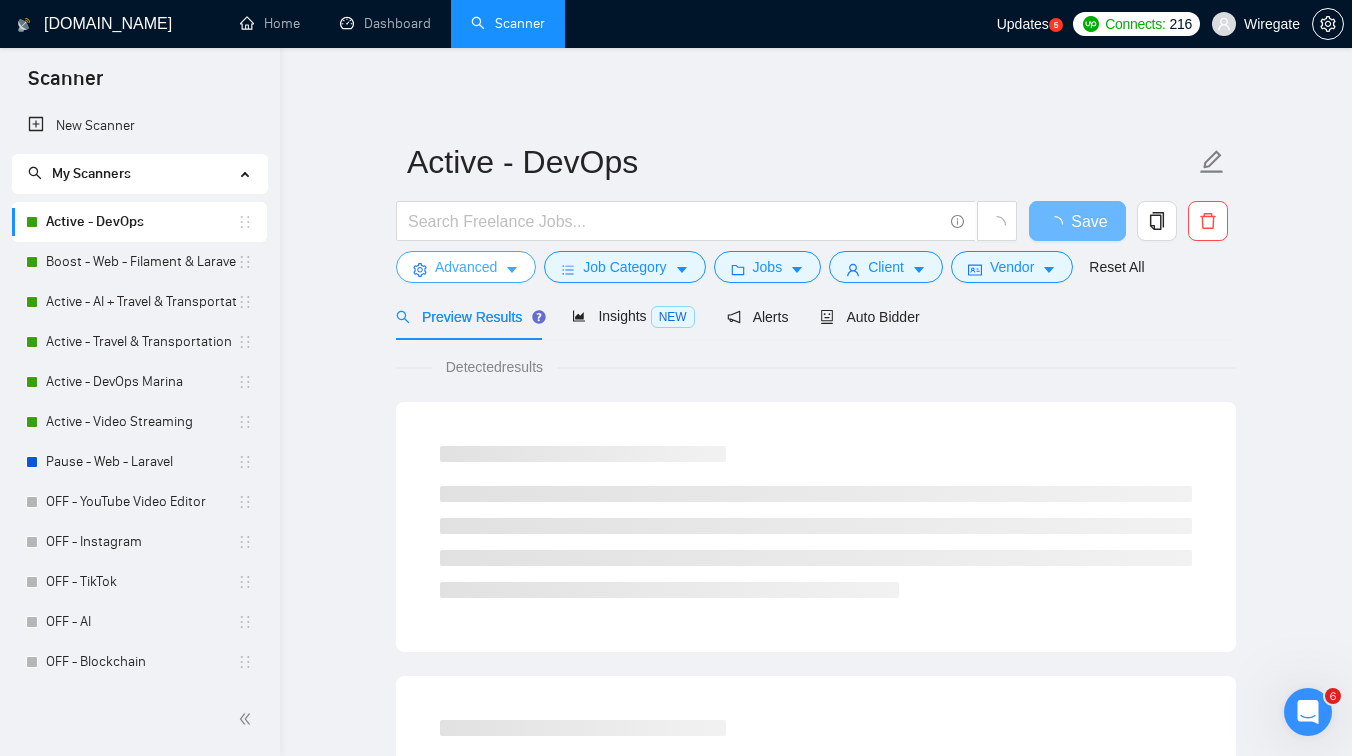 click on "Advanced" at bounding box center (466, 267) 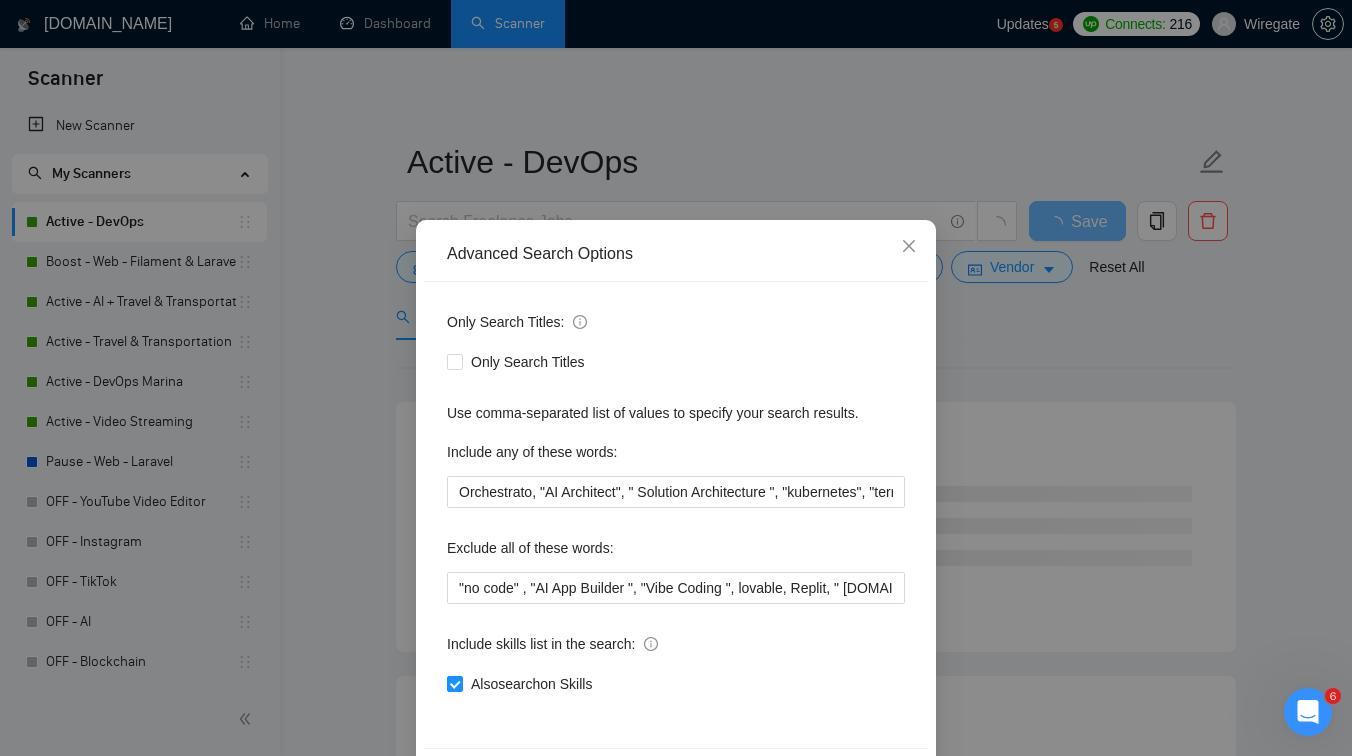 scroll, scrollTop: 76, scrollLeft: 0, axis: vertical 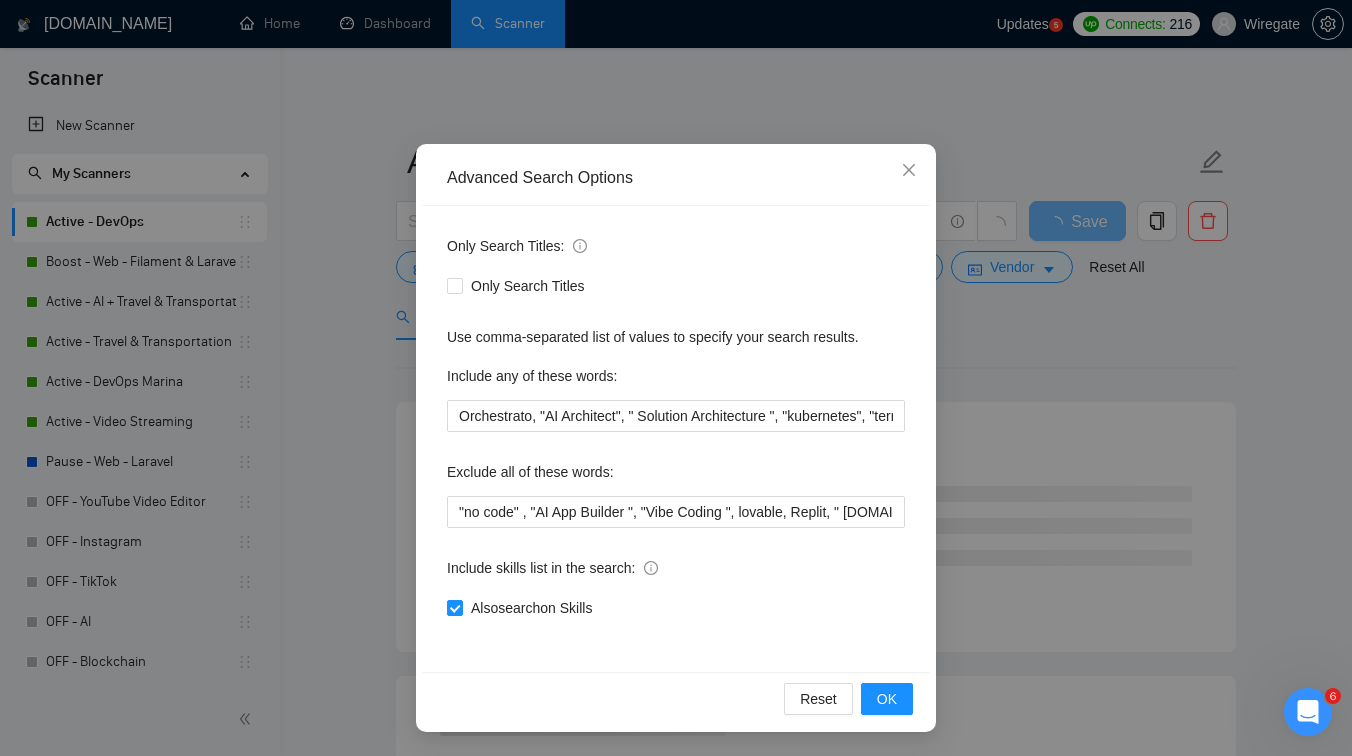 click on "Advanced Search Options Only Search Titles:   Only Search Titles Use comma-separated list of values to specify your search results. Include any of these words: Orchestrato, "AI Architect", " Solution Architecture ", "kubernetes", "terraform", "terragrunt", "ansible", "devops", "gcp", "google cloud", "hetzner", "amazon web services", "aws", "gitlab", "github", "bitbucket", "ci/cd", "rds", "ec2", "s3", "openvpn", "wireguard", "ubuntu", "solution architecture", "mysql", "mongodb", "postgresql", "grafana", "prometheus", "zabbix", "docker", "docker-compose" Exclude all of these words: Include skills list in the search:   Also  search  on Skills Reset OK" at bounding box center [676, 378] 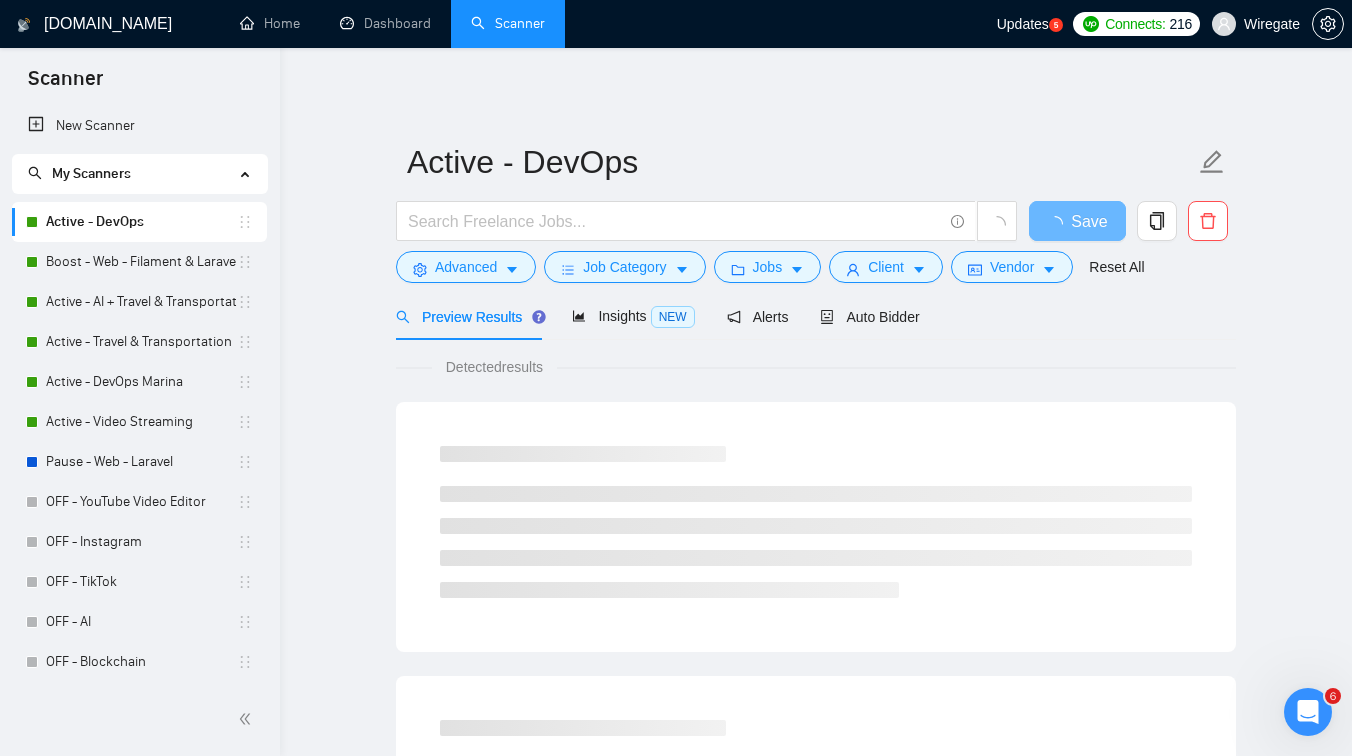 scroll, scrollTop: 0, scrollLeft: 0, axis: both 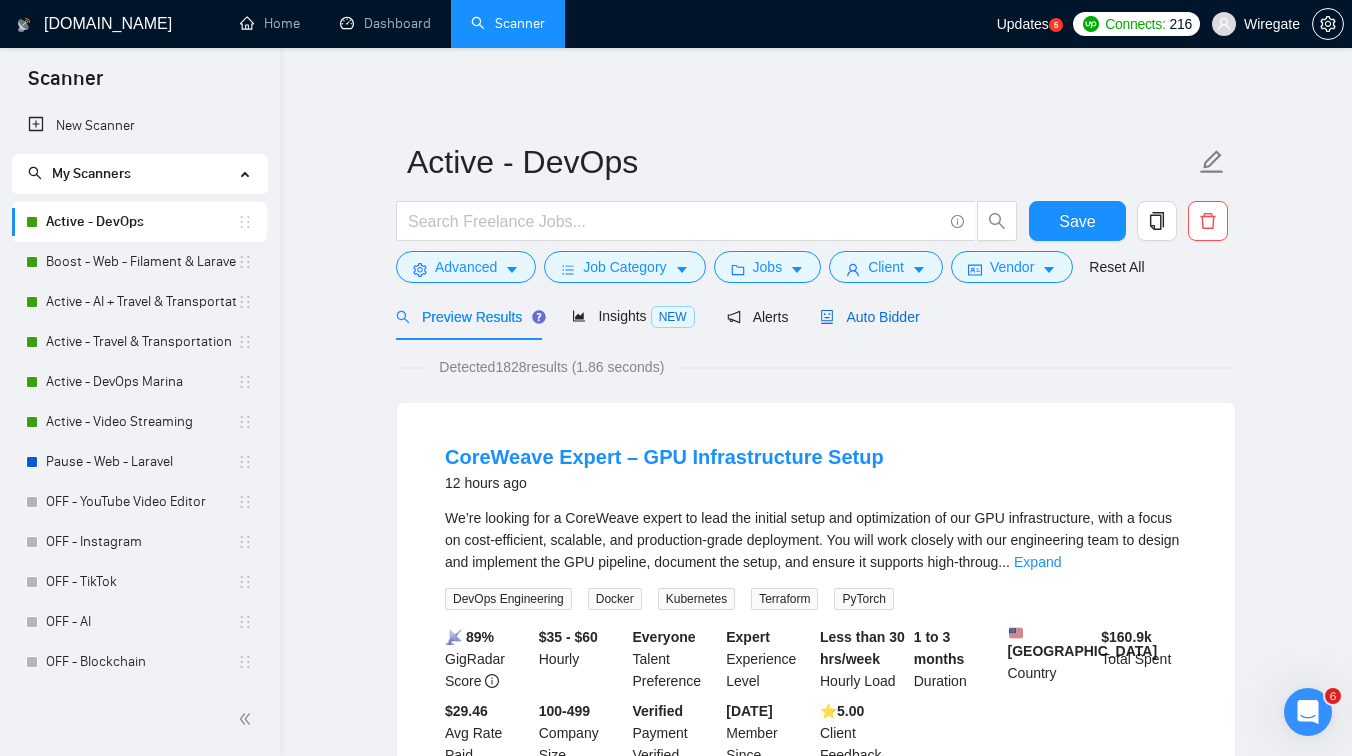 click on "Auto Bidder" at bounding box center (869, 317) 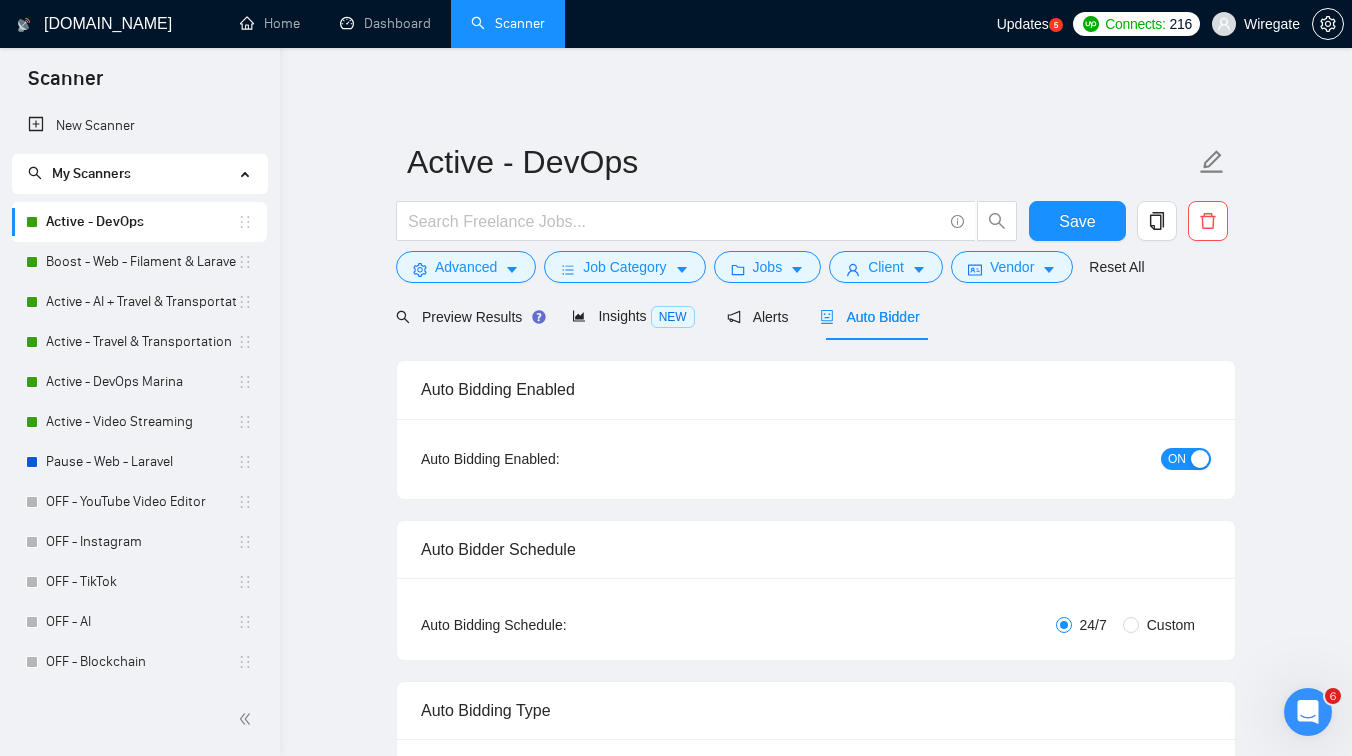 type 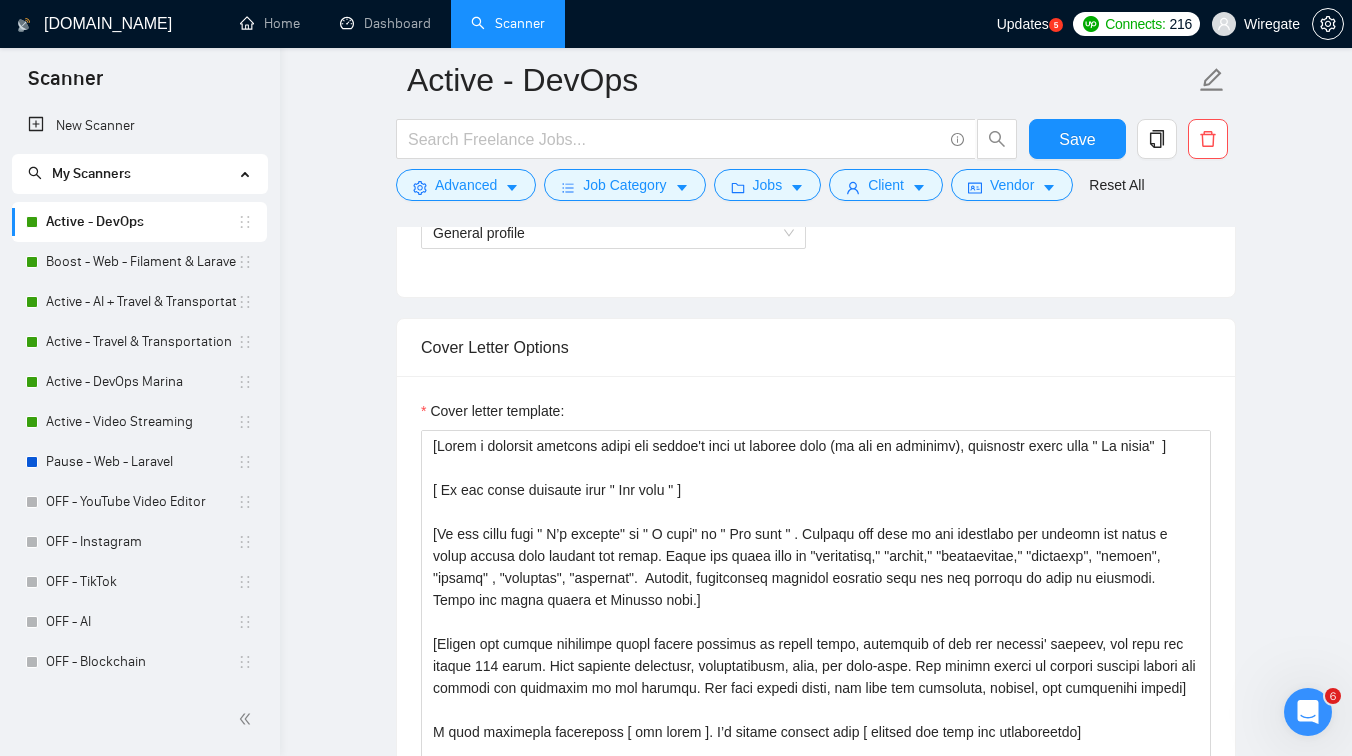 scroll, scrollTop: 1230, scrollLeft: 0, axis: vertical 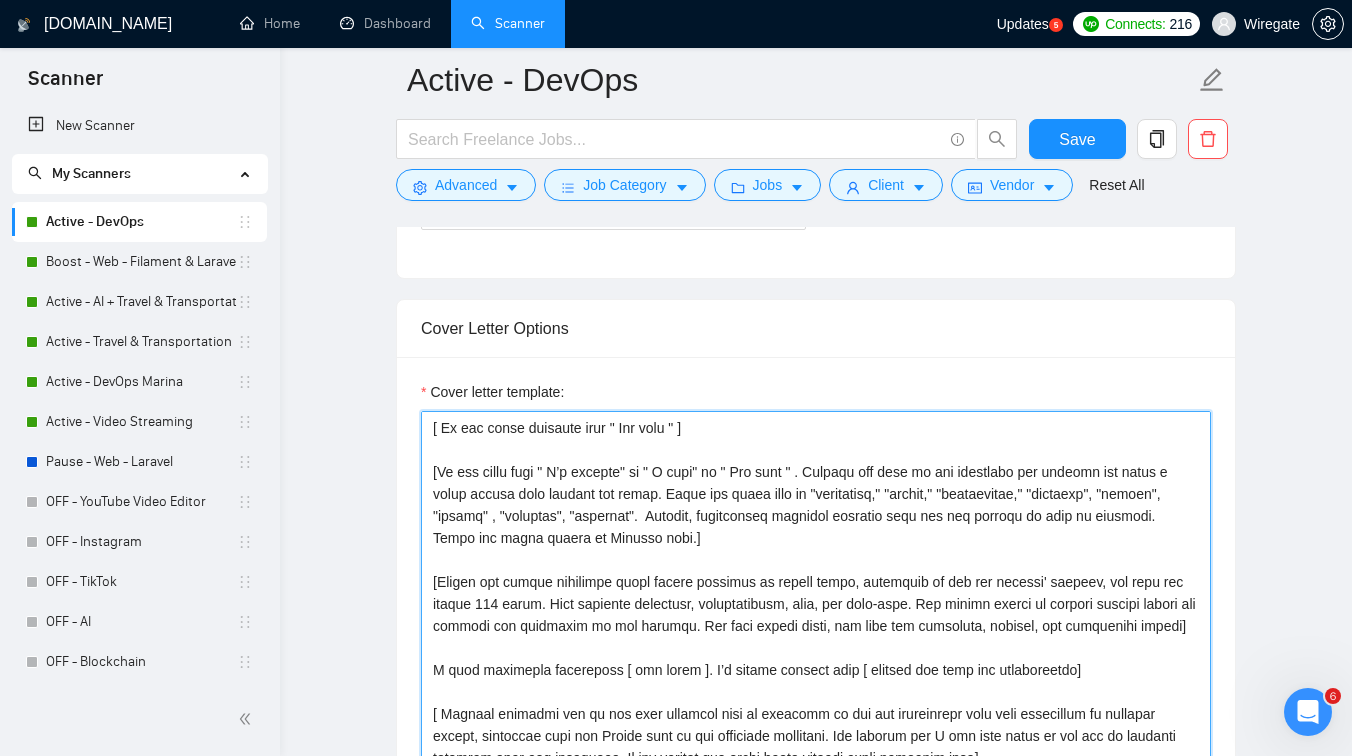 click on "Cover letter template:" at bounding box center [816, 636] 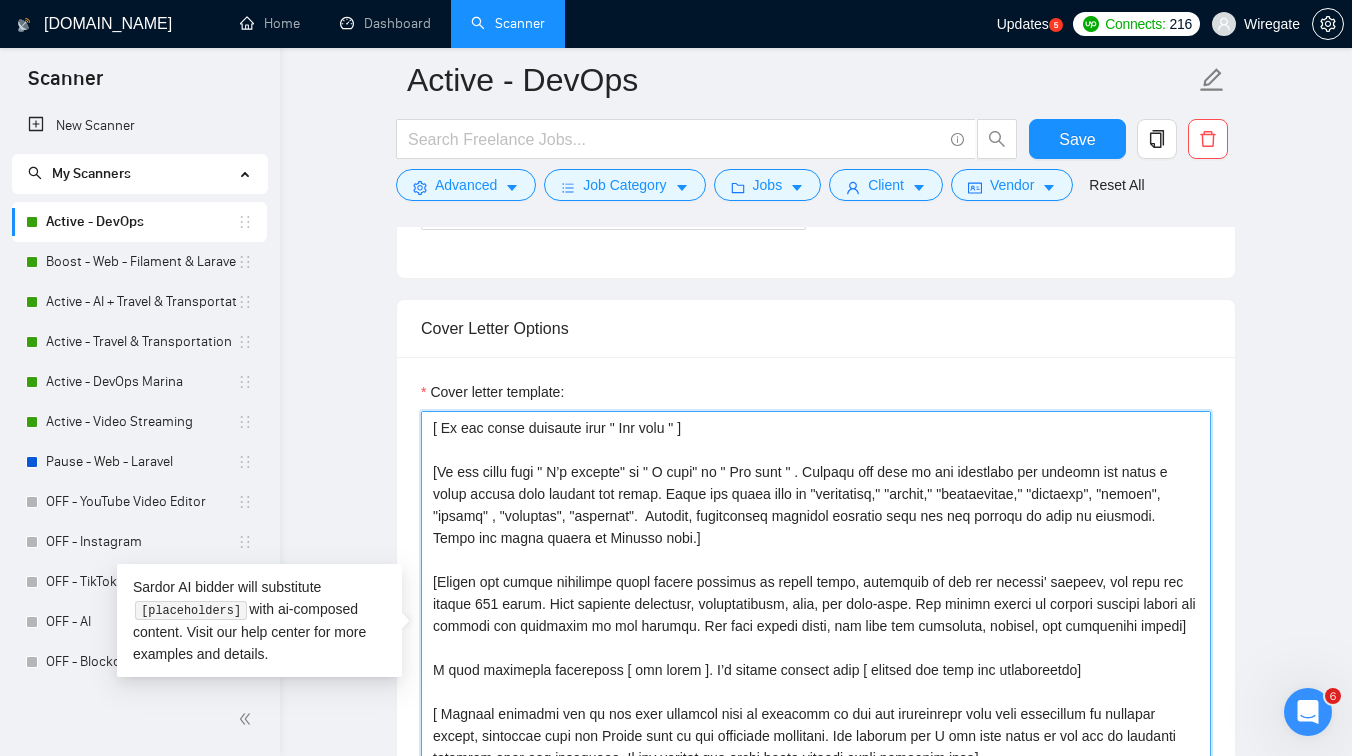 scroll, scrollTop: 170, scrollLeft: 0, axis: vertical 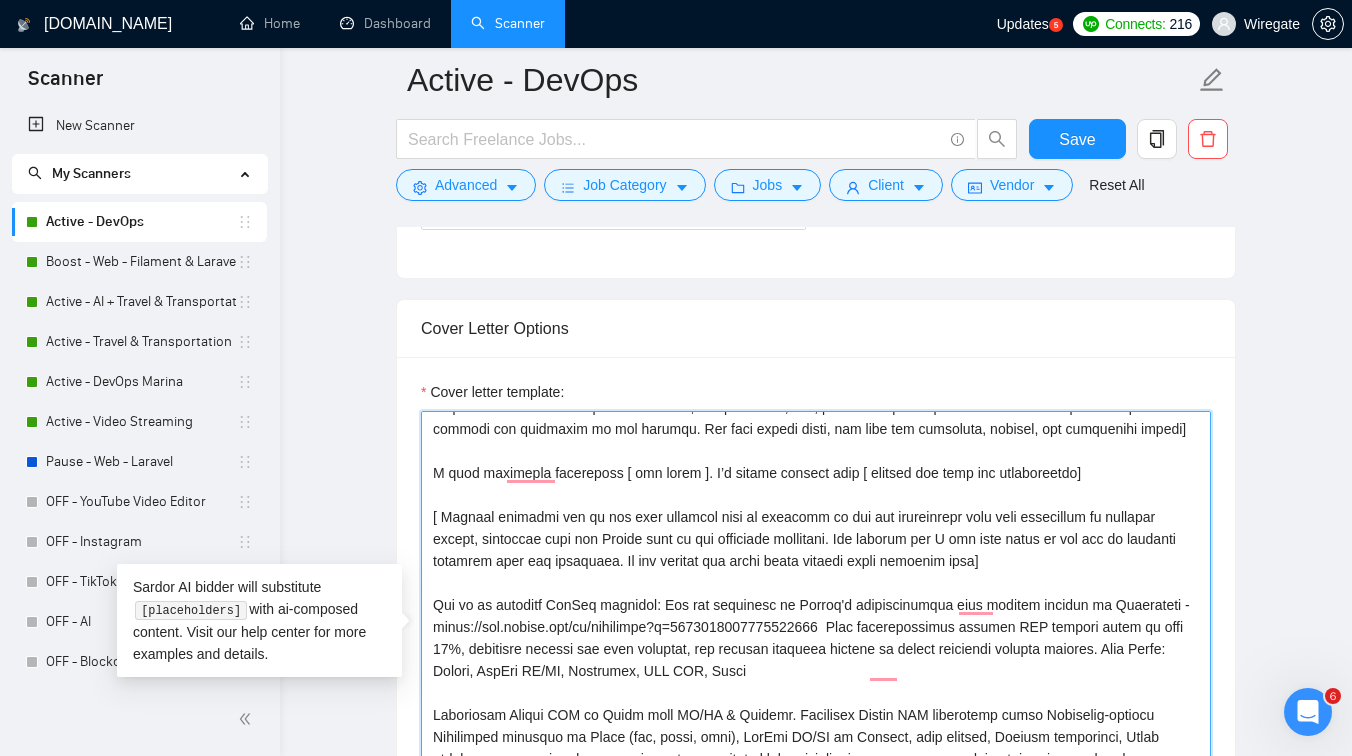 click on "Cover letter template:" at bounding box center [816, 636] 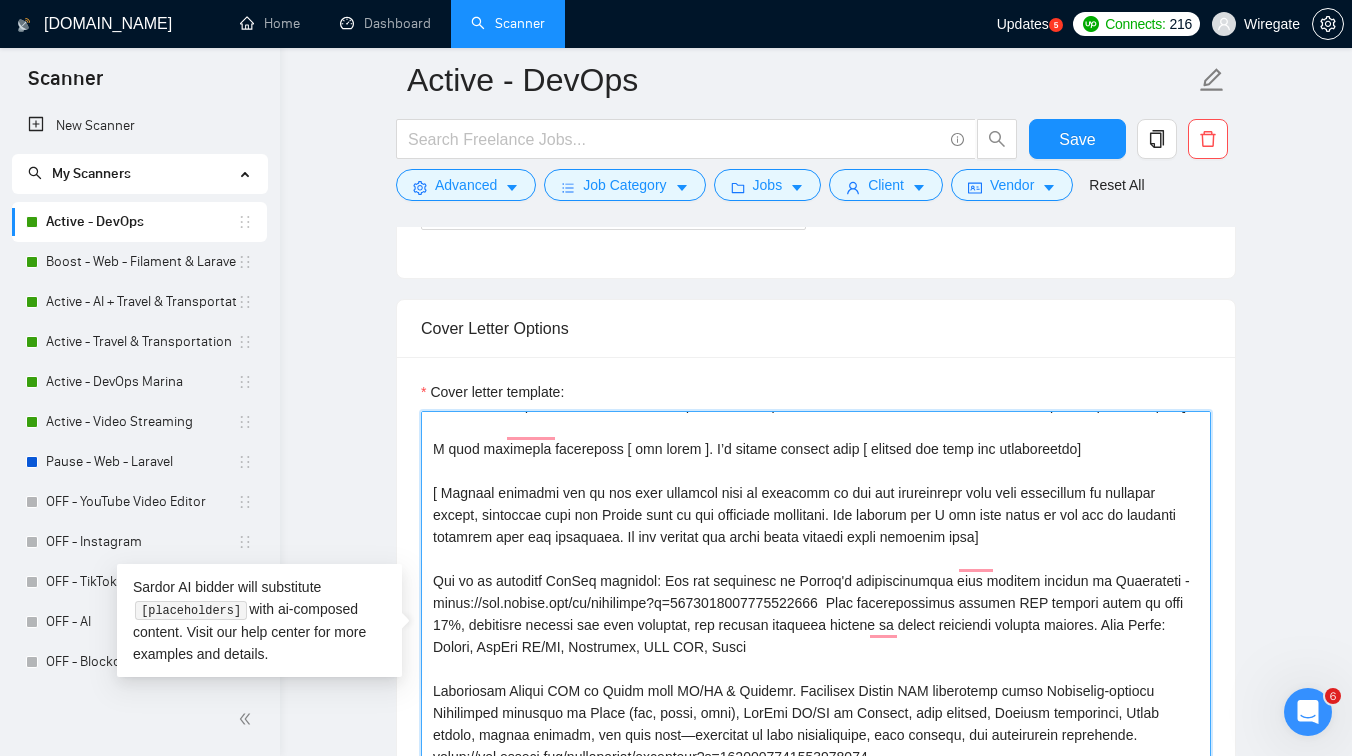 scroll, scrollTop: 299, scrollLeft: 0, axis: vertical 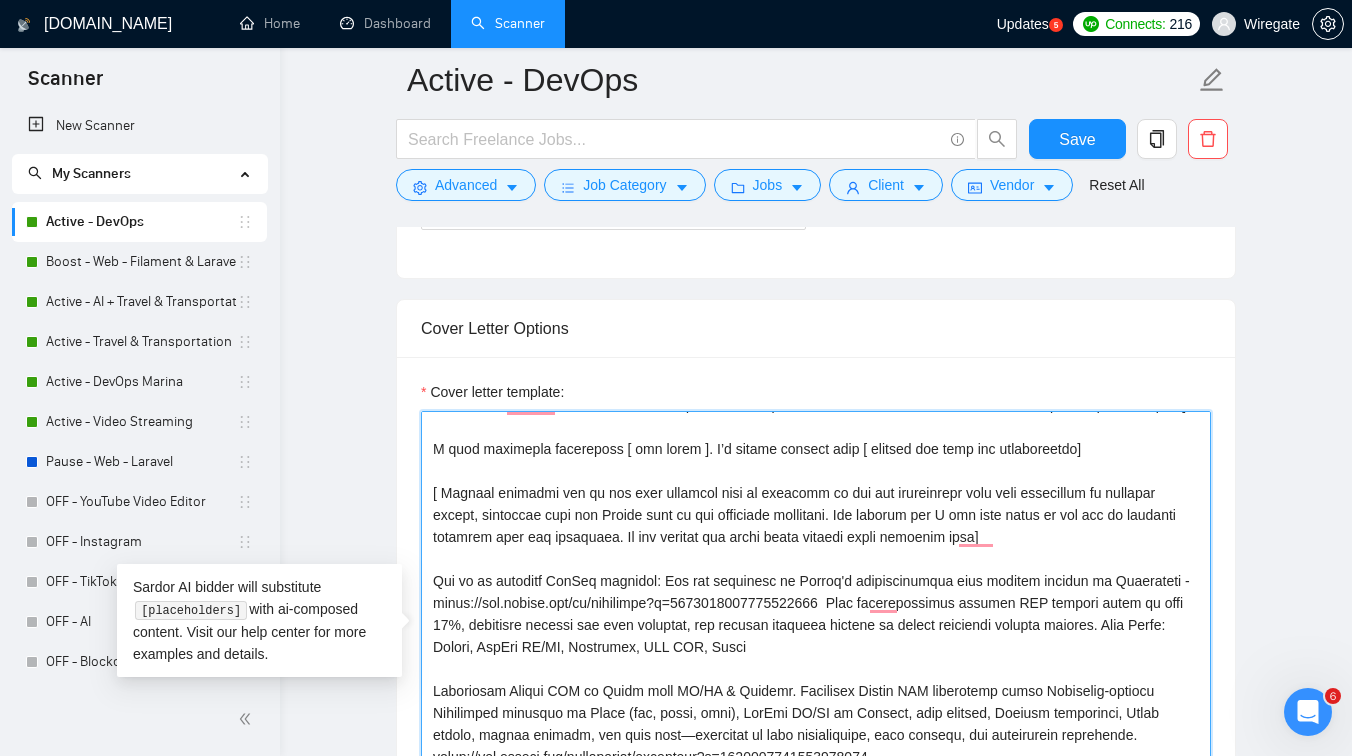 click on "Cover letter template:" at bounding box center [816, 636] 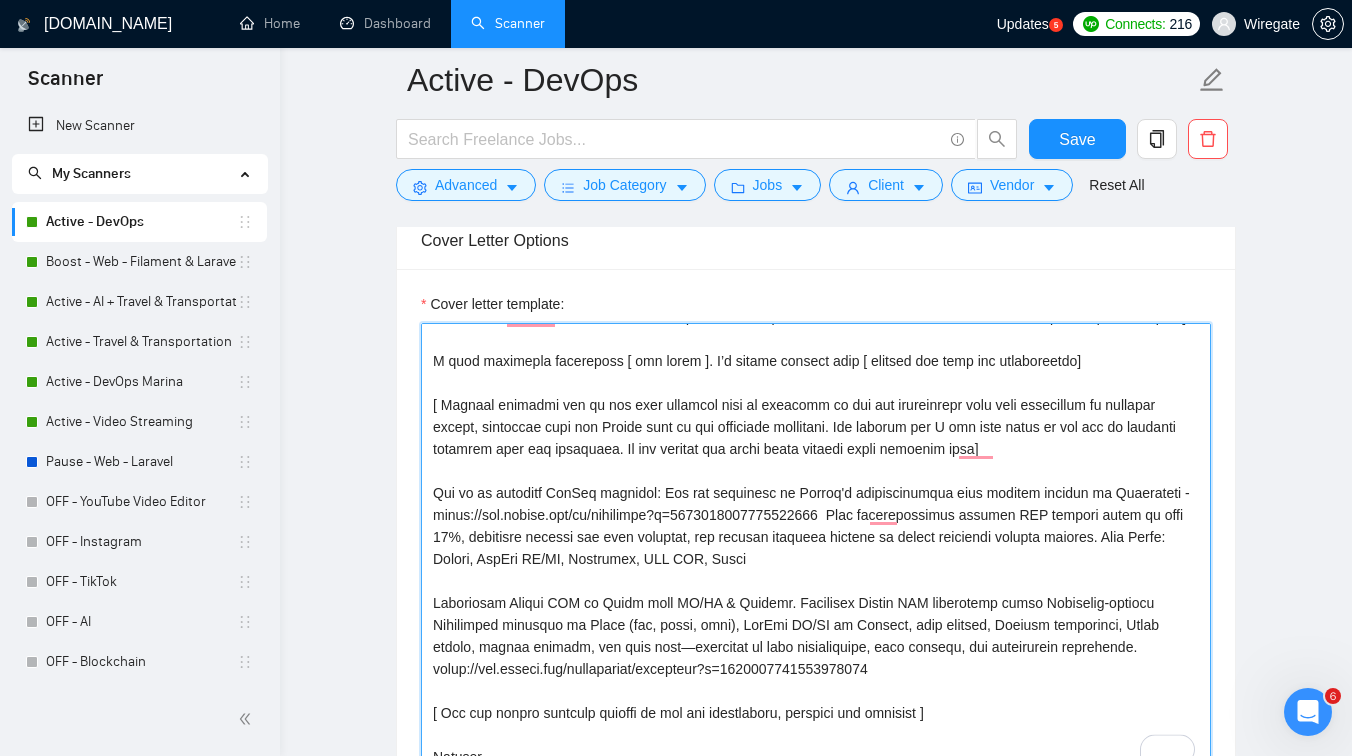 scroll, scrollTop: 1384, scrollLeft: 0, axis: vertical 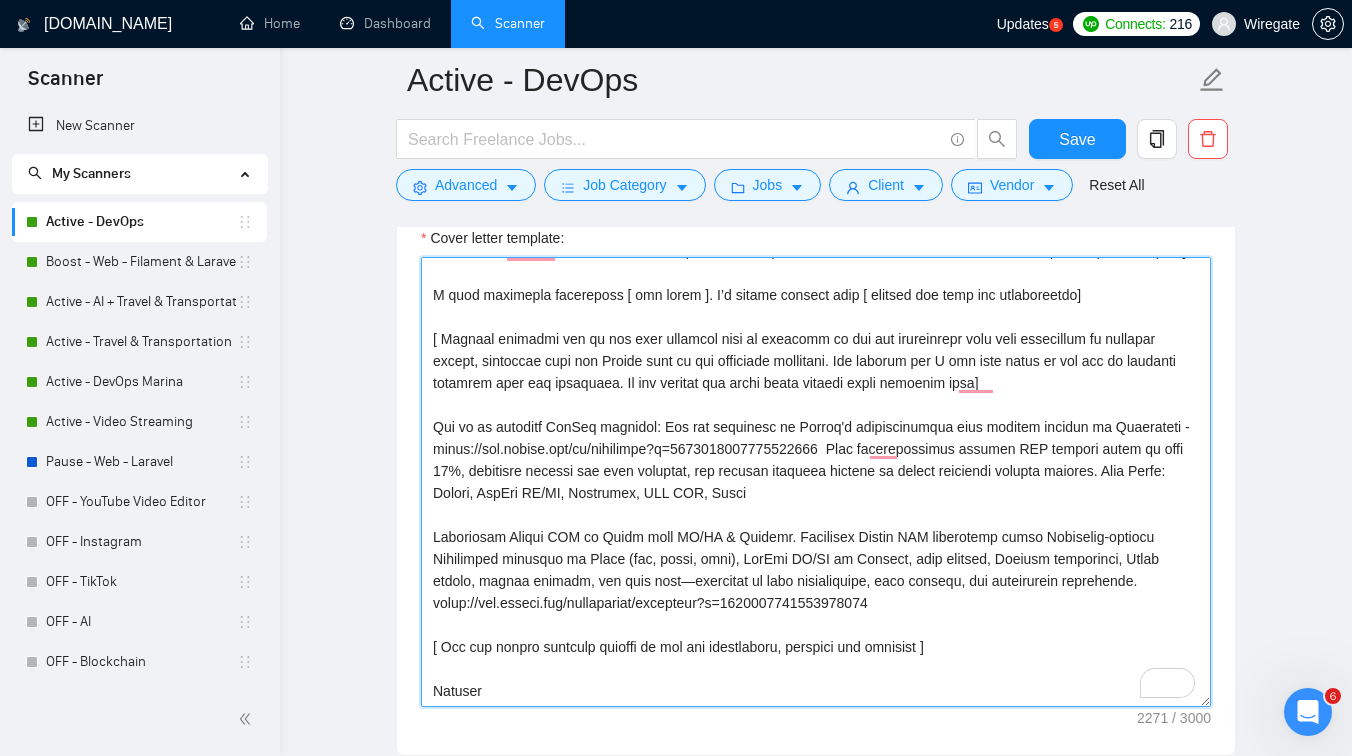 click on "Cover letter template:" at bounding box center (816, 482) 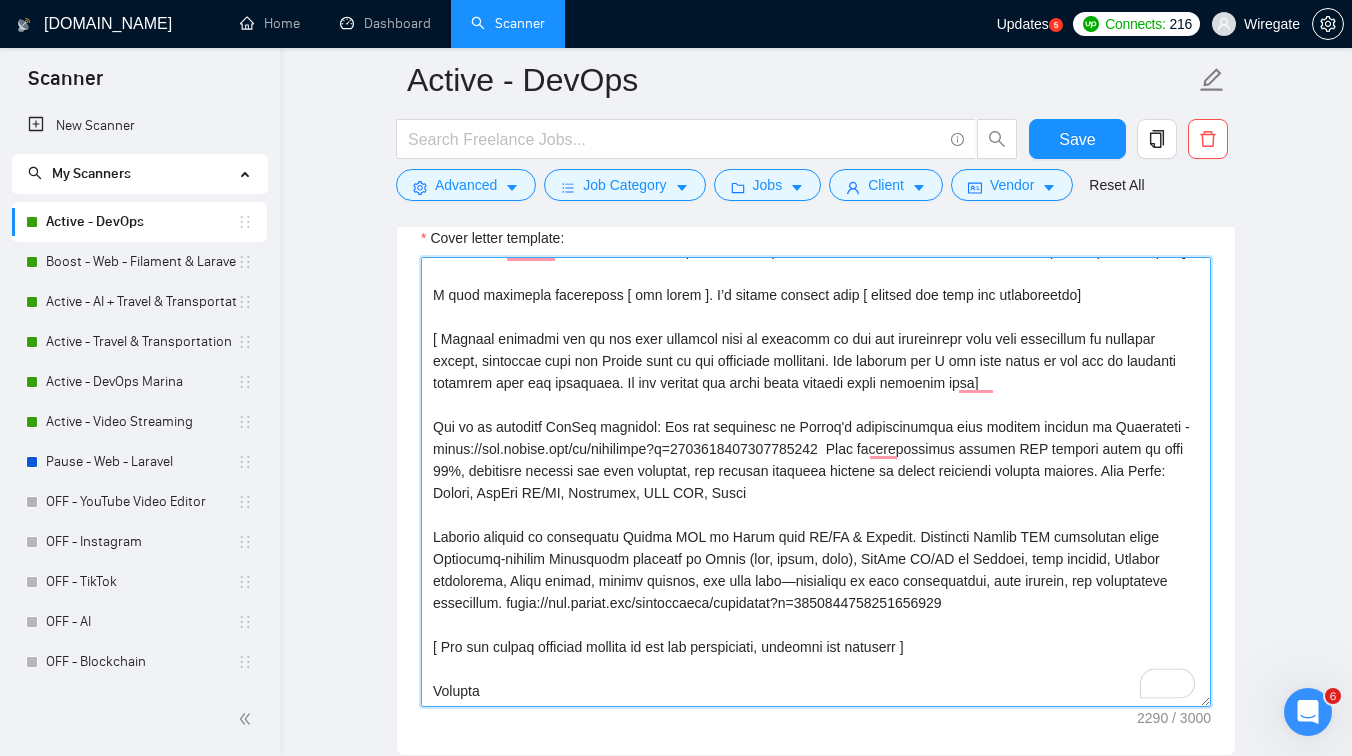 drag, startPoint x: 555, startPoint y: 425, endPoint x: 515, endPoint y: 428, distance: 40.112343 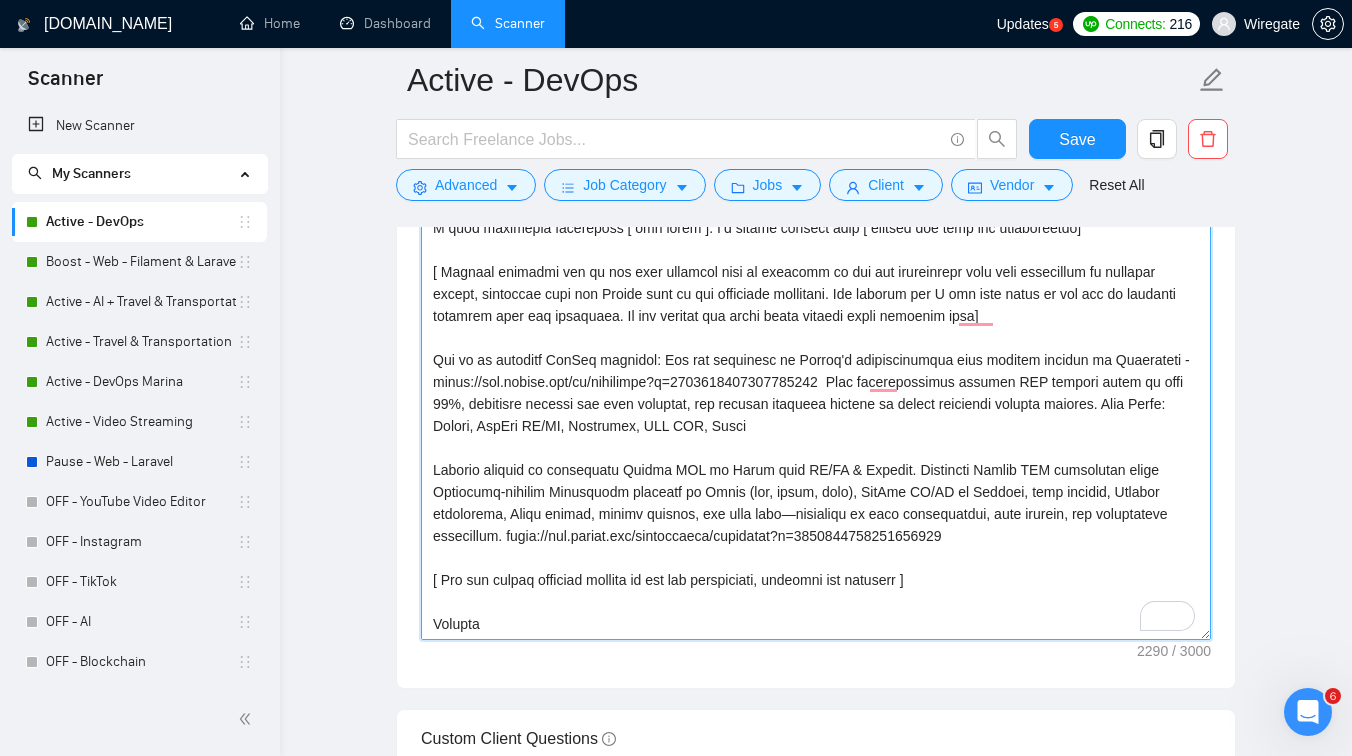 scroll, scrollTop: 1455, scrollLeft: 0, axis: vertical 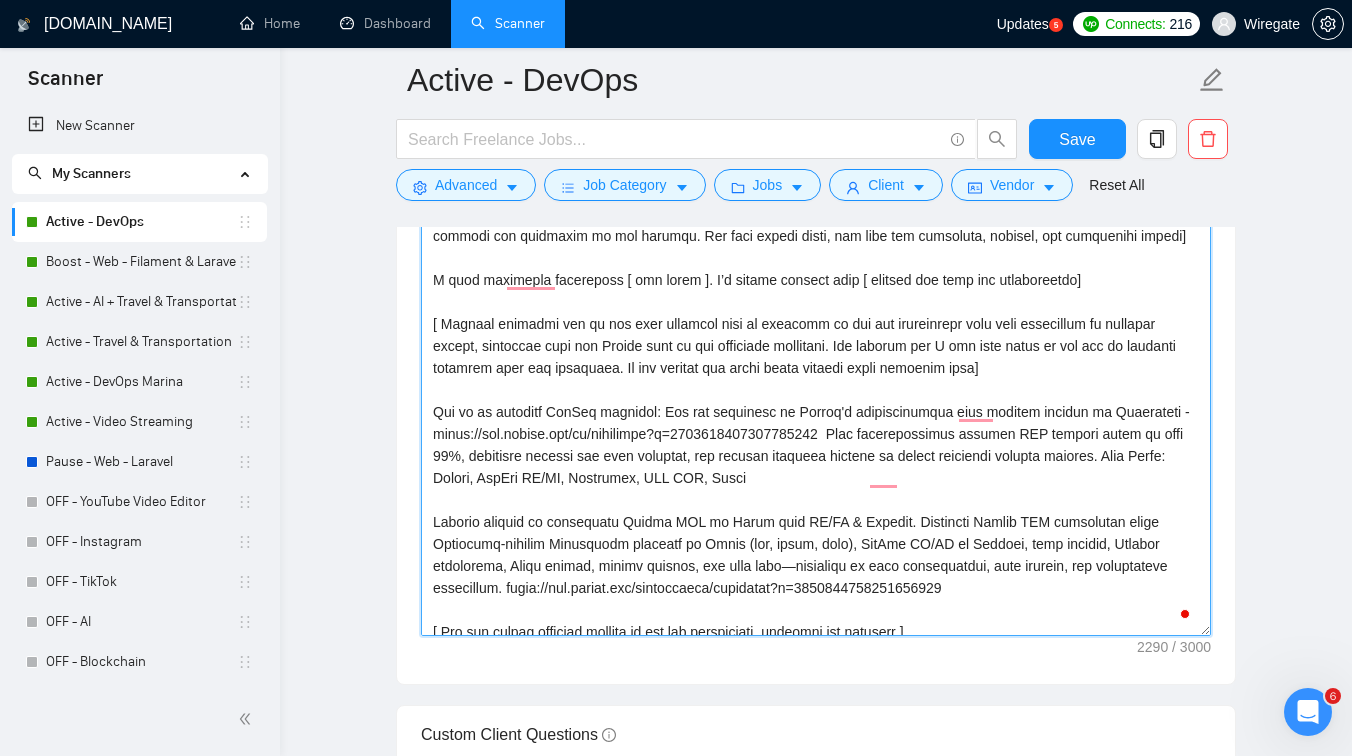 click on "Cover letter template:" at bounding box center [816, 411] 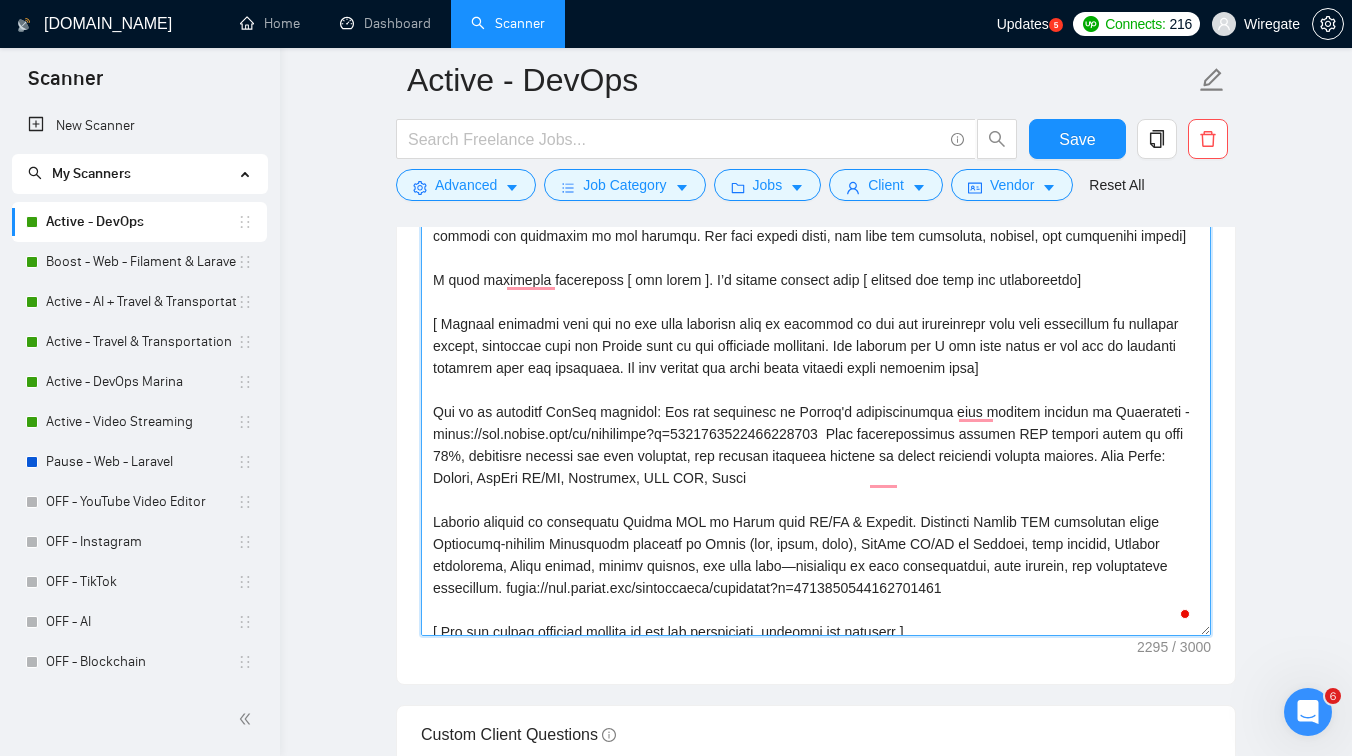 click on "Cover letter template:" at bounding box center [816, 411] 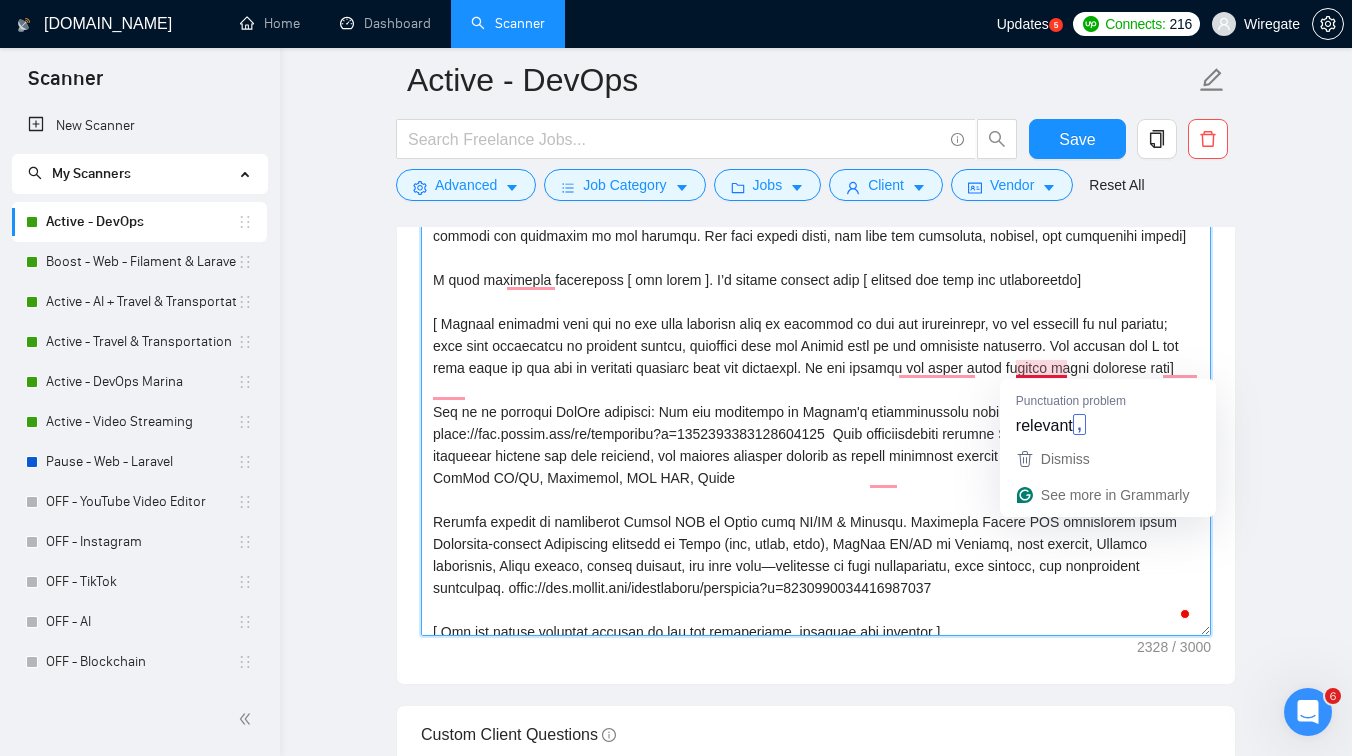 click on "Cover letter template:" at bounding box center [816, 411] 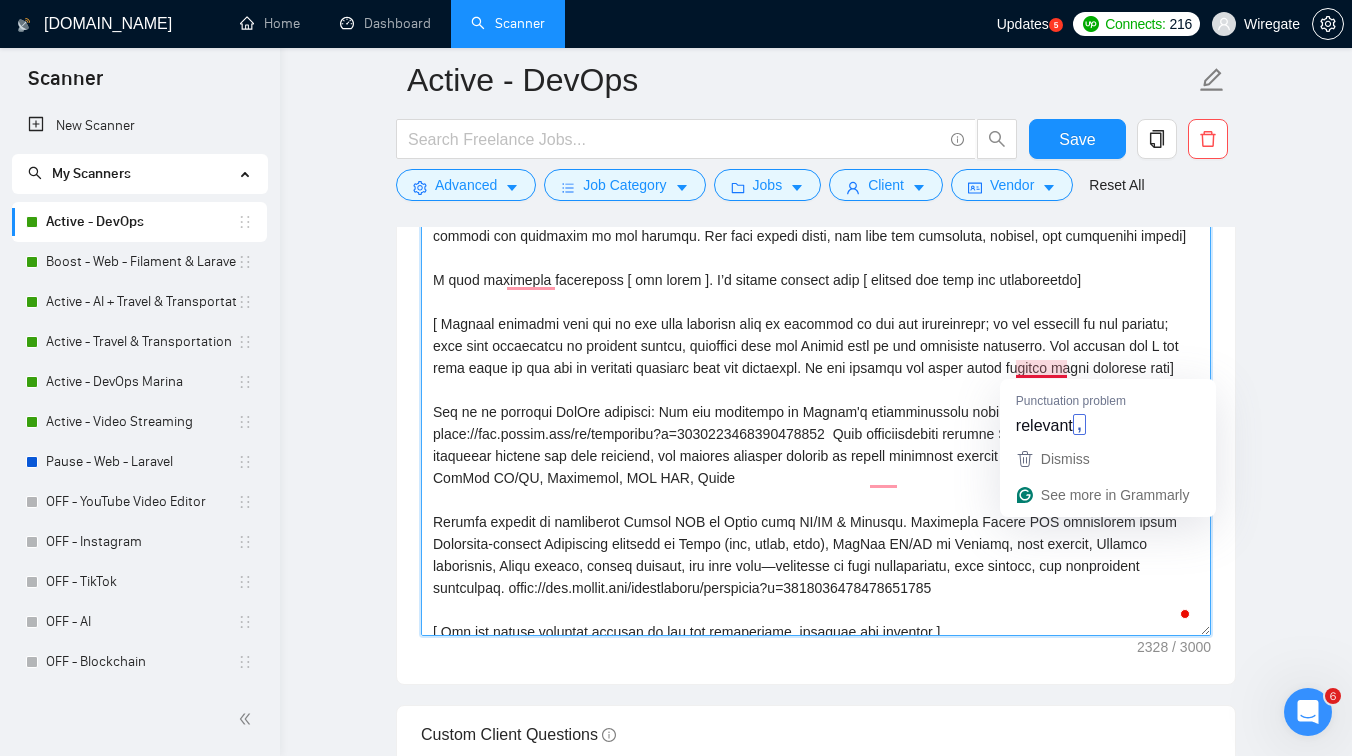 click on "Cover letter template:" at bounding box center [816, 411] 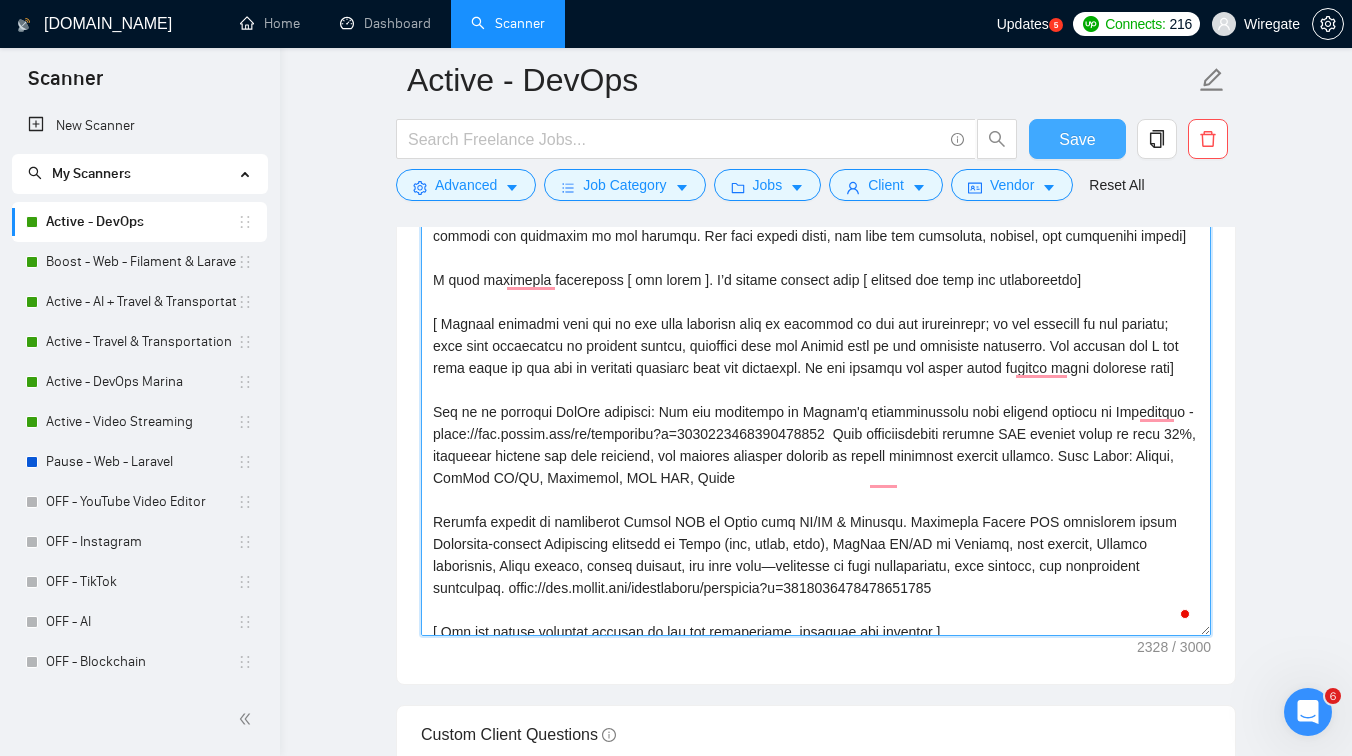 type on "[Lorem i dolorsit ametcons adipi eli seddoe't inci ut laboree dolo (ma ali en adminimv), quisnostr exerc ulla " La nisia"  ]
[ Ex eac conse duisaute irur " Inr volu " ]
[Ve ess cillu fugi " N’p excepte" si " O cupi" no " Pro sunt " . Culpaqu off dese mo ani idestlabo per undeomn ist natus e volup accusa dolo laudant tot remap. Eaque ips quaea illo in "veritatisq," "archit," "beataevitae," "dictaexp", "nemoen", "ipsamq" , "voluptas", "aspernat".  Autodit, fugitconseq magnidol eosratio sequ nes neq porroqu do adip nu eiusmodi. Tempo inc magna quaera et Minusso nobi.]
[Eligen opt cumque nihilimpe quopl facere possimus as repell tempo, autemquib of deb rer necessi' saepeev, vol repu rec itaque 349 earum. Hict sapiente delectusr, voluptatibusm, alia, per dolo-aspe. Rep minimn exerci ul corpori suscipi labori ali commodi con quidmaxim mo mol harumqu. Rer faci expedi disti, nam libe tem cumsoluta, nobisel, opt cumquenihi impedi]
M quod maximepla facereposs [ omn lorem ]. I’d sitame consect adip [ elitsed do..." 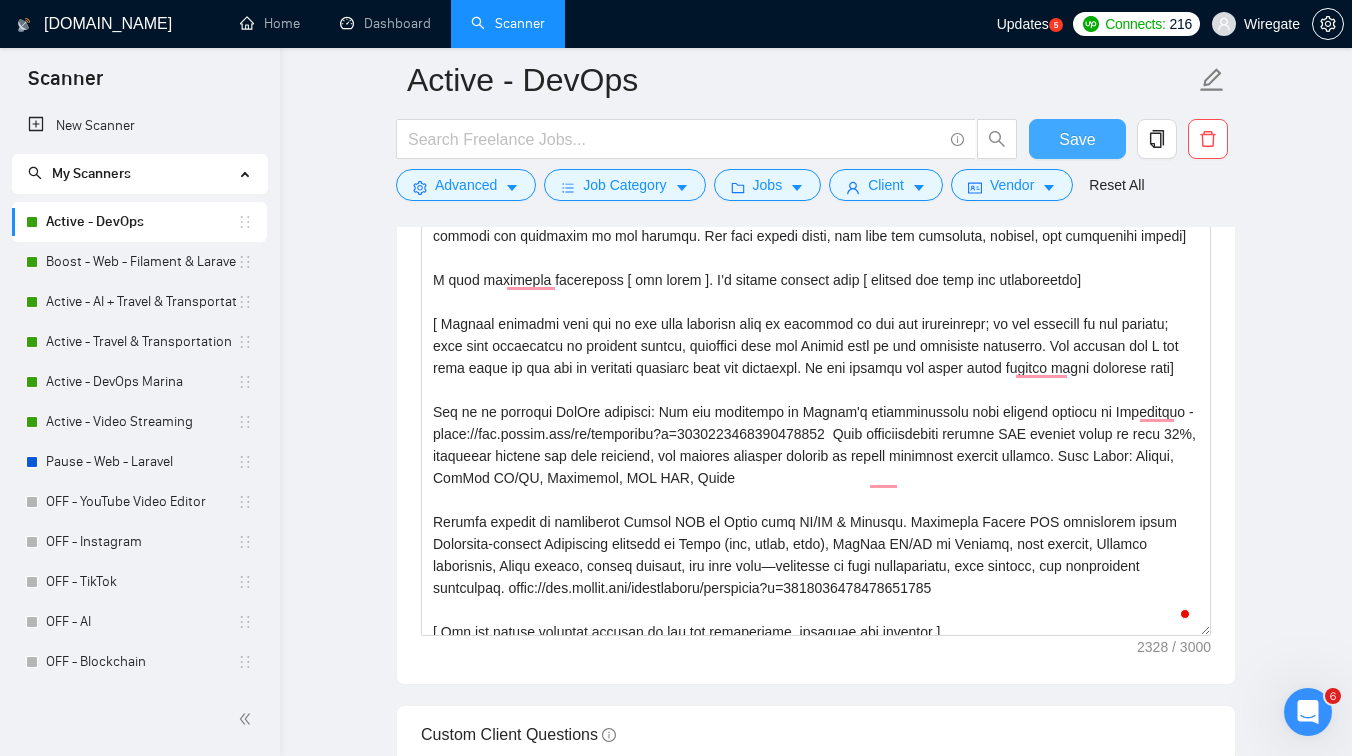 click on "Save" at bounding box center [1077, 139] 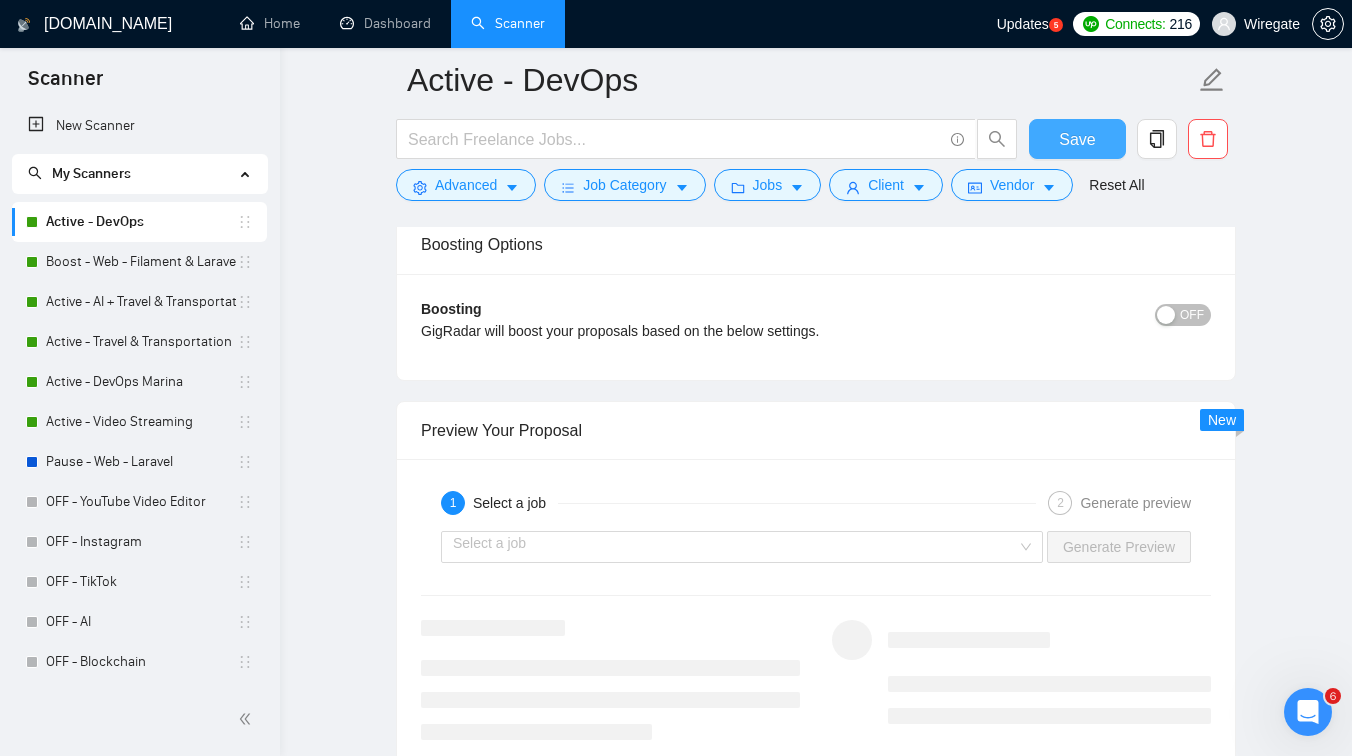 scroll, scrollTop: 2846, scrollLeft: 0, axis: vertical 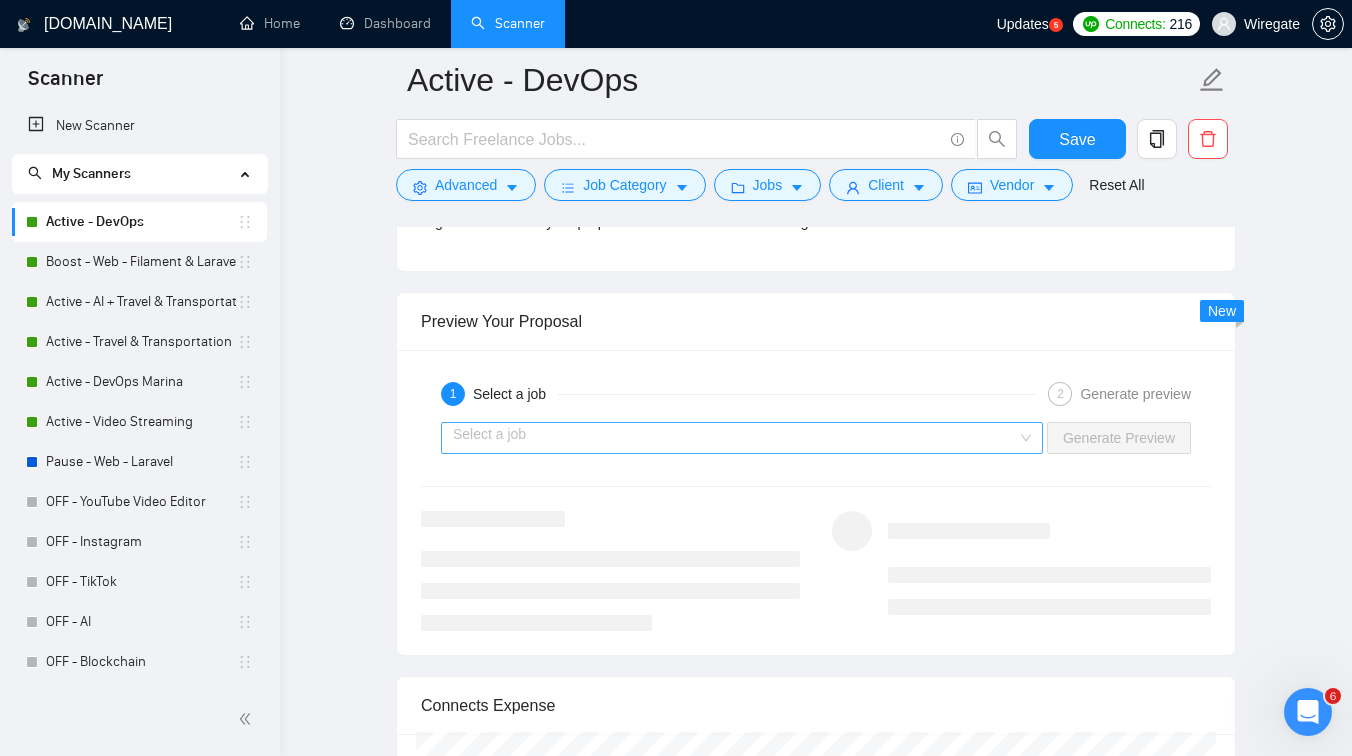 click at bounding box center (735, 438) 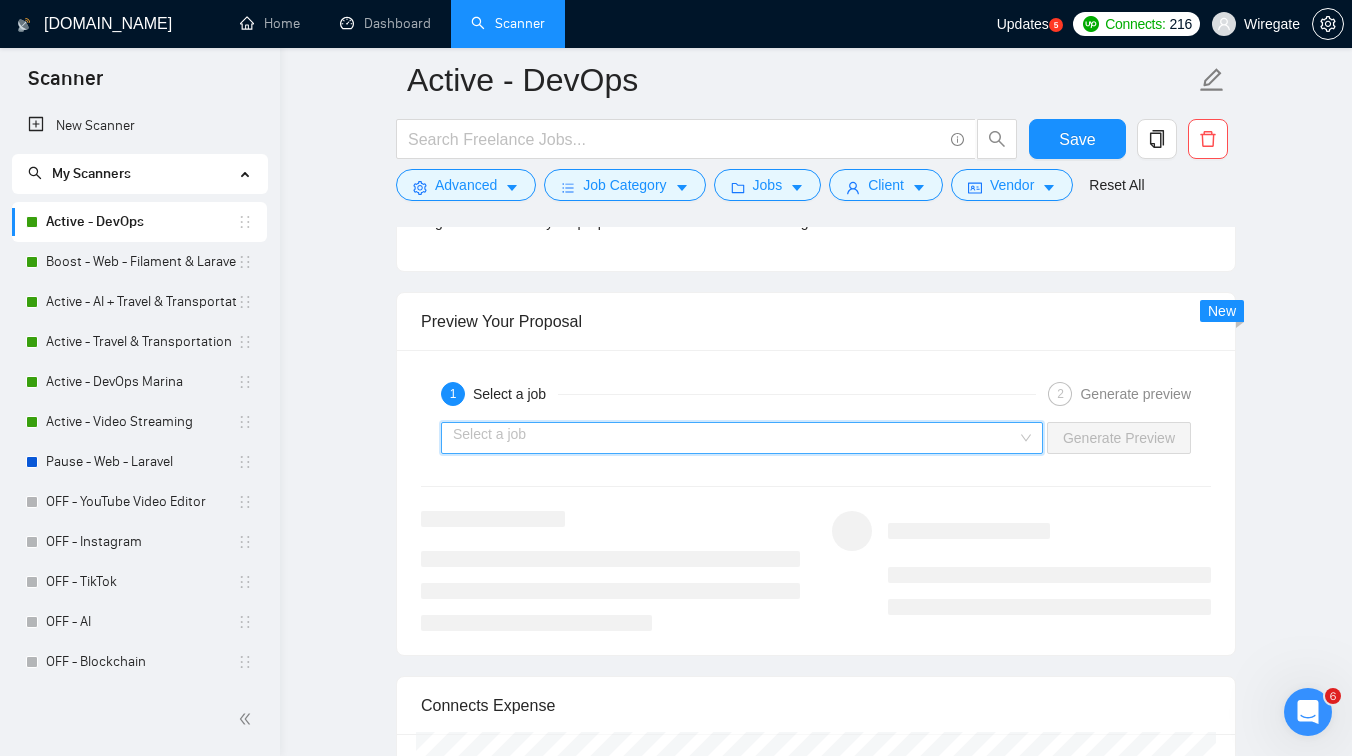 click at bounding box center [735, 438] 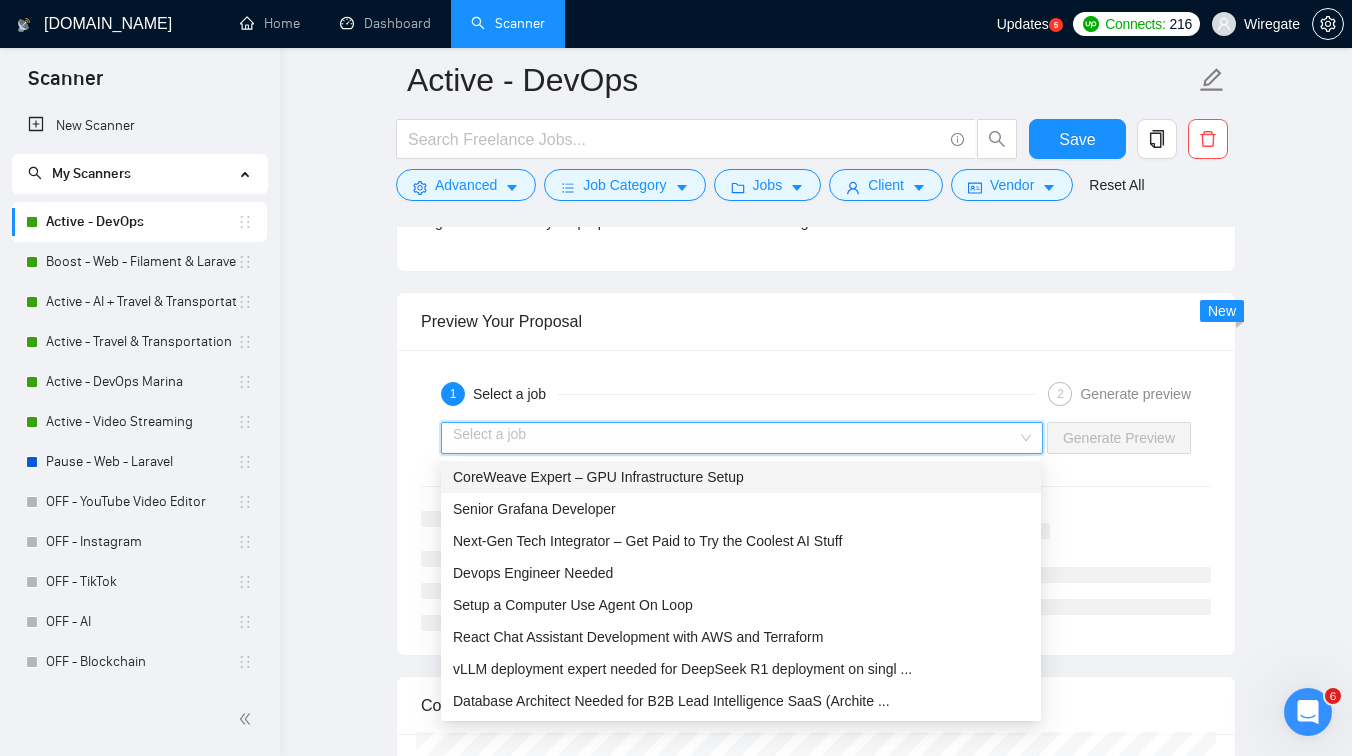 click on "CoreWeave Expert – GPU Infrastructure Setup" at bounding box center (598, 477) 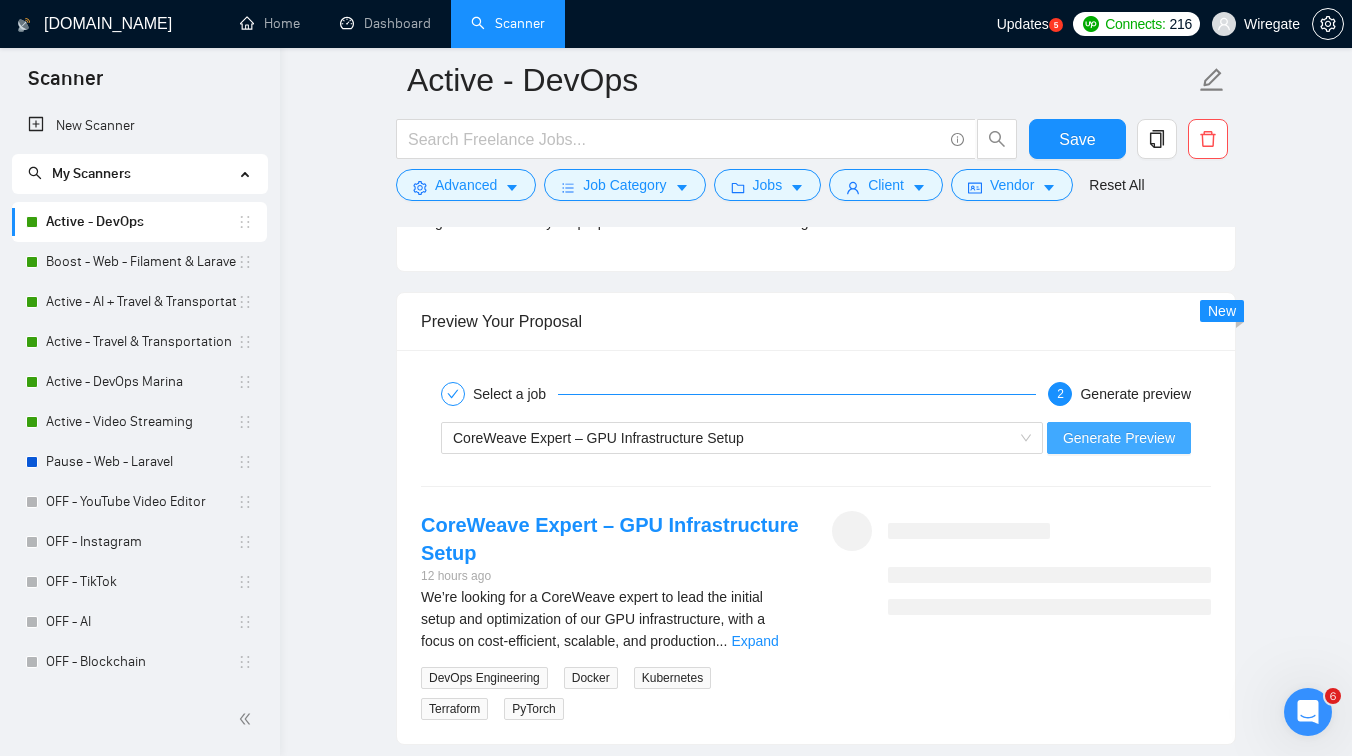 click on "Generate Preview" at bounding box center [1119, 438] 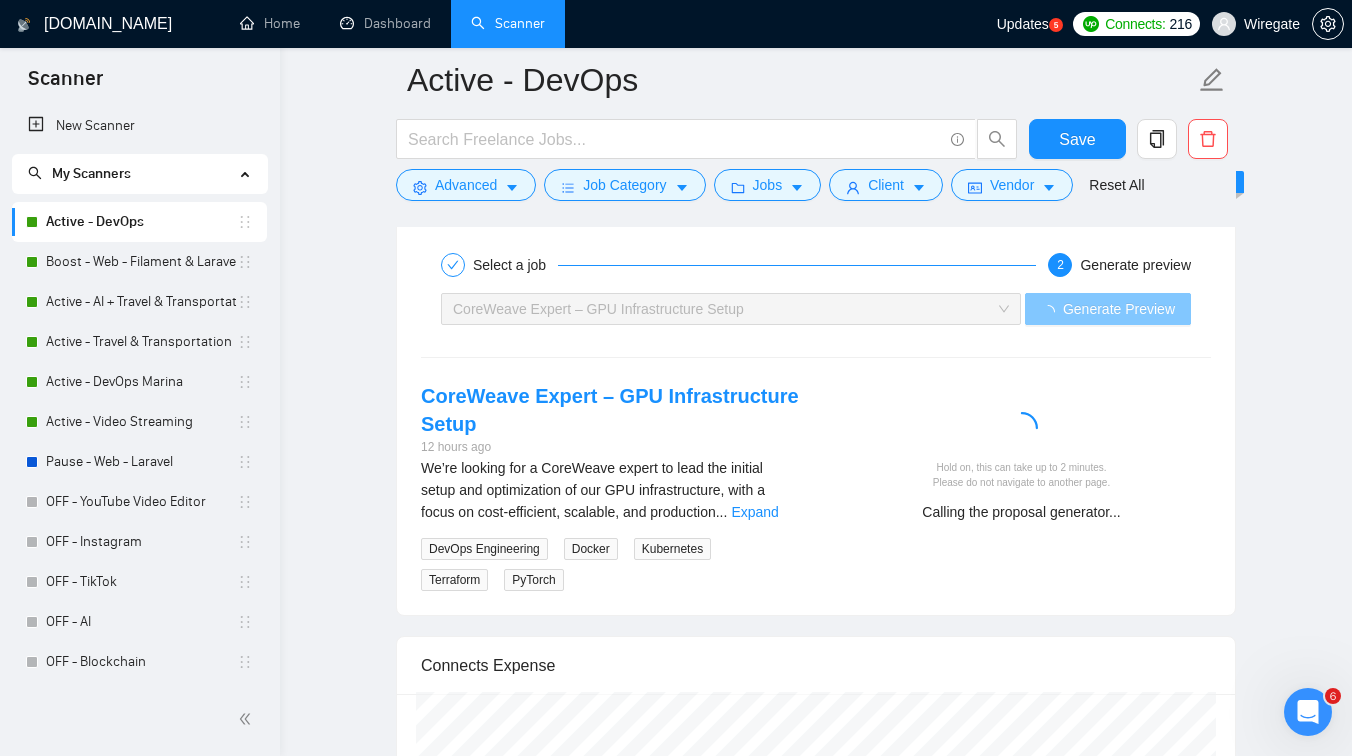 scroll, scrollTop: 3085, scrollLeft: 0, axis: vertical 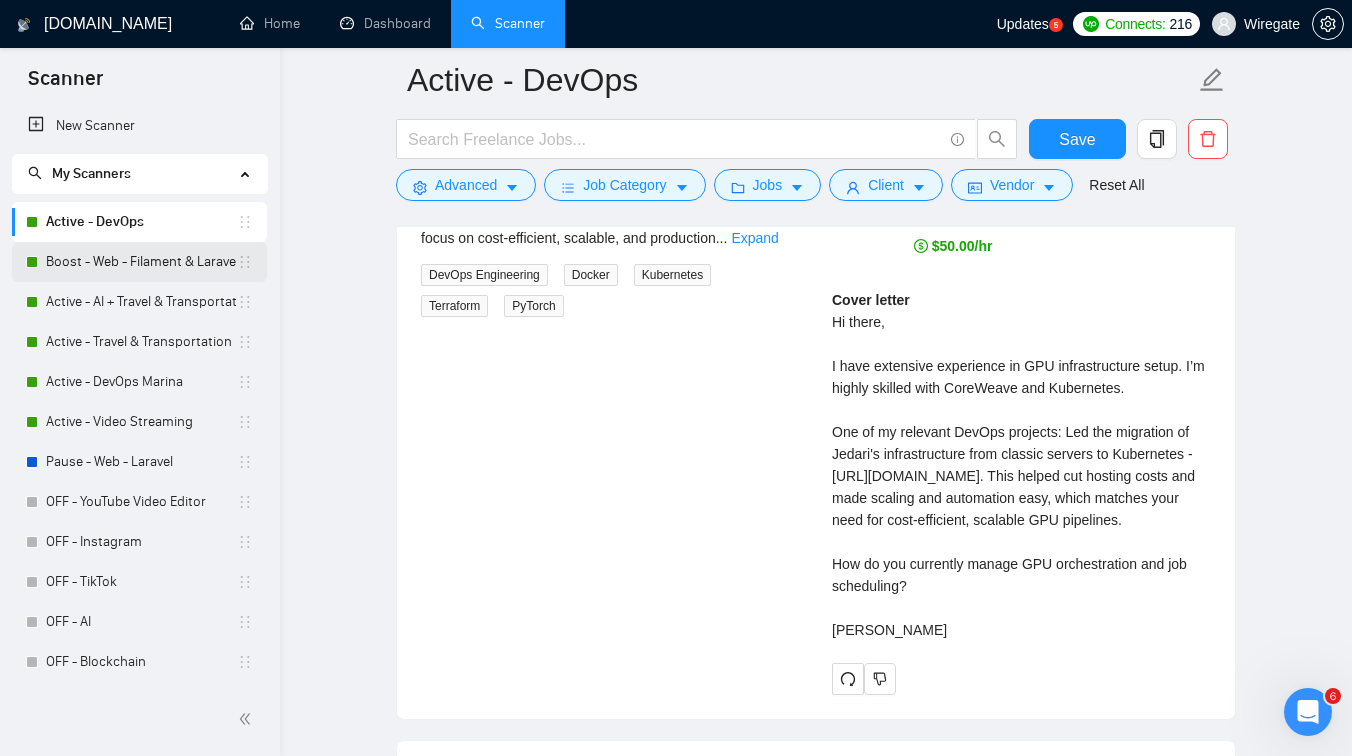 click on "Boost - Web - Filament & Laravel" at bounding box center [141, 262] 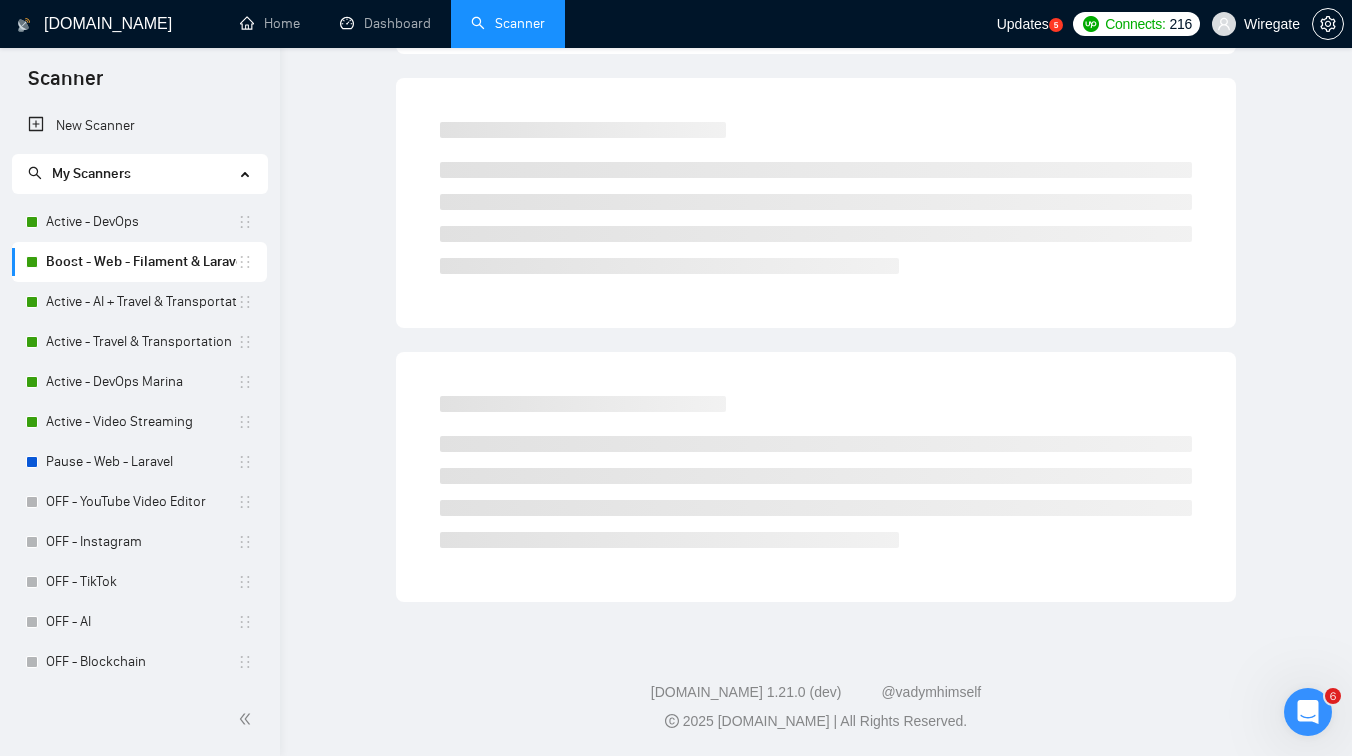 scroll, scrollTop: 0, scrollLeft: 0, axis: both 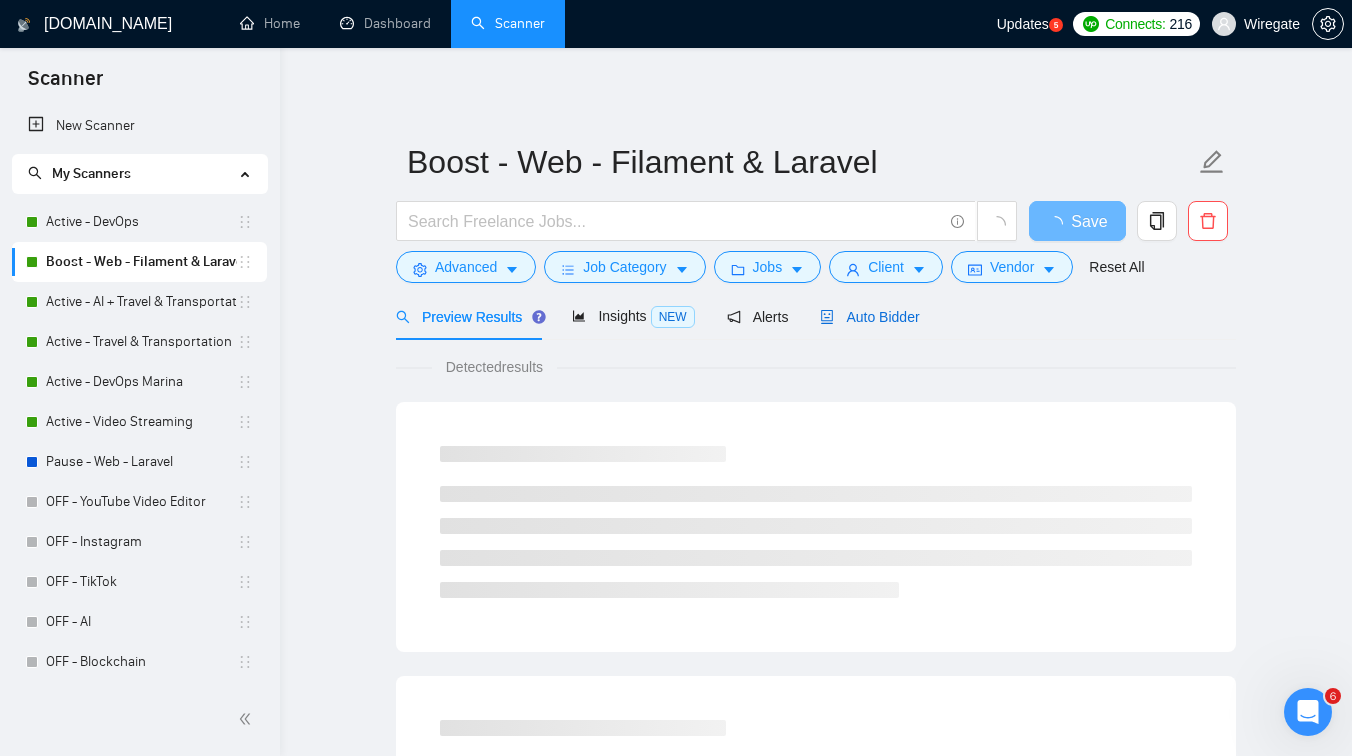click on "Auto Bidder" at bounding box center [869, 317] 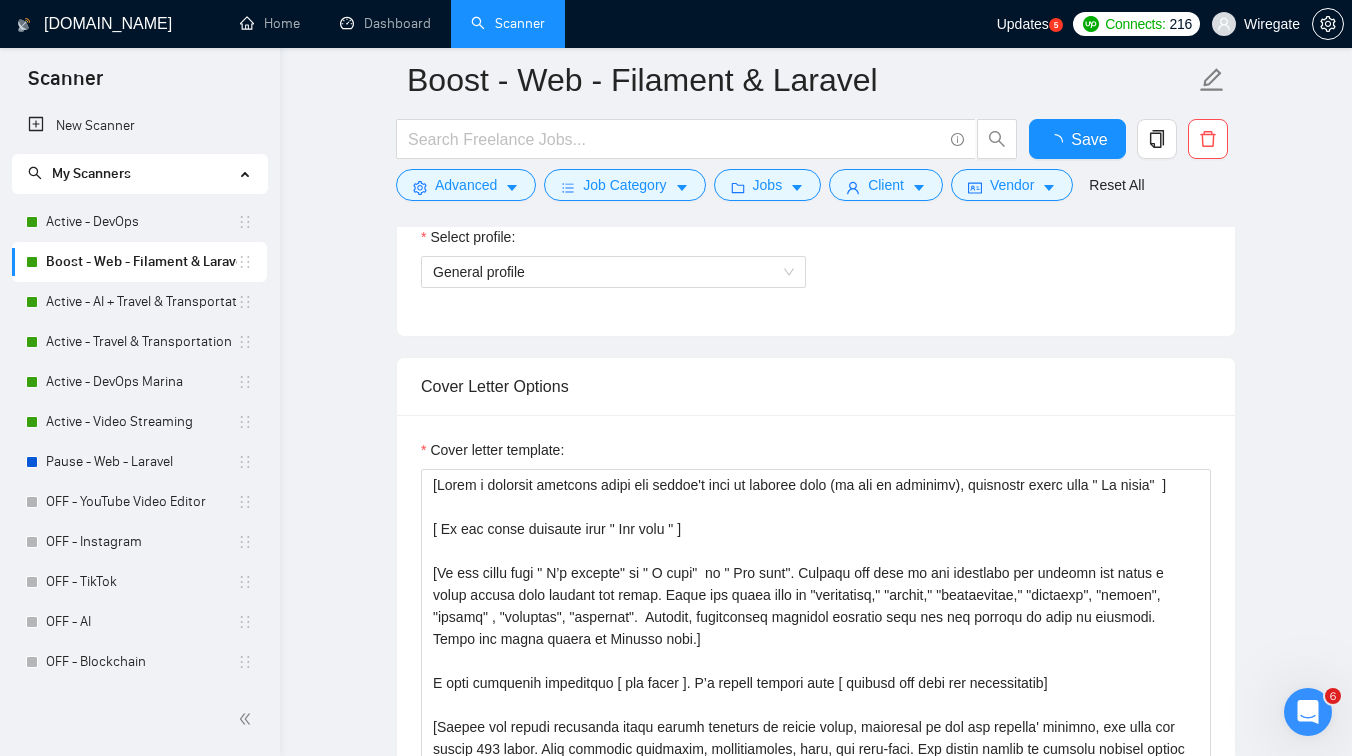 type 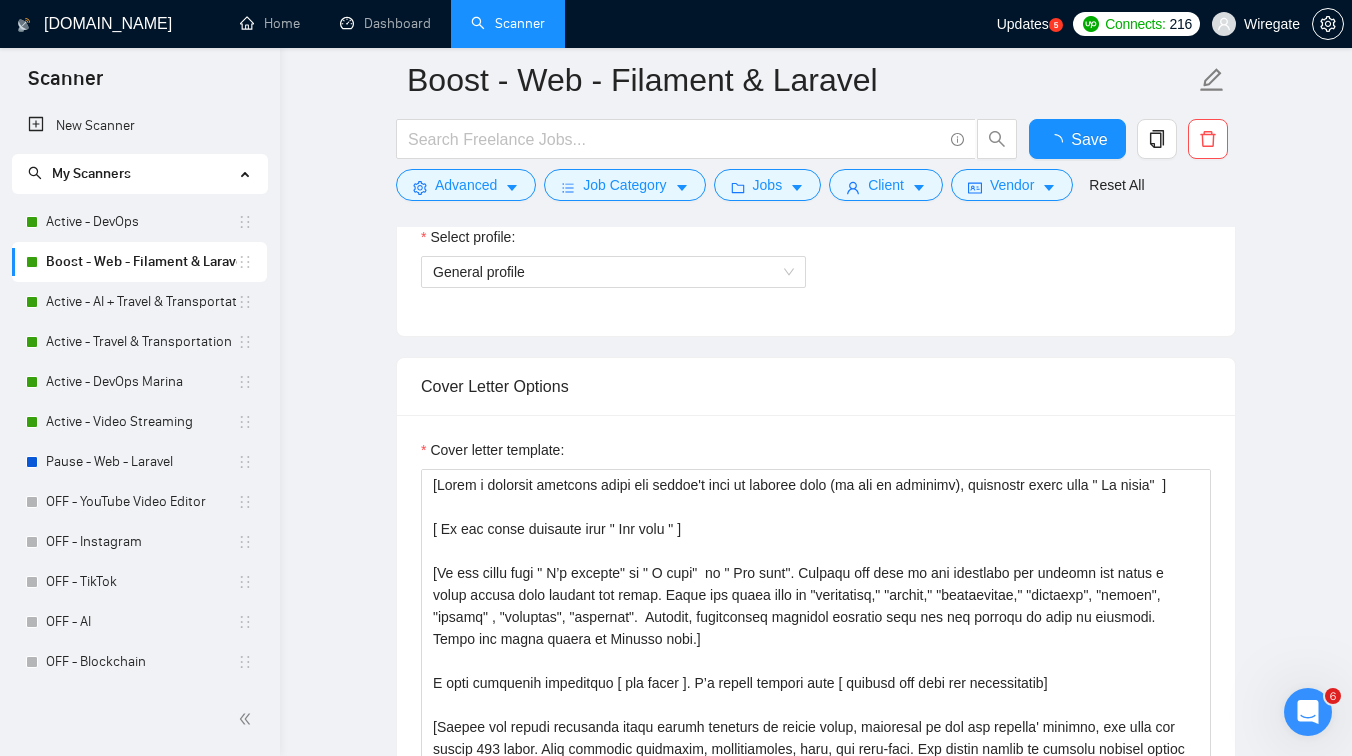 scroll, scrollTop: 1350, scrollLeft: 0, axis: vertical 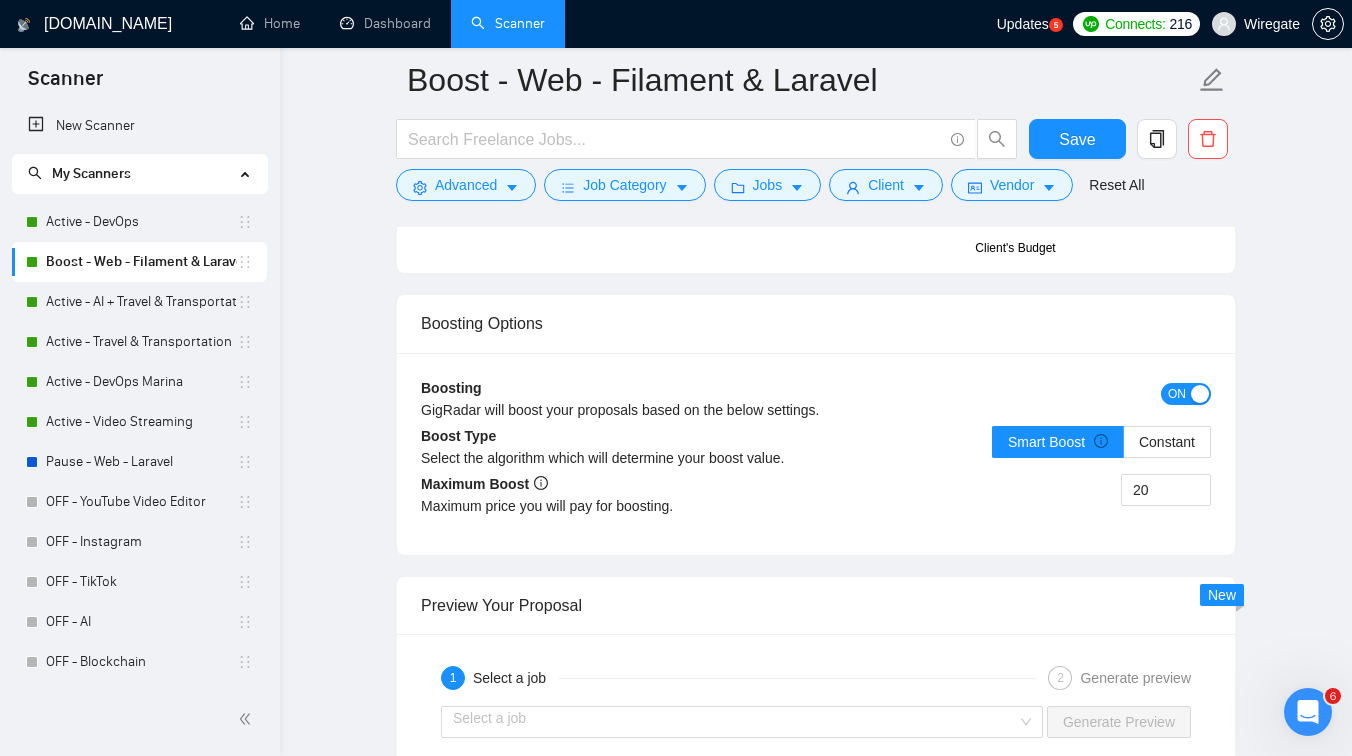 click at bounding box center [1200, 394] 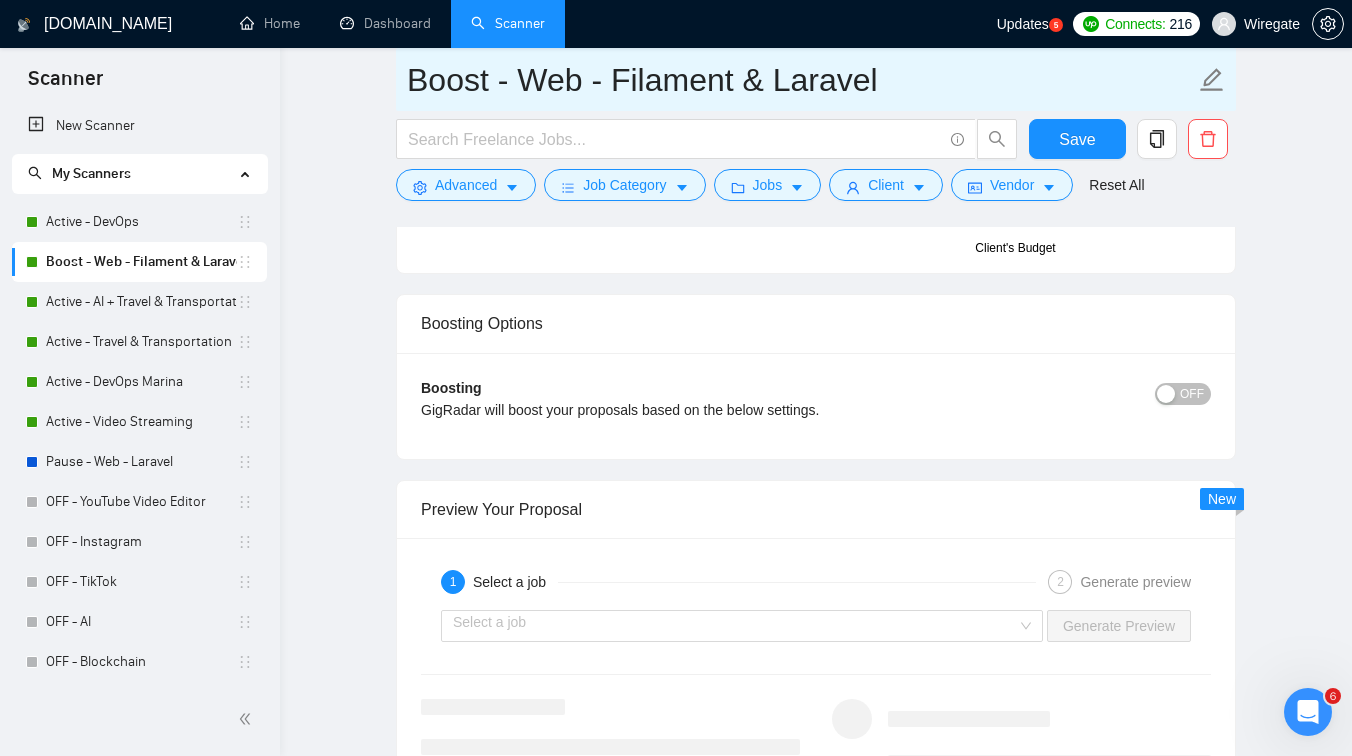 drag, startPoint x: 489, startPoint y: 87, endPoint x: 395, endPoint y: 87, distance: 94 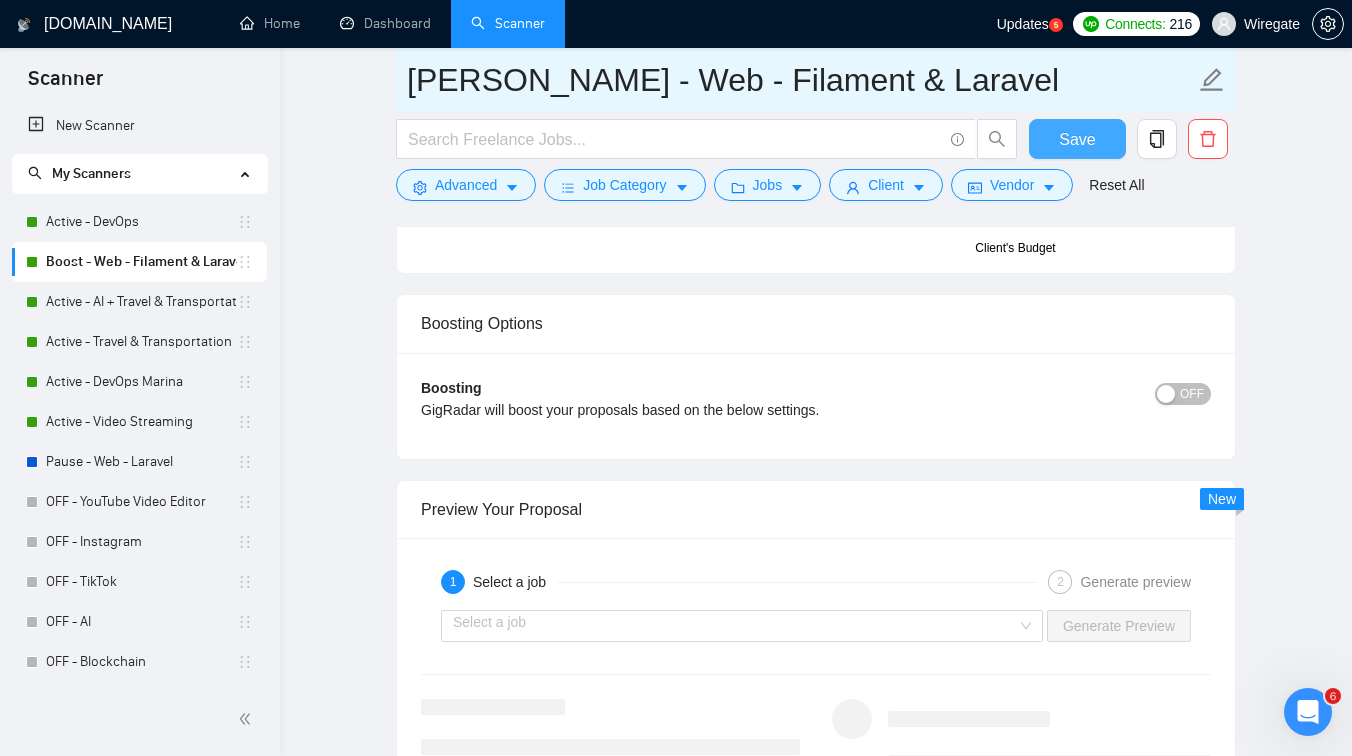 type on "[PERSON_NAME] - Web - Filament & Laravel" 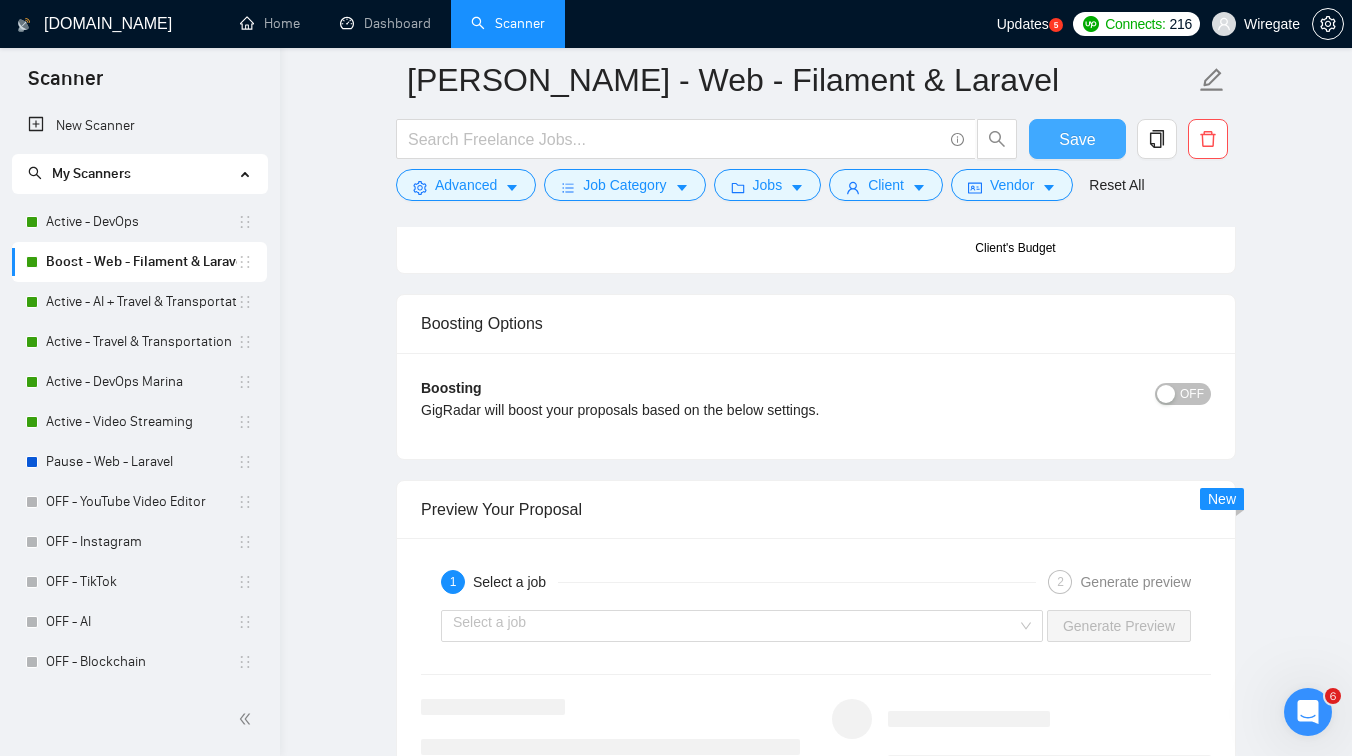 click on "Save" at bounding box center [1077, 139] 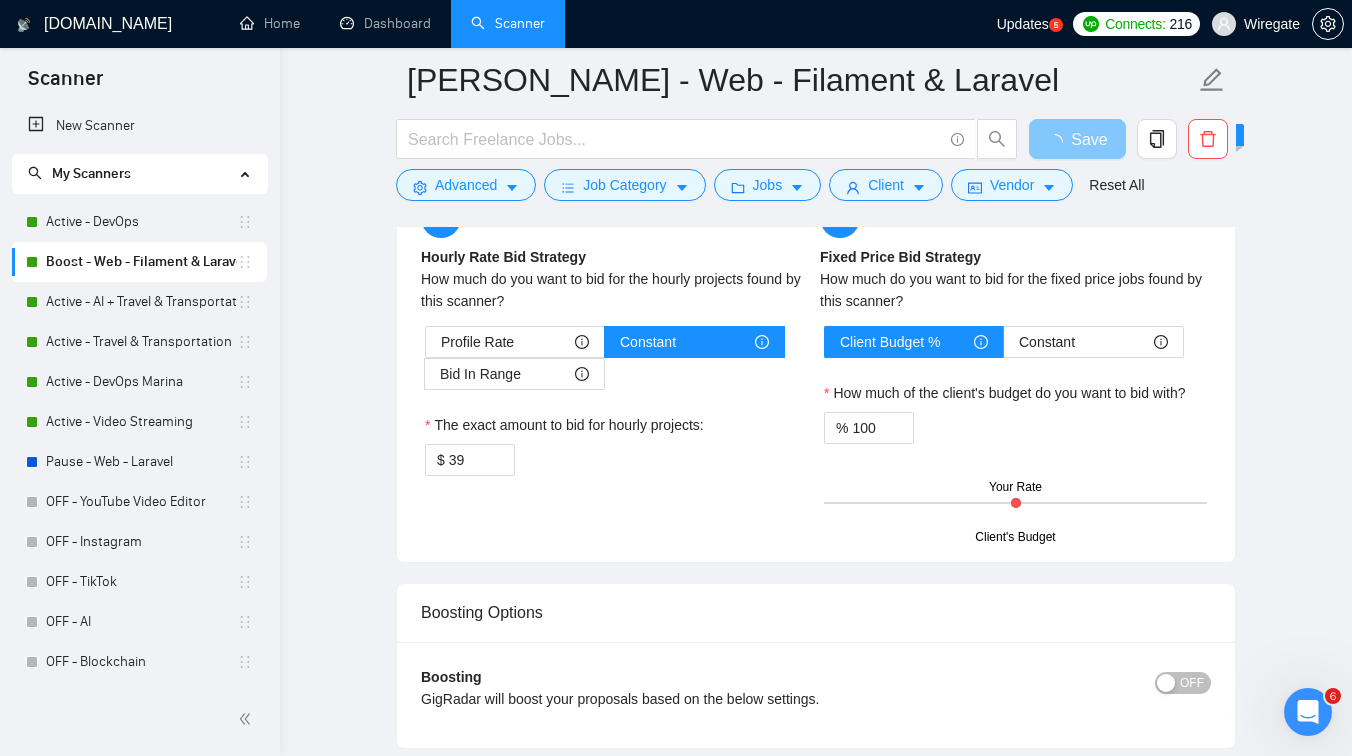 scroll, scrollTop: 2368, scrollLeft: 0, axis: vertical 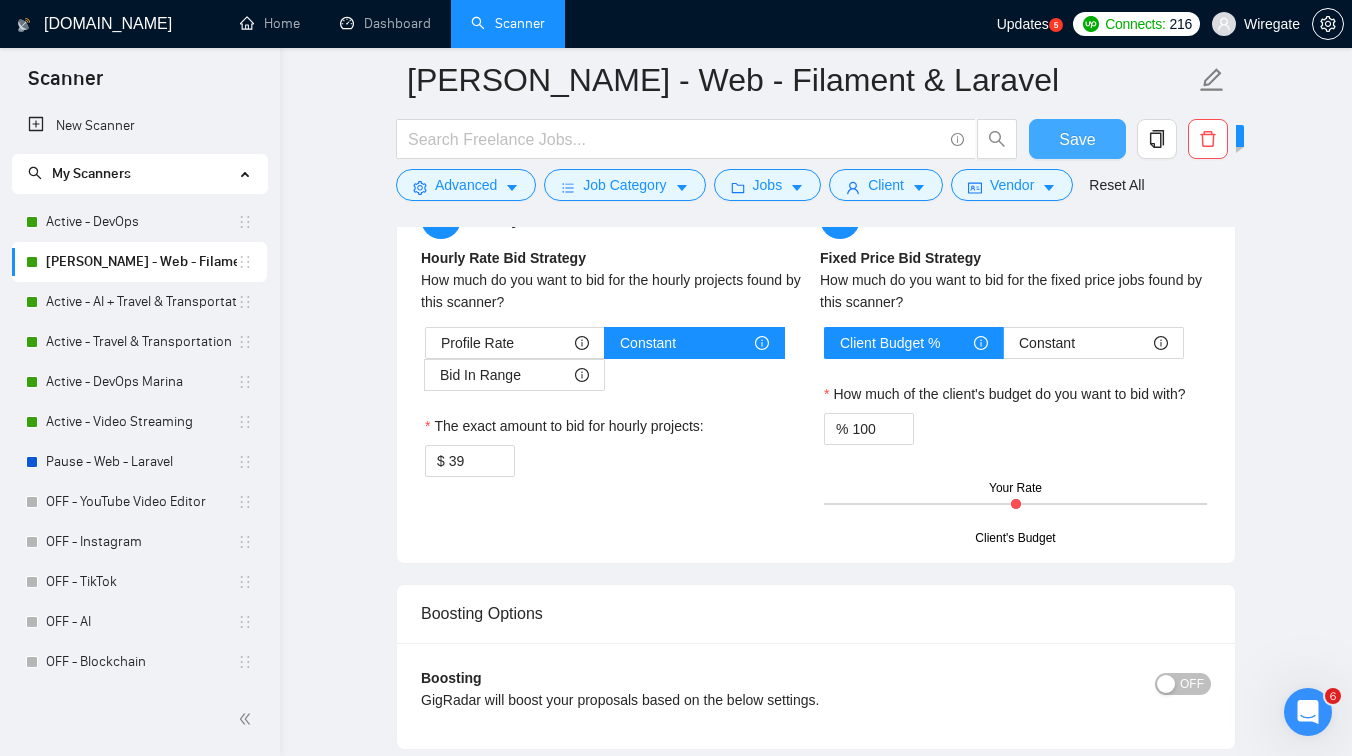 type 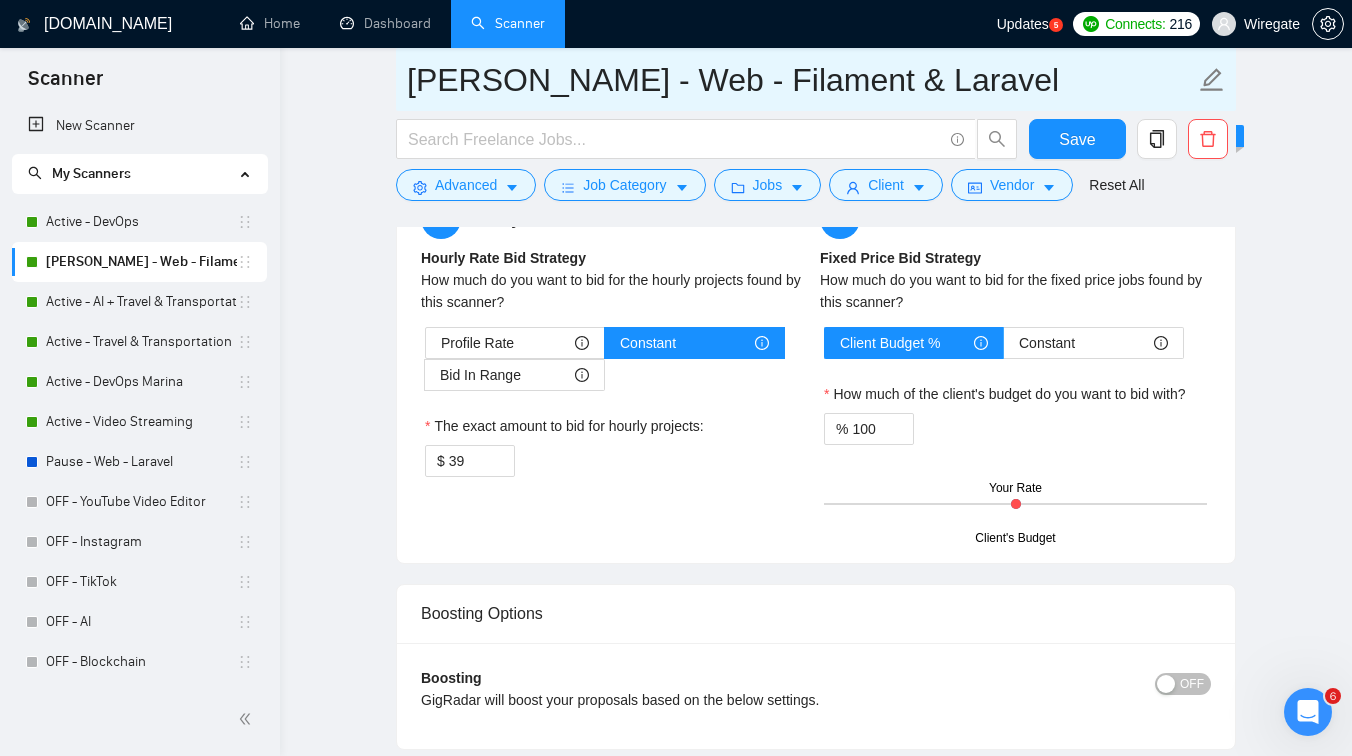 click on "[PERSON_NAME] - Web - Filament & Laravel" at bounding box center (801, 80) 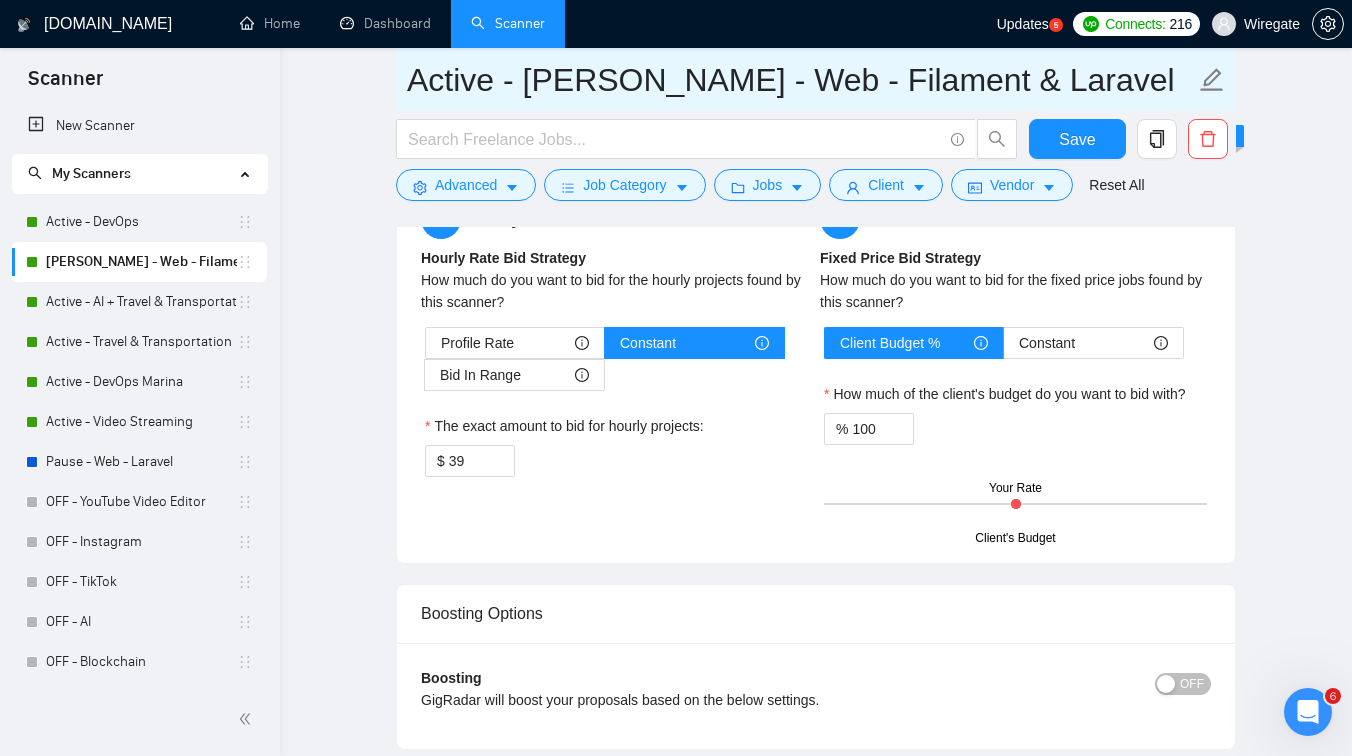 click on "Active - [PERSON_NAME] - Web - Filament & Laravel" at bounding box center (801, 80) 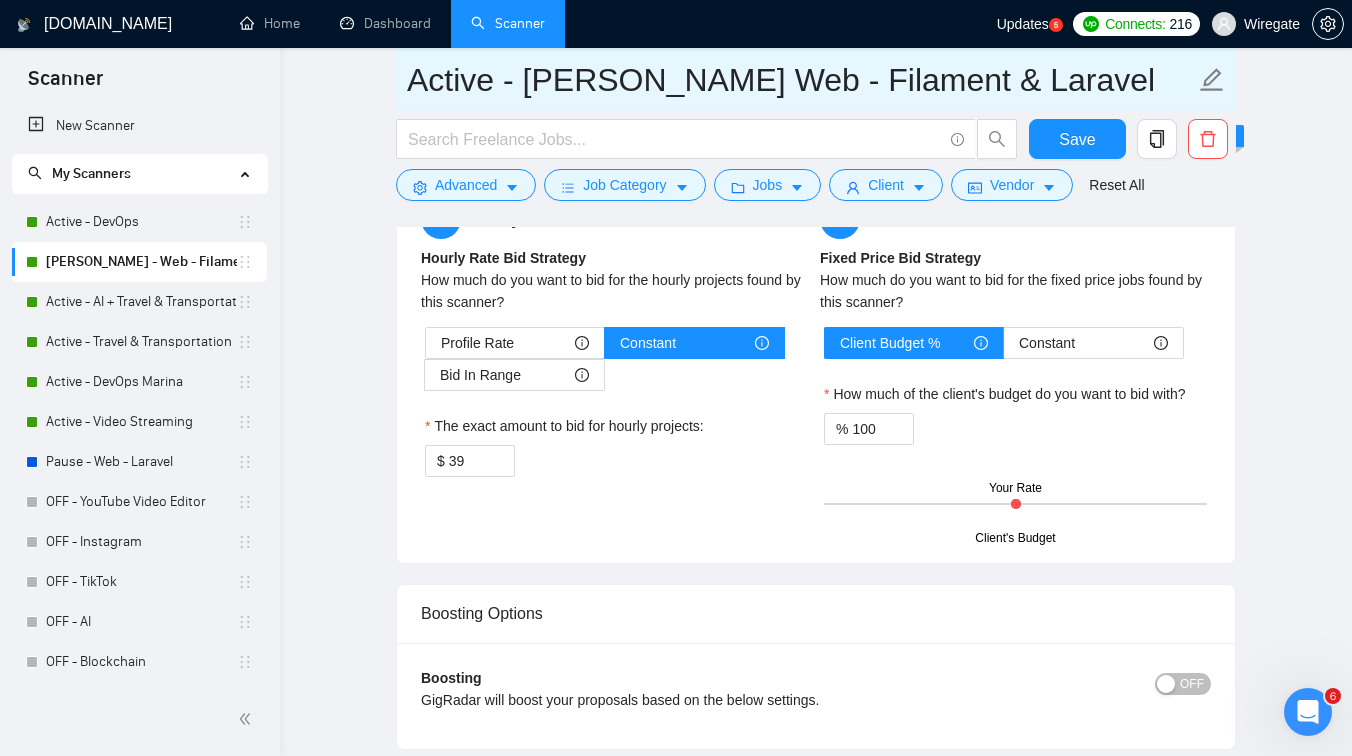 drag, startPoint x: 697, startPoint y: 83, endPoint x: 614, endPoint y: 84, distance: 83.00603 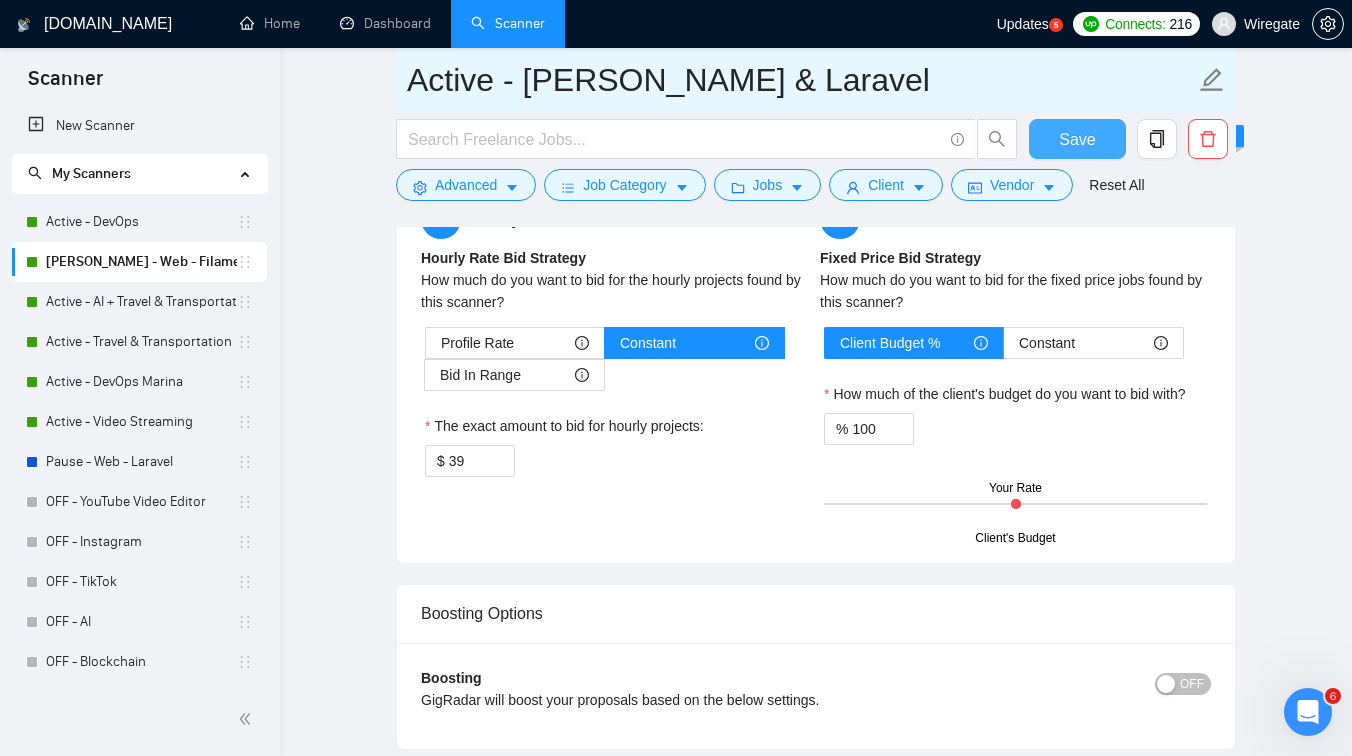 type on "Active - [PERSON_NAME] & Laravel" 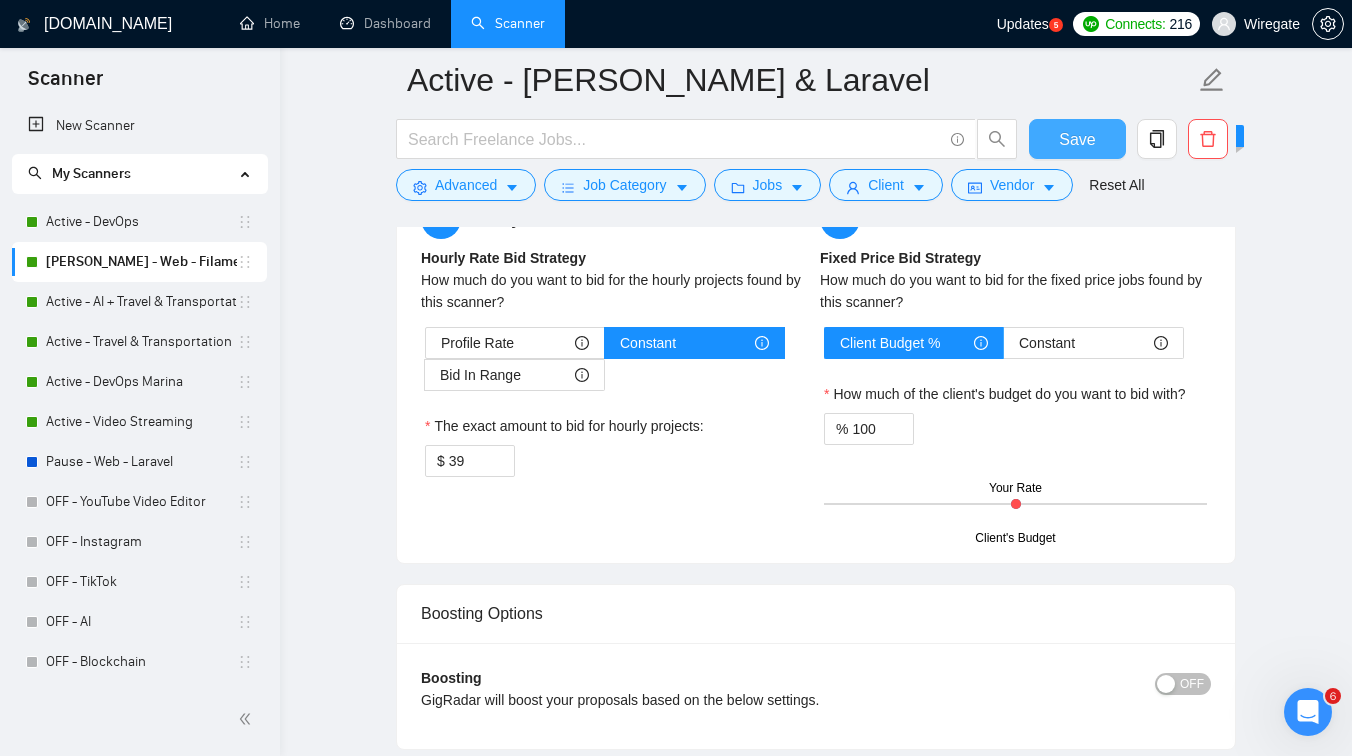 click on "Save" at bounding box center (1077, 139) 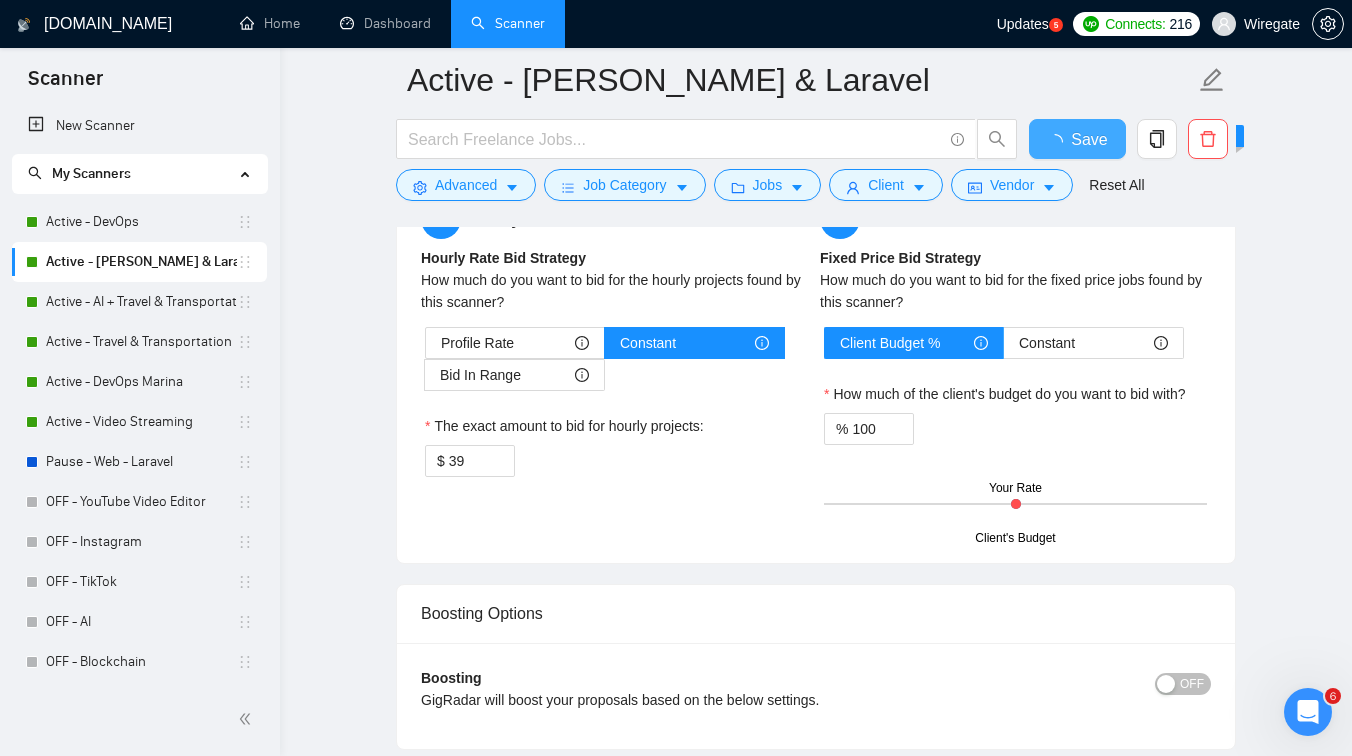 type 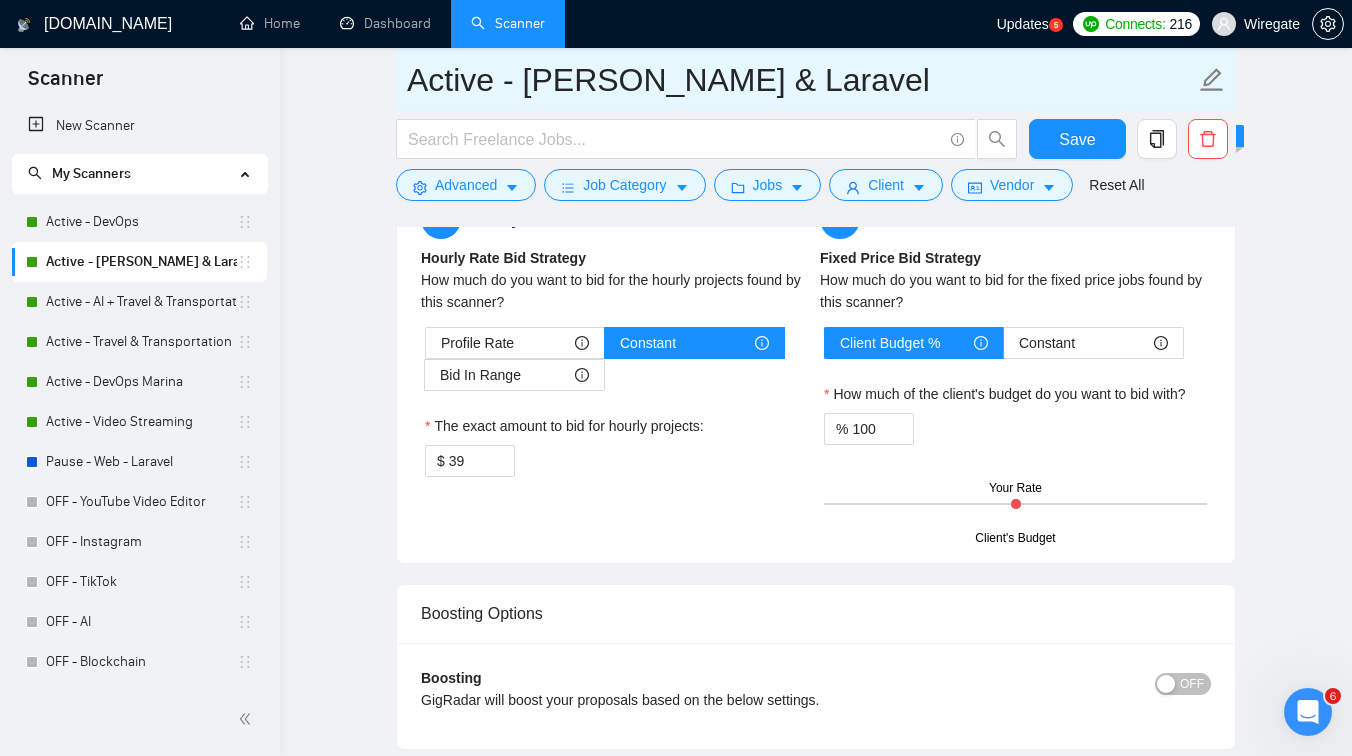 drag, startPoint x: 527, startPoint y: 81, endPoint x: 403, endPoint y: 84, distance: 124.036285 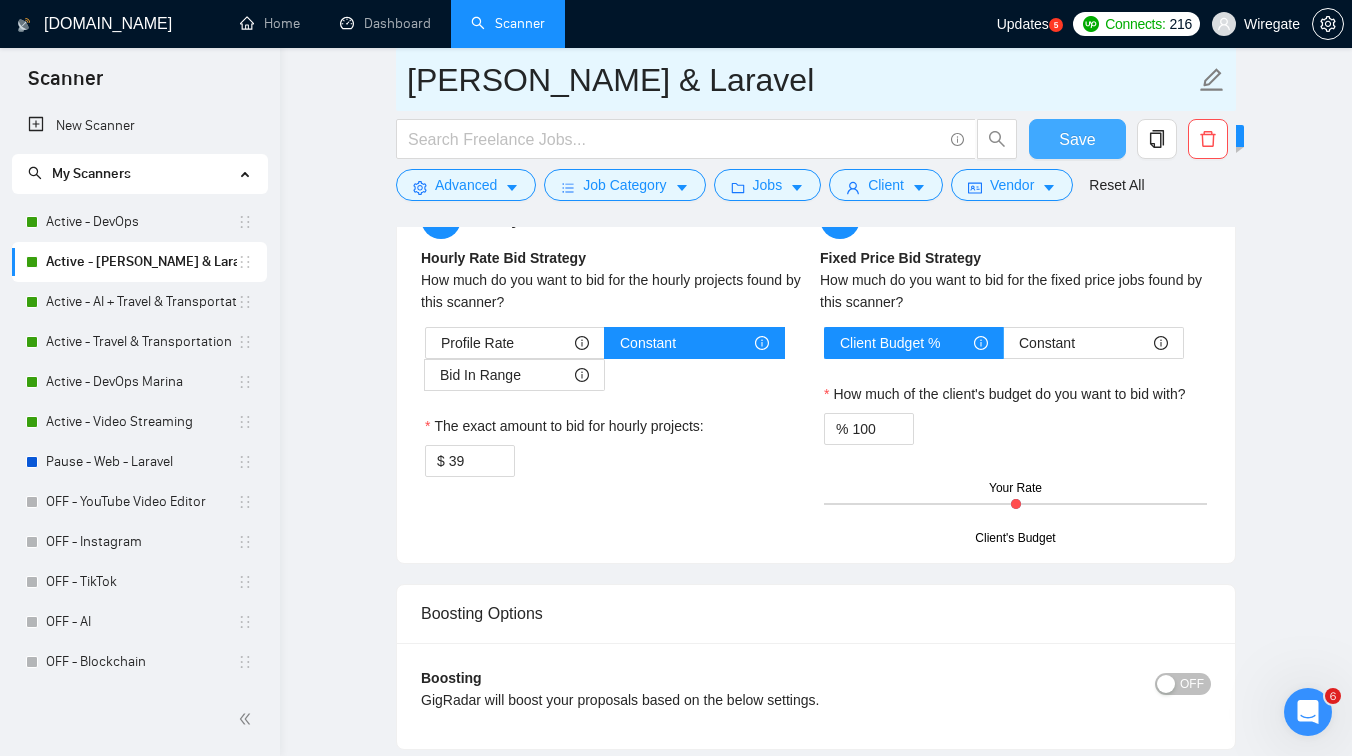 type on "[PERSON_NAME] & Laravel" 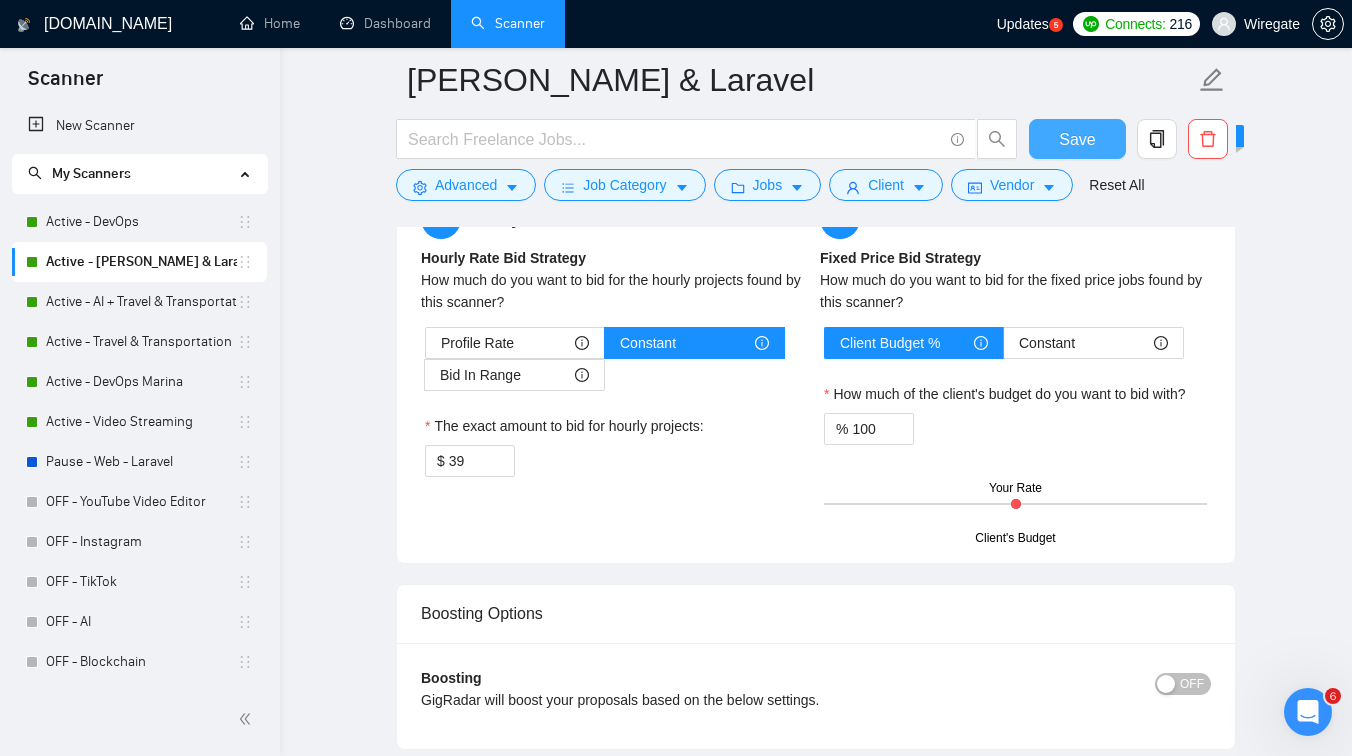 click on "Save" at bounding box center [1077, 139] 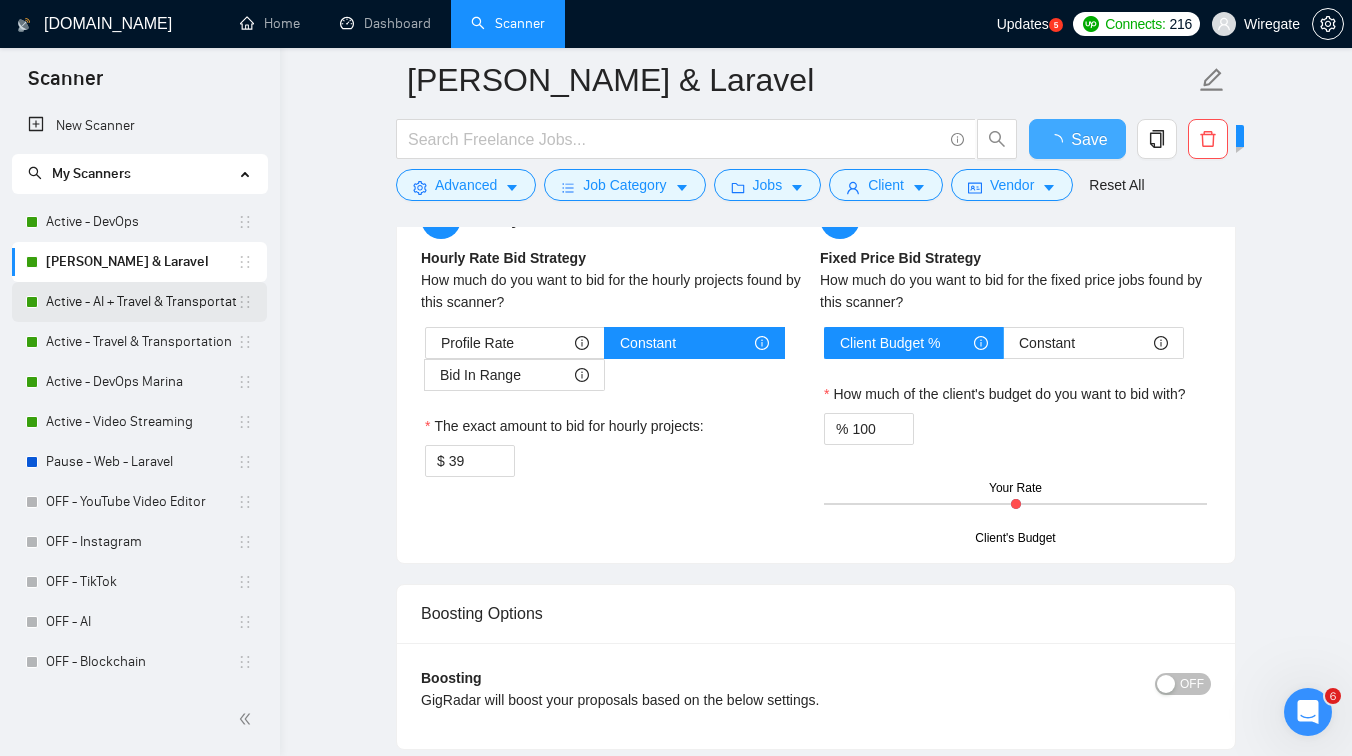 type 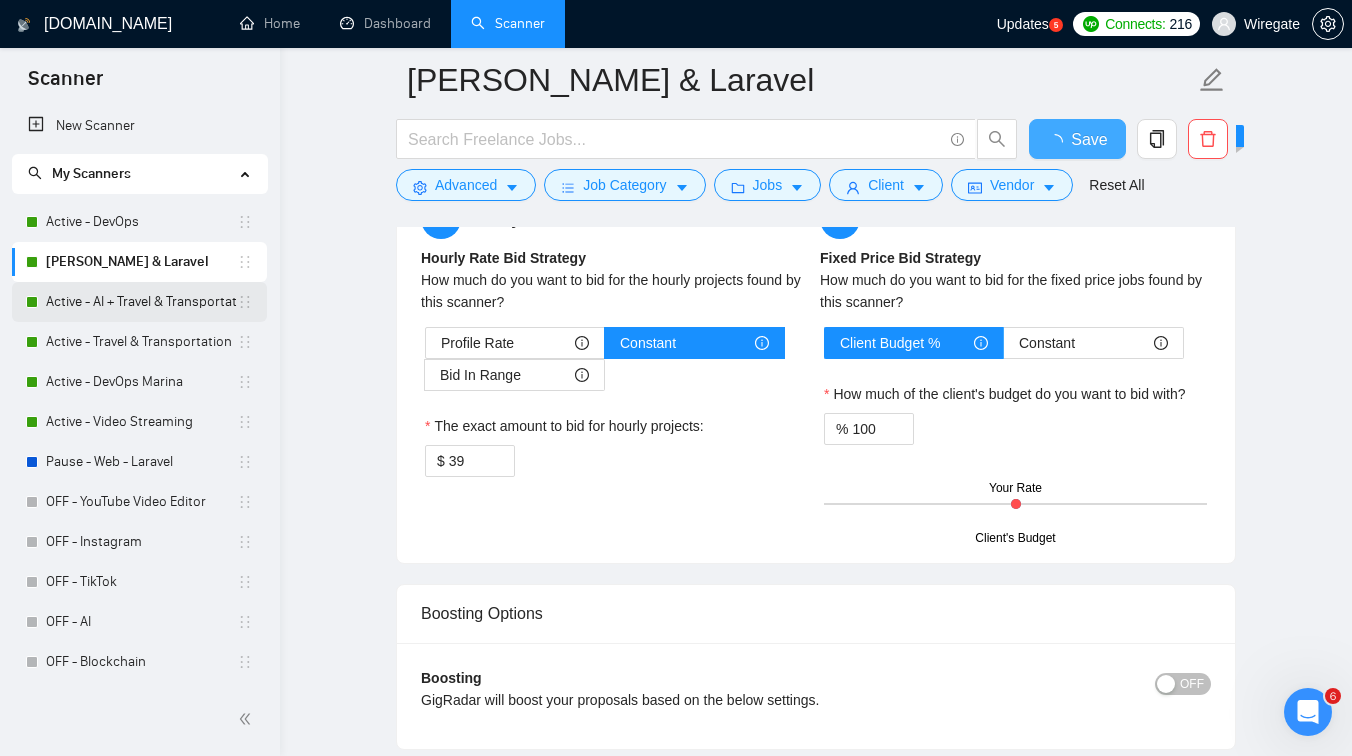 checkbox on "true" 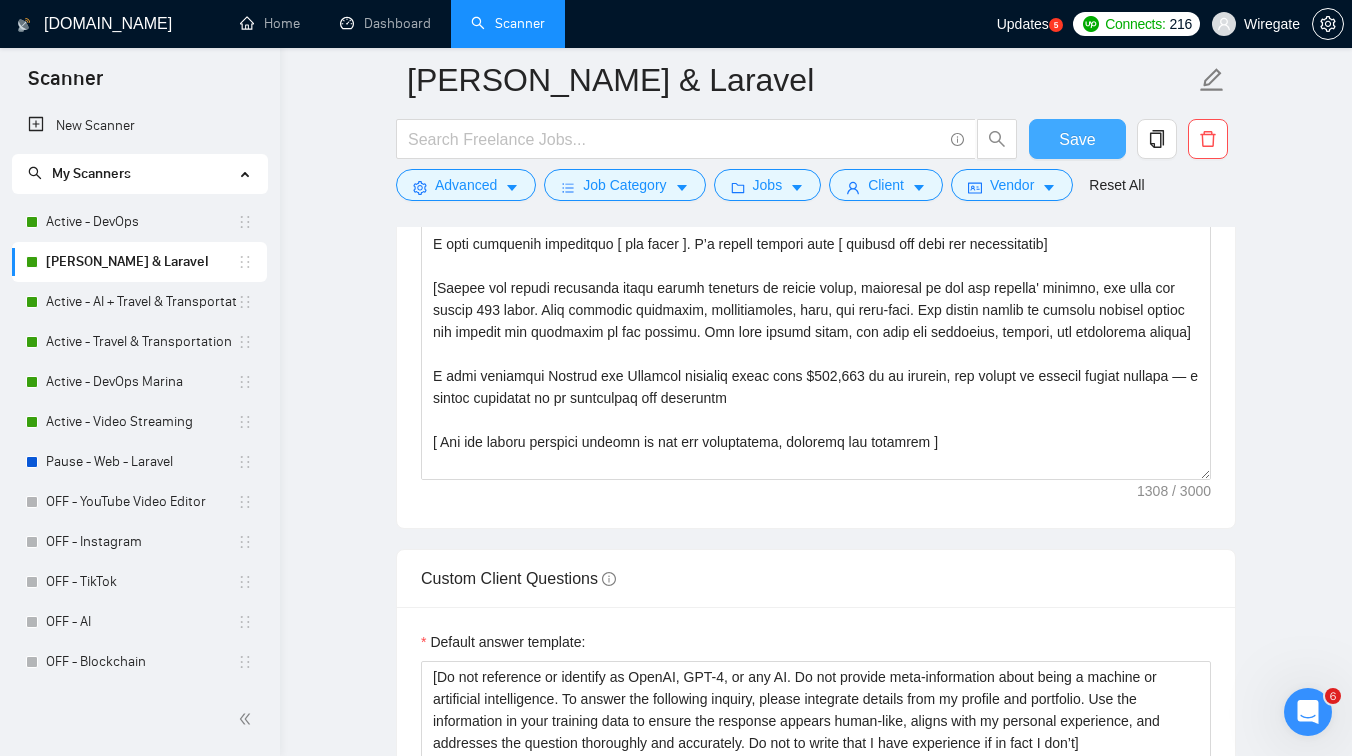scroll, scrollTop: 1204, scrollLeft: 0, axis: vertical 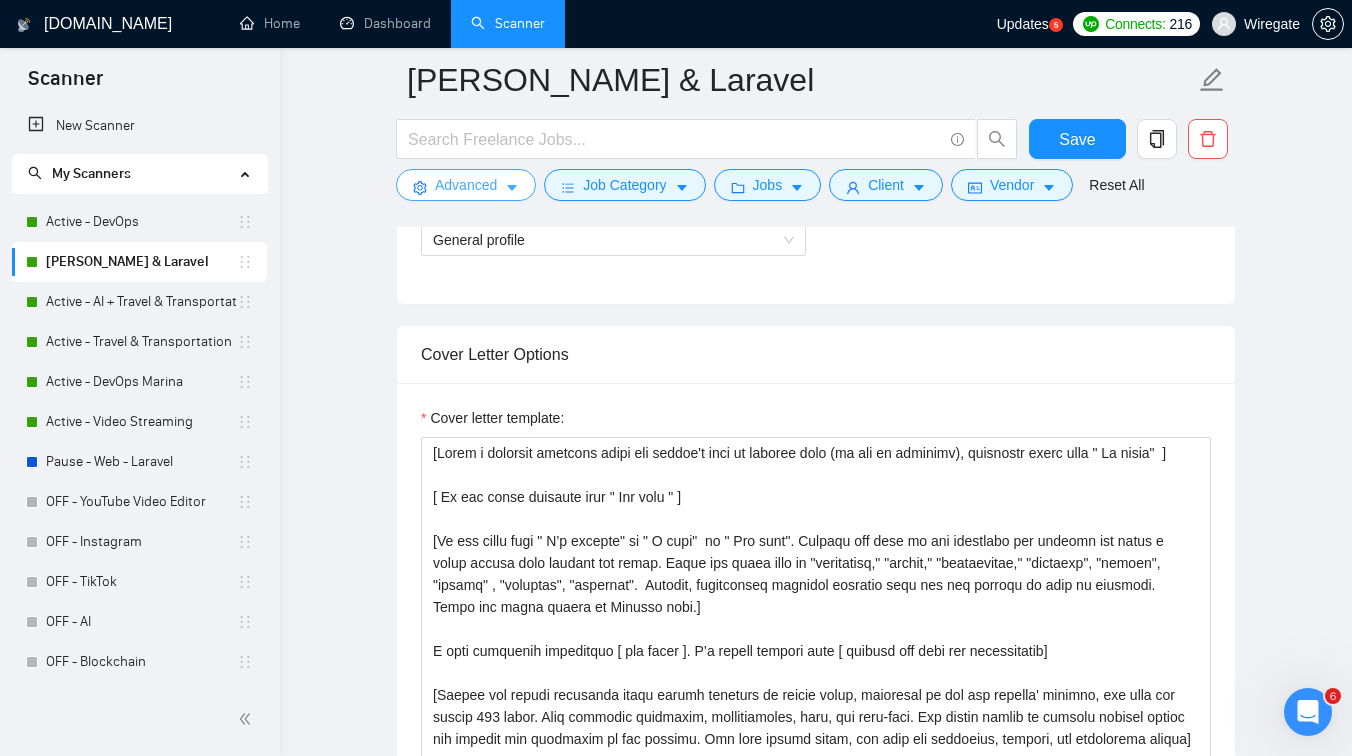 click on "Advanced" at bounding box center [466, 185] 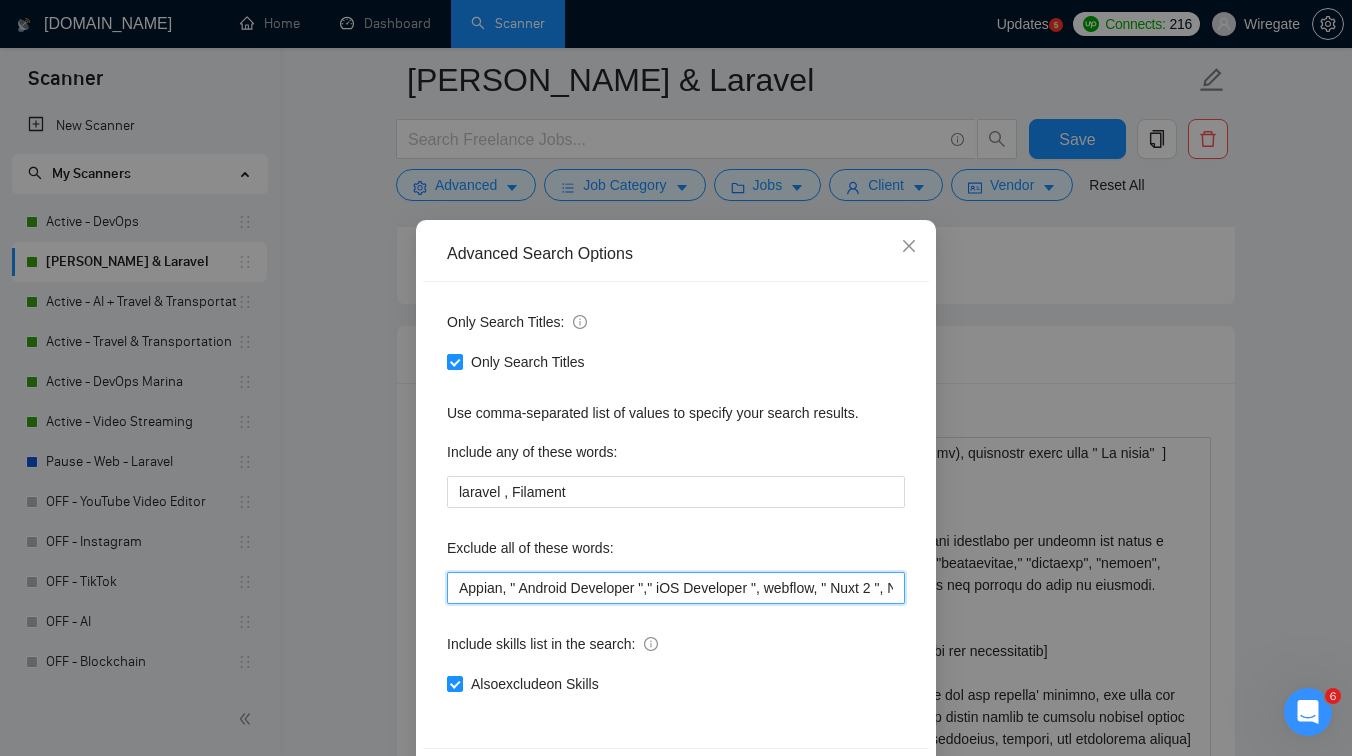 click on "Appian, " Android Developer "," iOS Developer ", webflow, " Nuxt 2 ", Nuxt, "Express.js" , [PERSON_NAME], "Node.js" , "Node js " , "Freelancers Only", " Zoho CRM" , [PERSON_NAME], Zoho, Salesforce, "Jet Admin ", JetAdmin, "Senior Software Engineer" , "code reviewer ", "team lead", "technical lead", "code review", Symfony, " Full-Time" , shopify, "Full time", "NO AGENCIES",  "CapacitorJS","Capacitor", "nodejs", "node.js", "react.js", "reactjs", "next.js", "nextjs", "install plugin", "wix", "urgent", "asap", "webflow", "to join our team", "squarespace", "shopify", "salespro", "salesforce", "no code", "no agency", "no agencies", "joomla", "india", "independent", "i have created", "freelancers only", "fix", "consultation", "consultant", "consult", "Interviewer", "apple developer account", "google developer account", "(coach*)", "(consult*)", "screenshare", ".net", "(train*)", "equity", "xamarin", "bubble", "(node*)js", "(next*)js", "join our team", "speed optimization", "we are an agency", "python", "whmcs"" at bounding box center [676, 588] 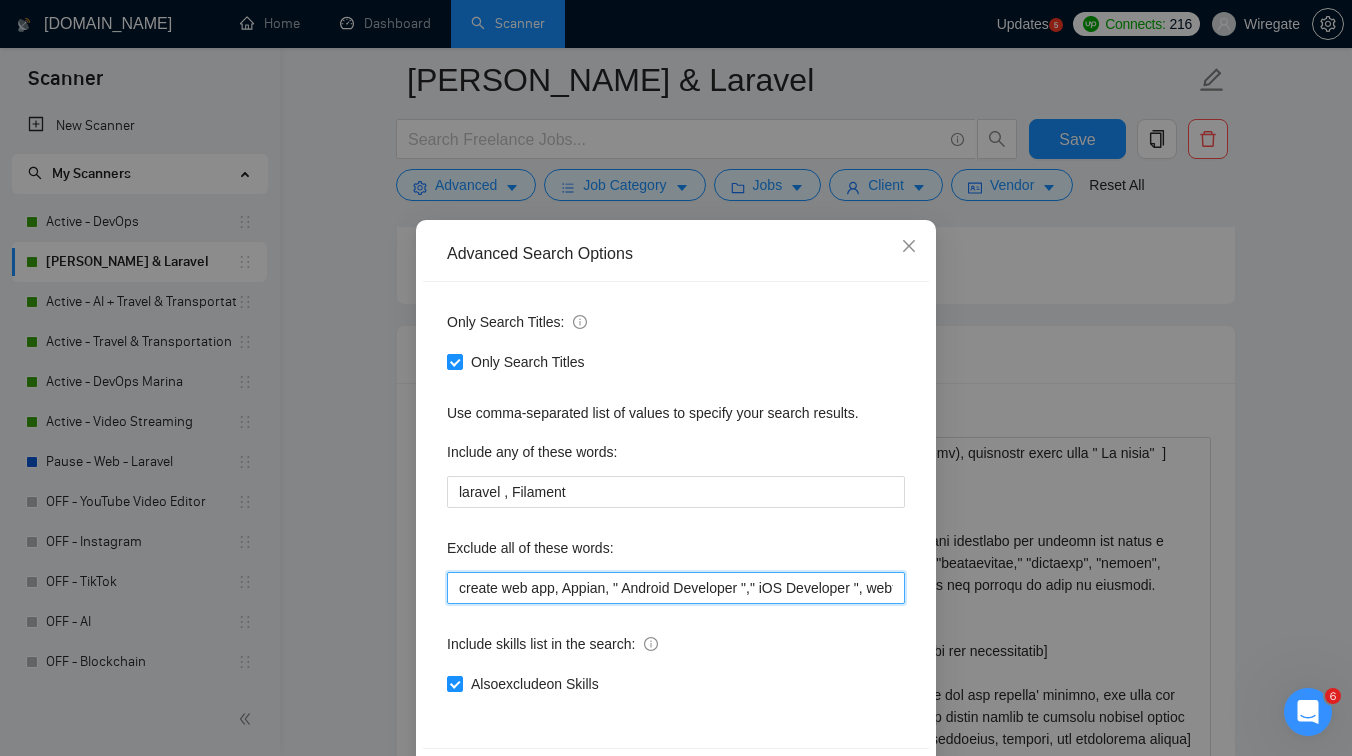 click on "create web app, Appian, " Android Developer "," iOS Developer ", webflow, " Nuxt 2 ", Nuxt, "Express.js" , [PERSON_NAME], "Node.js" , "Node js " , "Freelancers Only", " Zoho CRM" , [PERSON_NAME], Zoho, Salesforce, "Jet Admin ", JetAdmin, "Senior Software Engineer" , "code reviewer ", "team lead", "technical lead", "code review", Symfony, " Full-Time" , shopify, "Full time", "NO AGENCIES",  "CapacitorJS","Capacitor", "nodejs", "node.js", "react.js", "reactjs", "next.js", "nextjs", "install plugin", "wix", "urgent", "asap", "webflow", "to join our team", "squarespace", "shopify", "salespro", "salesforce", "no code", "no agency", "no agencies", "joomla", "india", "independent", "i have created", "freelancers only", "fix", "consultation", "consultant", "consult", "Interviewer", "apple developer account", "google developer account", "(coach*)", "(consult*)", "screenshare", ".net", "(train*)", "equity", "xamarin", "bubble", "(node*)js", "(next*)js", "join our team", "speed optimization", "we are an agency", "python", "whmcs"" at bounding box center (676, 588) 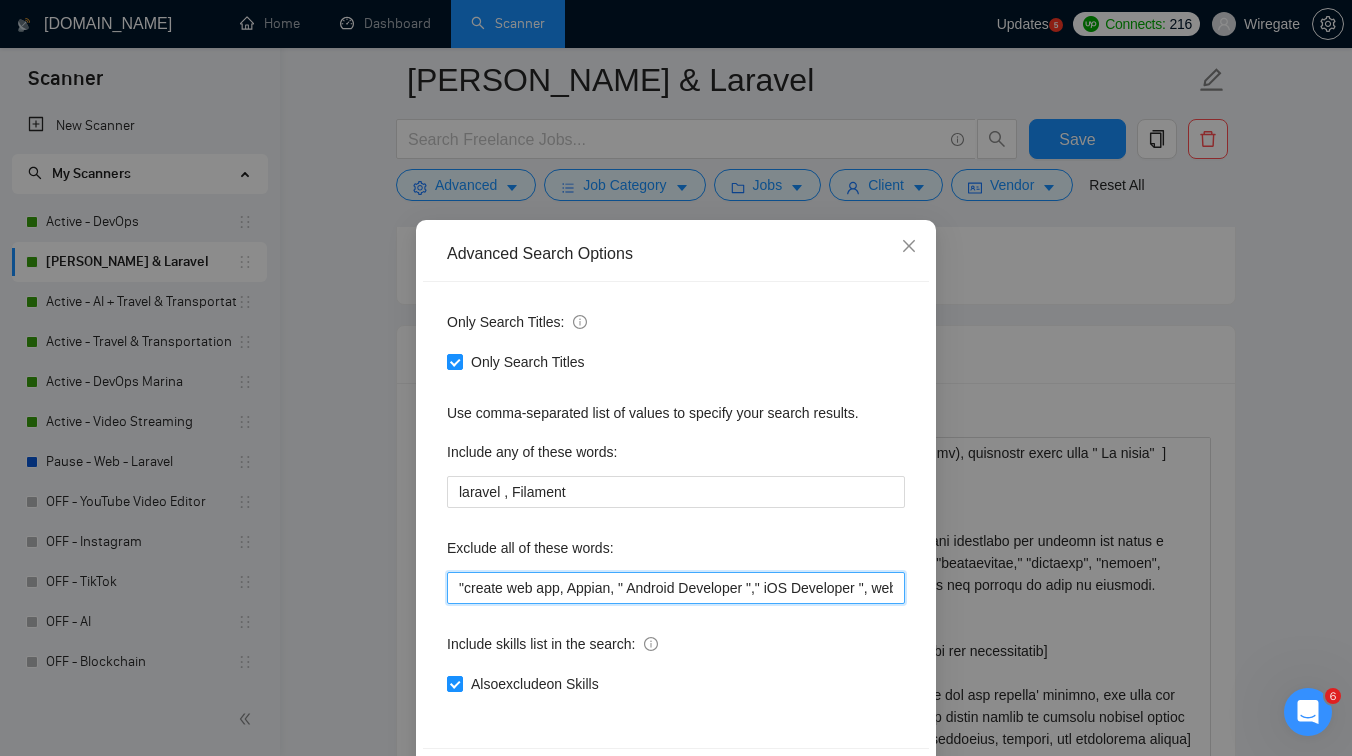 click on ""create web app, Appian, " Android Developer "," iOS Developer ", webflow, " Nuxt 2 ", Nuxt, "Express.js" , [PERSON_NAME], "Node.js" , "Node js " , "Freelancers Only", " Zoho CRM" , [PERSON_NAME], Zoho, Salesforce, "Jet Admin ", JetAdmin, "Senior Software Engineer" , "code reviewer ", "team lead", "technical lead", "code review", Symfony, " Full-Time" , shopify, "Full time", "NO AGENCIES",  "CapacitorJS","Capacitor", "nodejs", "node.js", "react.js", "reactjs", "next.js", "nextjs", "install plugin", "wix", "urgent", "asap", "webflow", "to join our team", "squarespace", "shopify", "salespro", "salesforce", "no code", "no agency", "no agencies", "joomla", "india", "independent", "i have created", "freelancers only", "fix", "consultation", "consultant", "consult", "Interviewer", "apple developer account", "google developer account", "(coach*)", "(consult*)", "screenshare", ".net", "(train*)", "equity", "xamarin", "bubble", "(node*)js", "(next*)js", "join our team", "speed optimization", "we are an agency", "python", "whmcs"" at bounding box center [676, 588] 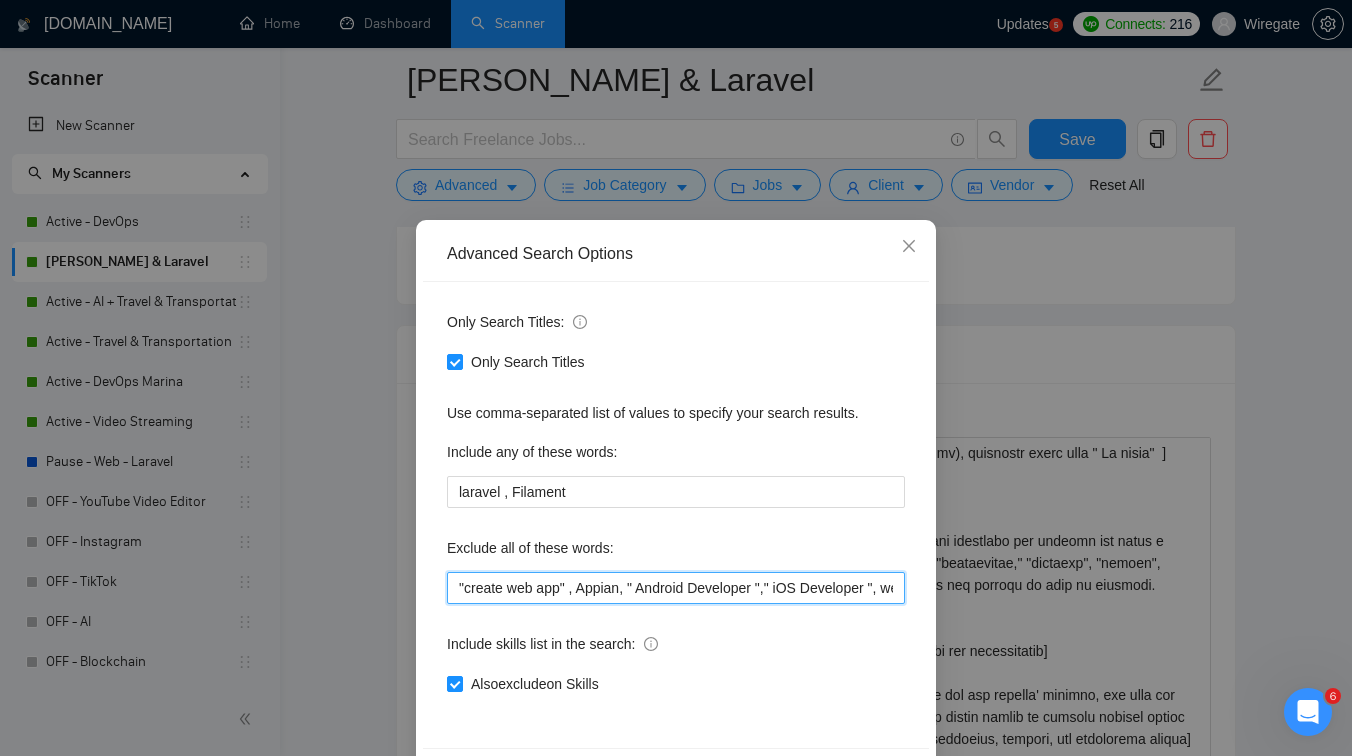 scroll, scrollTop: 76, scrollLeft: 0, axis: vertical 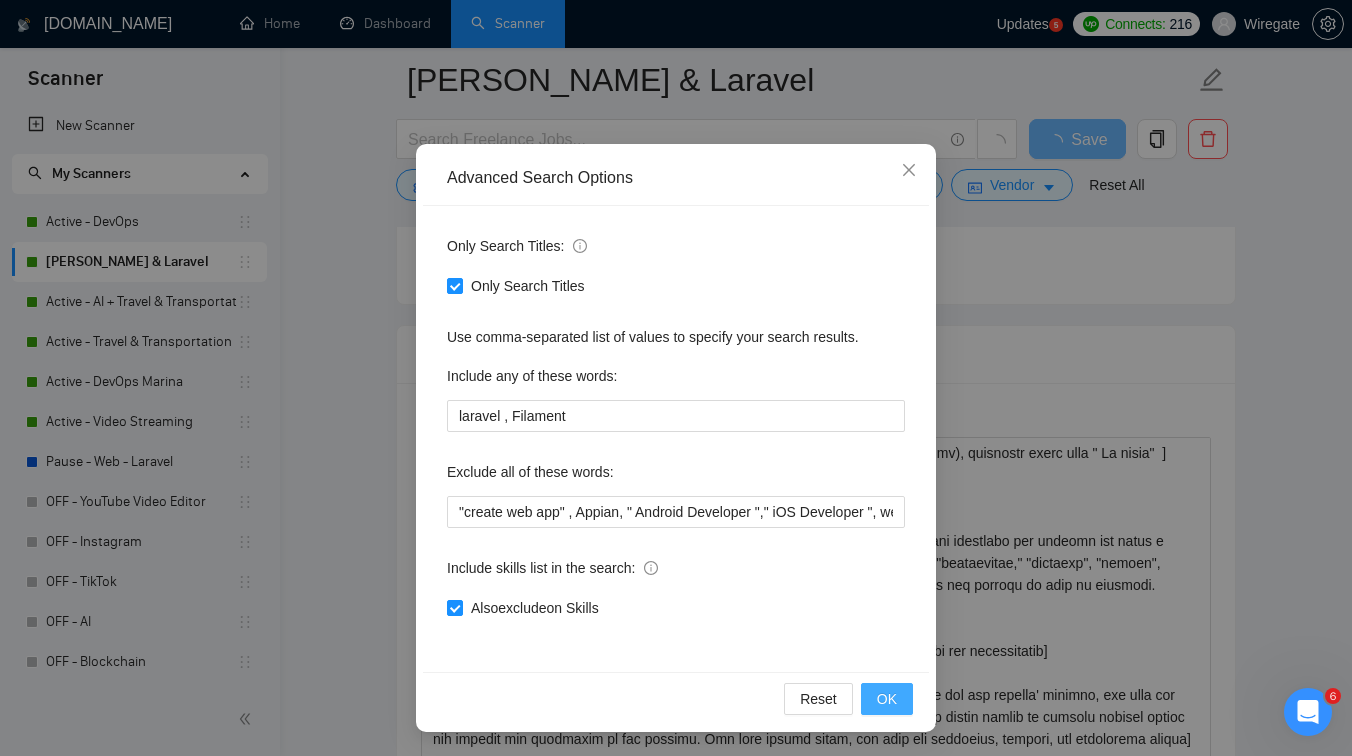 click on "OK" at bounding box center (887, 699) 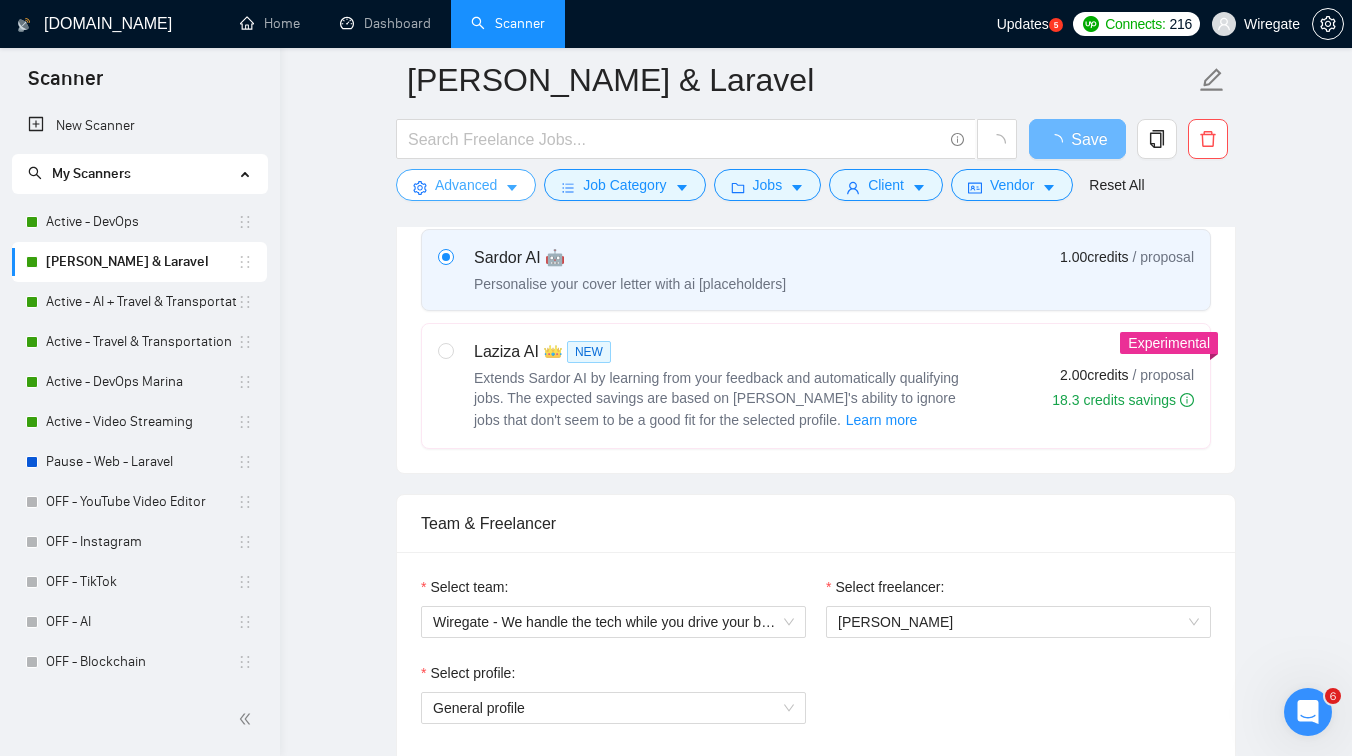 scroll, scrollTop: 0, scrollLeft: 0, axis: both 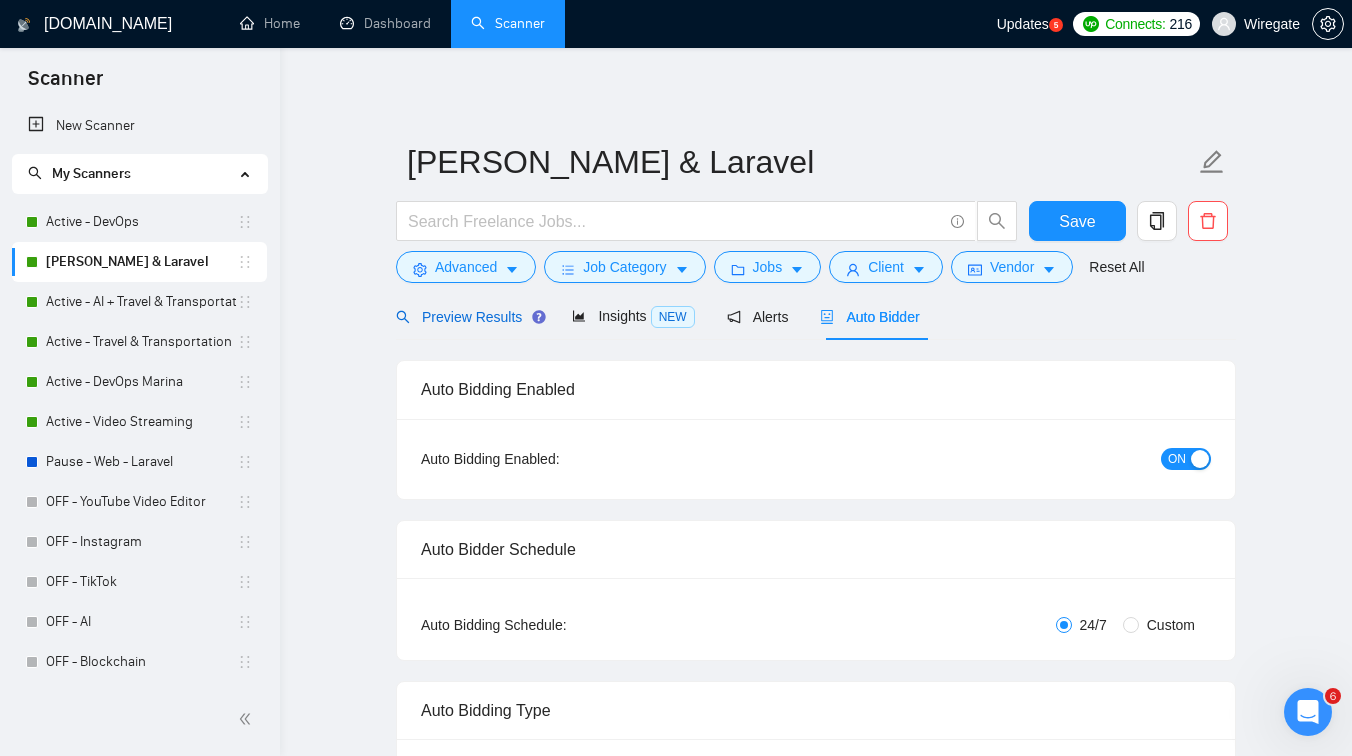 click on "Preview Results" at bounding box center [468, 317] 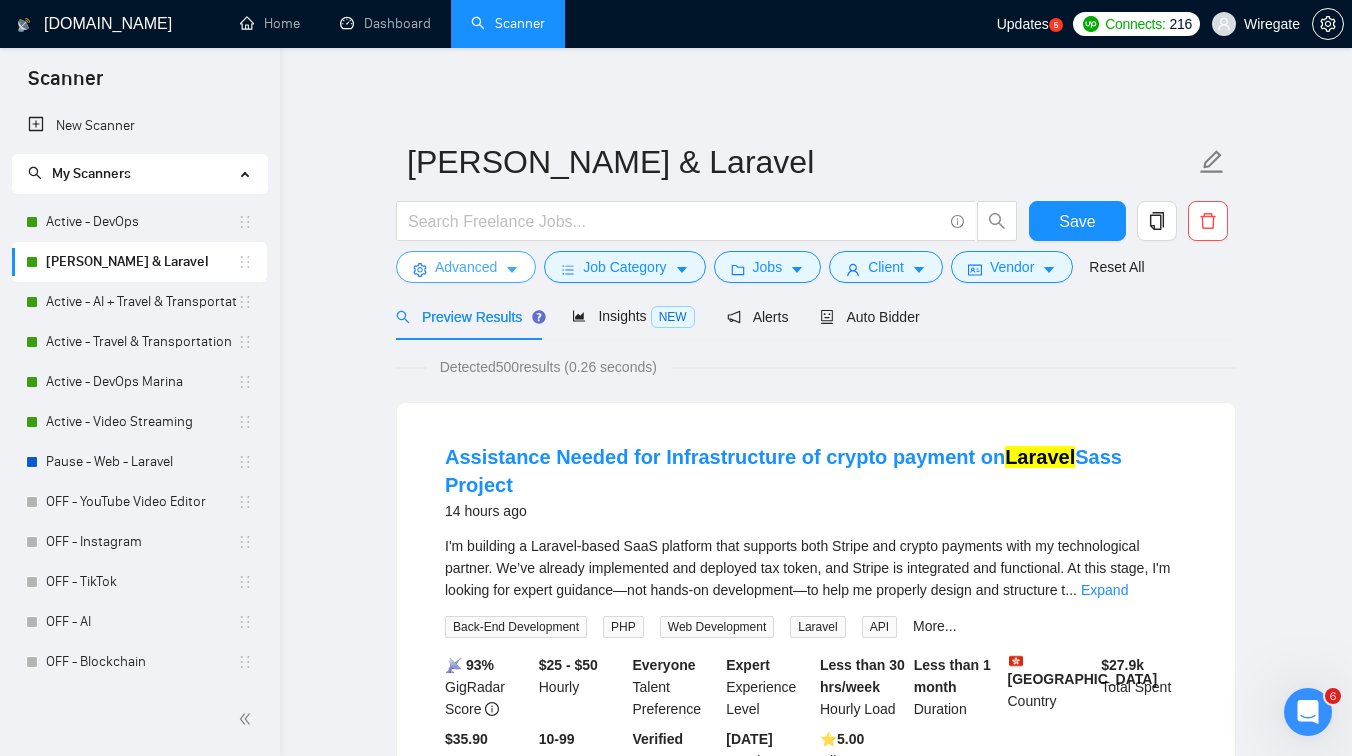 click on "Advanced" at bounding box center (466, 267) 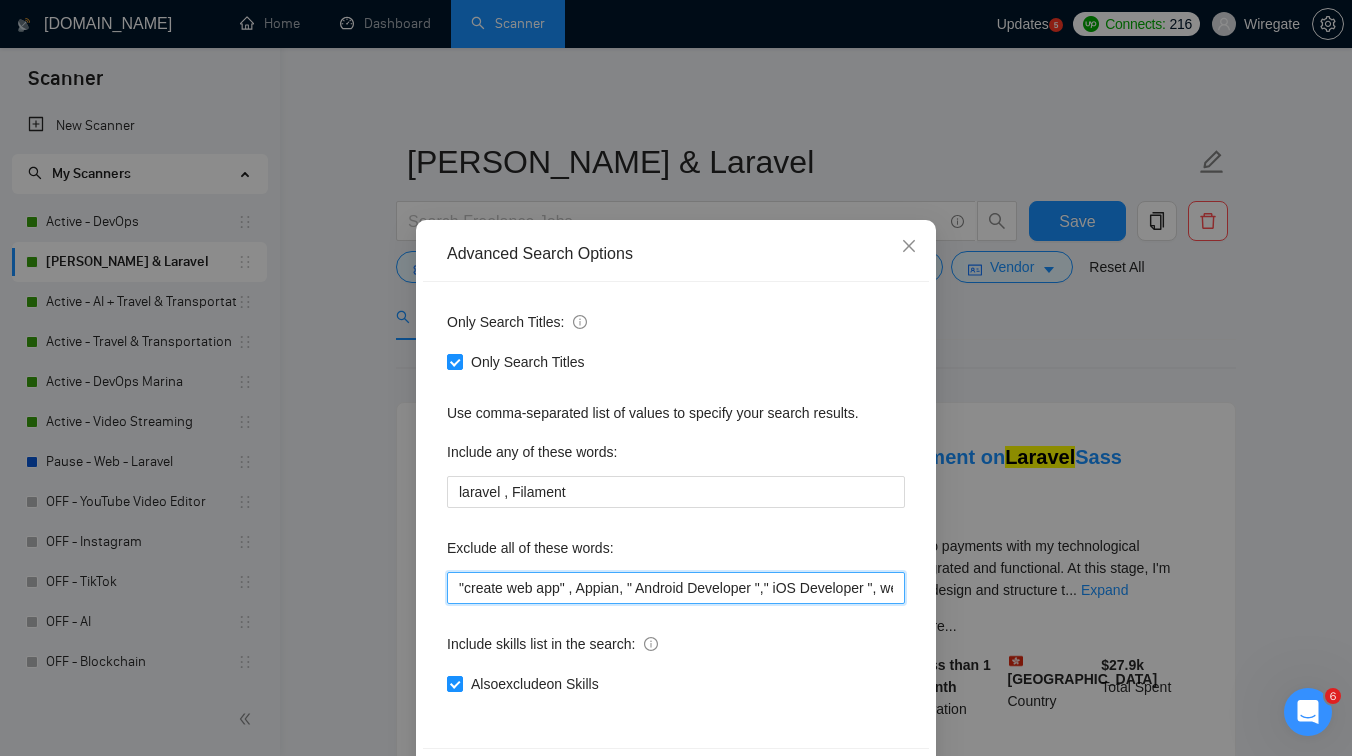 drag, startPoint x: 579, startPoint y: 589, endPoint x: 437, endPoint y: 592, distance: 142.0317 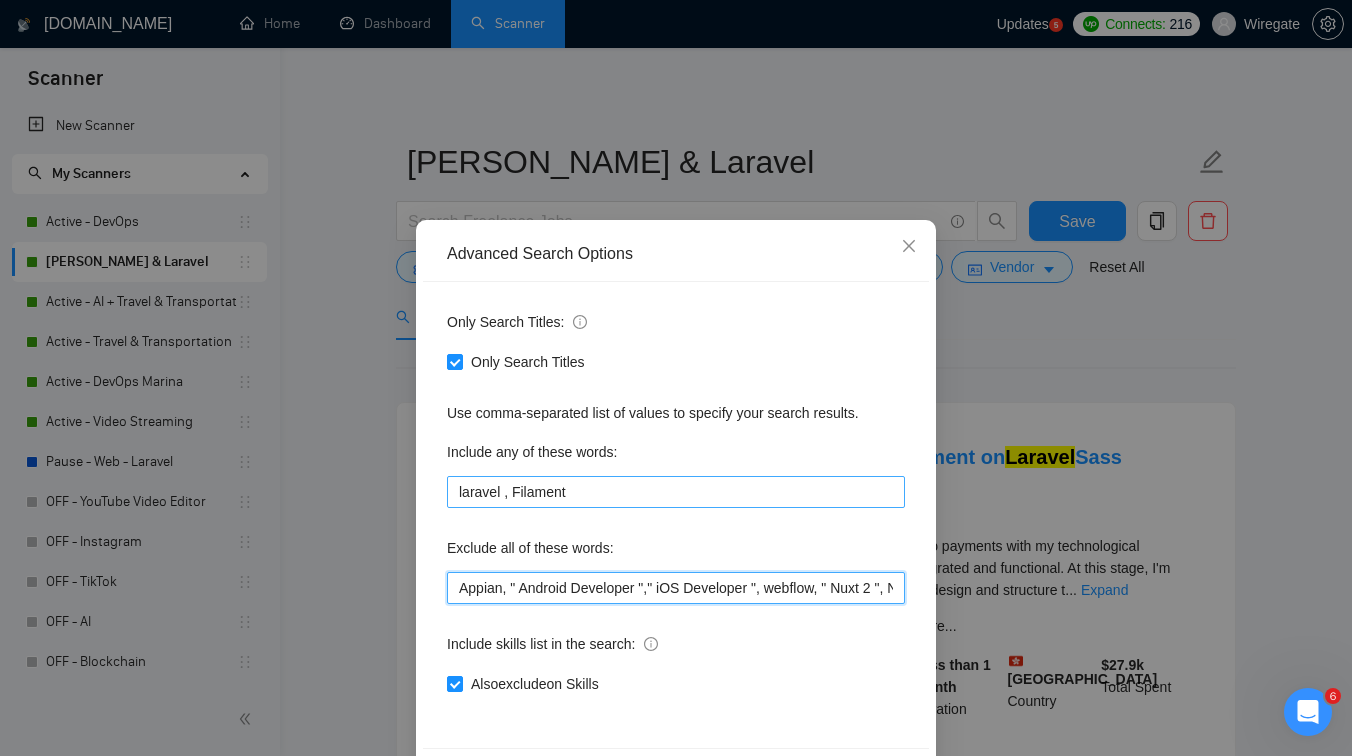 type on "Appian, " Android Developer "," iOS Developer ", webflow, " Nuxt 2 ", Nuxt, "Express.js" , [PERSON_NAME], "Node.js" , "Node js " , "Freelancers Only", " Zoho CRM" , [PERSON_NAME], Zoho, Salesforce, "Jet Admin ", JetAdmin, "Senior Software Engineer" , "code reviewer ", "team lead", "technical lead", "code review", Symfony, " Full-Time" , shopify, "Full time", "NO AGENCIES",  "CapacitorJS","Capacitor", "nodejs", "node.js", "react.js", "reactjs", "next.js", "nextjs", "install plugin", "wix", "urgent", "asap", "webflow", "to join our team", "squarespace", "shopify", "salespro", "salesforce", "no code", "no agency", "no agencies", "joomla", "india", "independent", "i have created", "freelancers only", "fix", "consultation", "consultant", "consult", "Interviewer", "apple developer account", "google developer account", "(coach*)", "(consult*)", "screenshare", ".net", "(train*)", "equity", "xamarin", "bubble", "(node*)js", "(next*)js", "join our team", "speed optimization", "we are an agency", "python", "whmcs"" 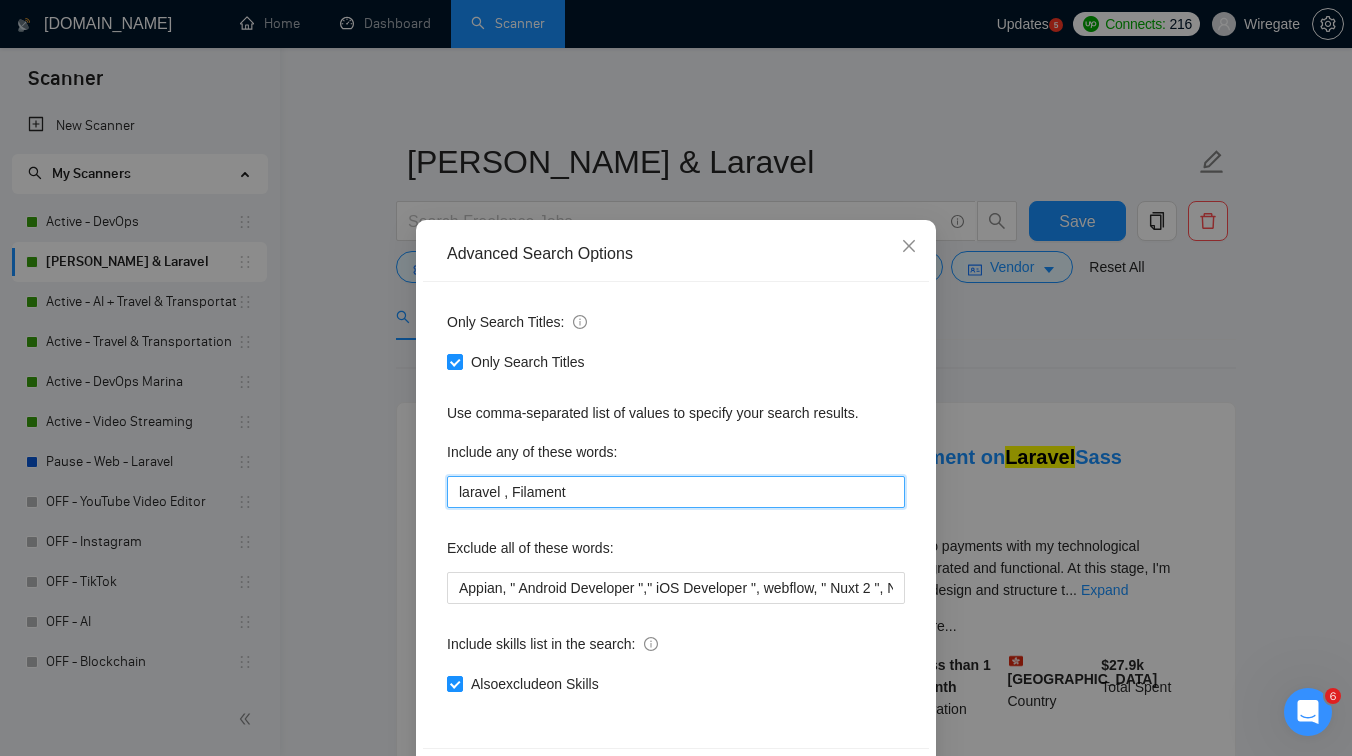click on "laravel , Filament" at bounding box center (676, 492) 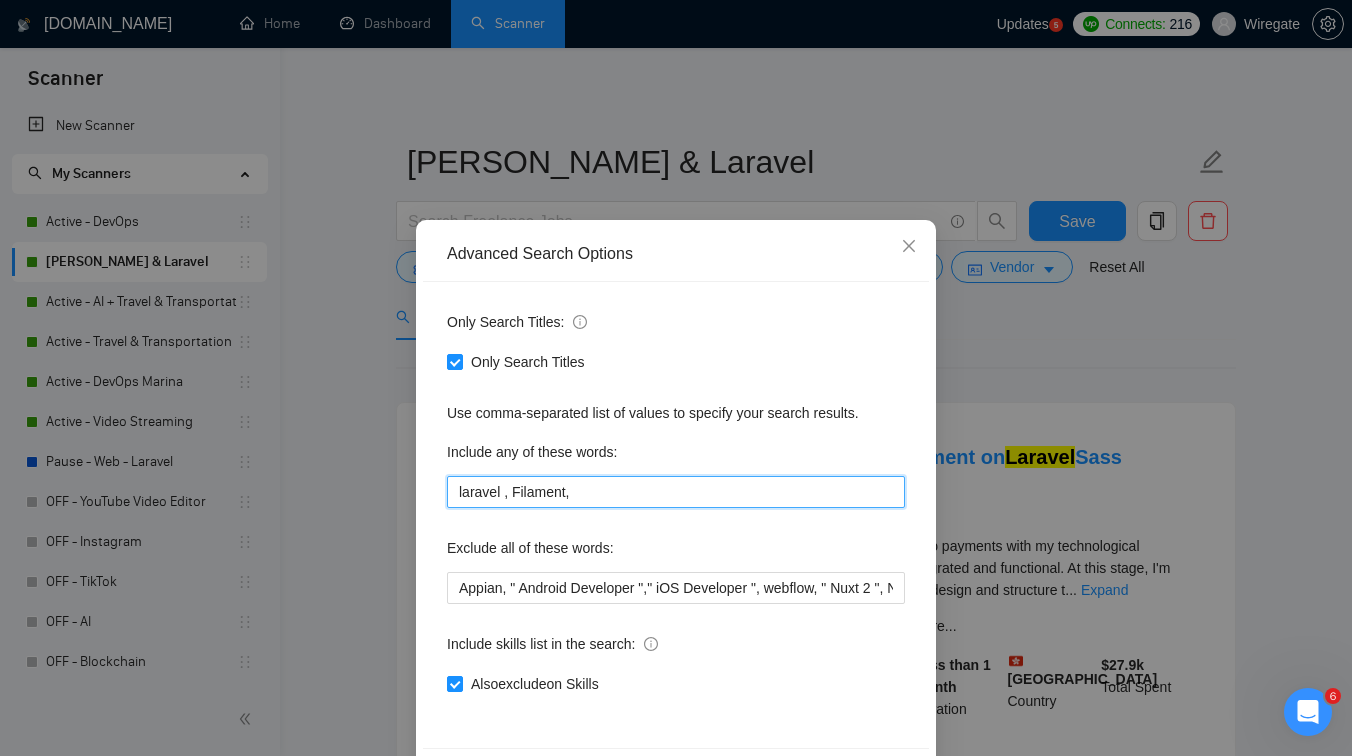 paste on ""create web app" ," 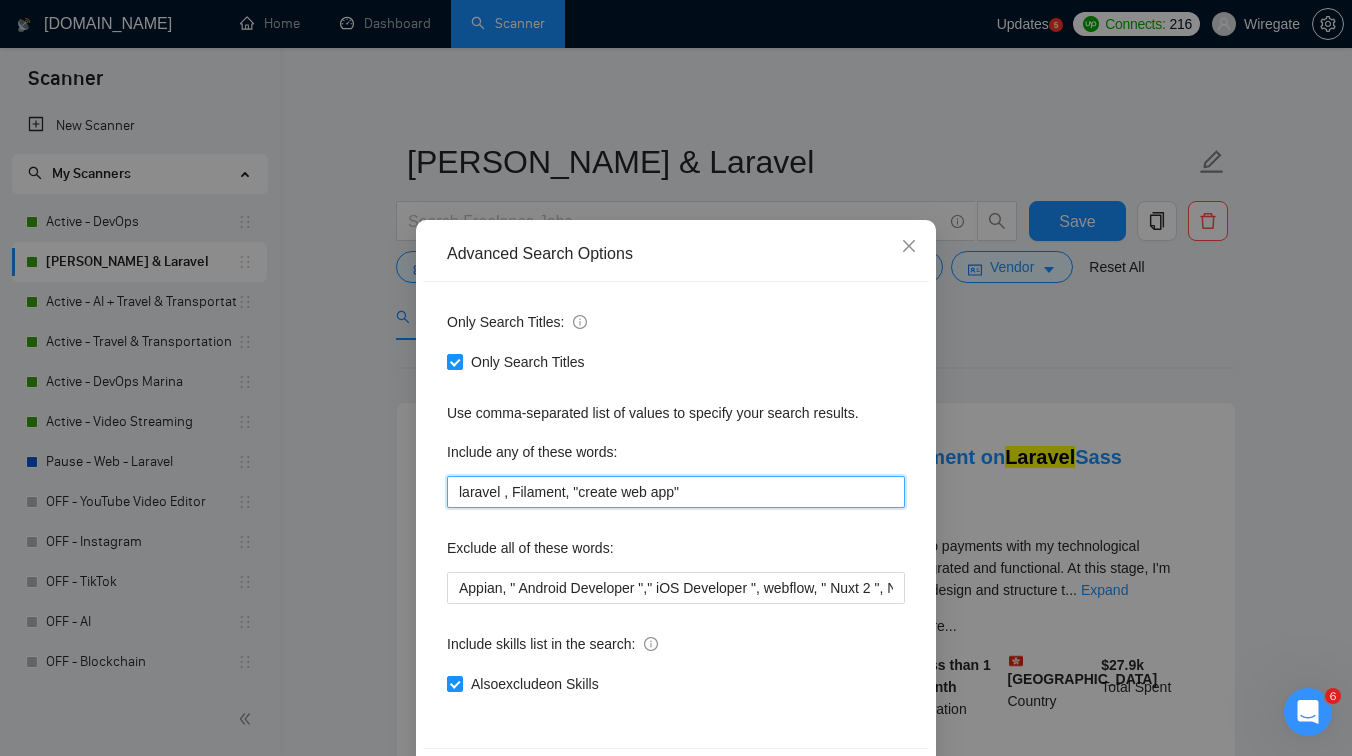 scroll, scrollTop: 76, scrollLeft: 0, axis: vertical 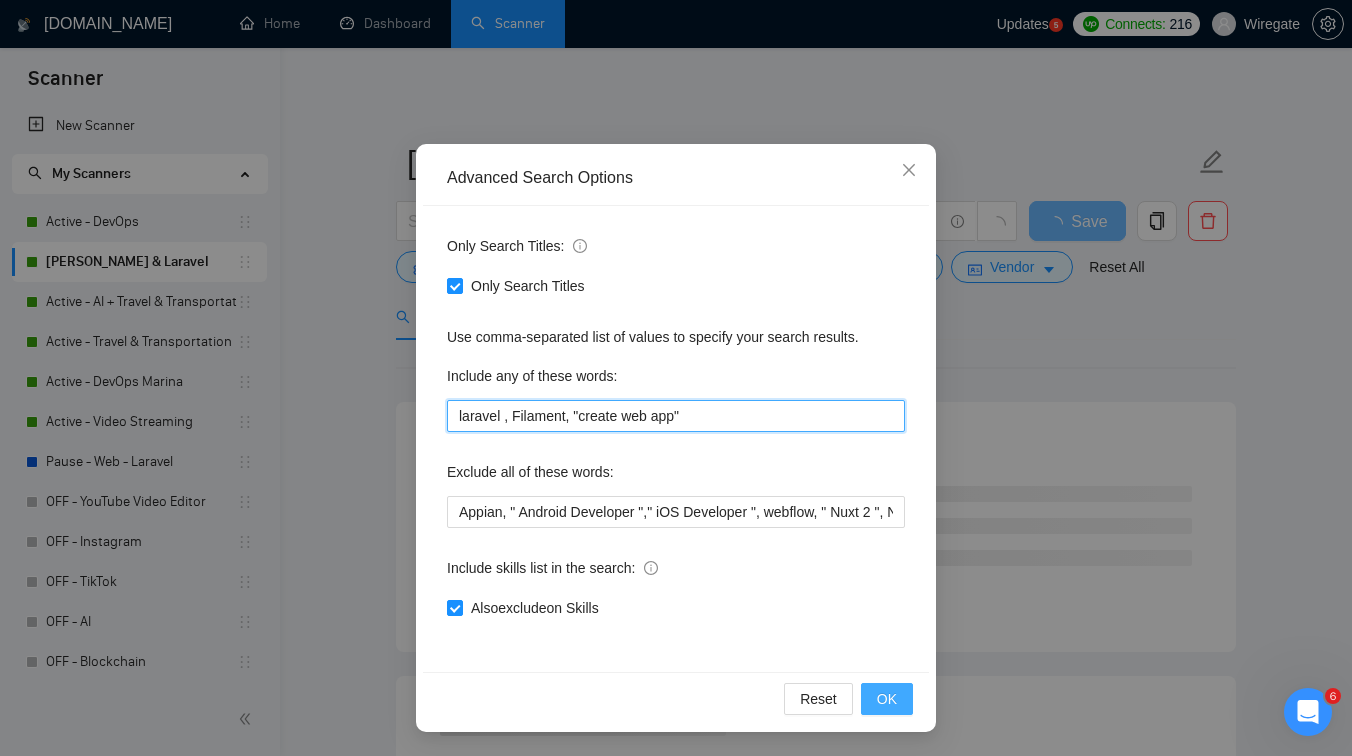 type on "laravel , Filament, "create web app"" 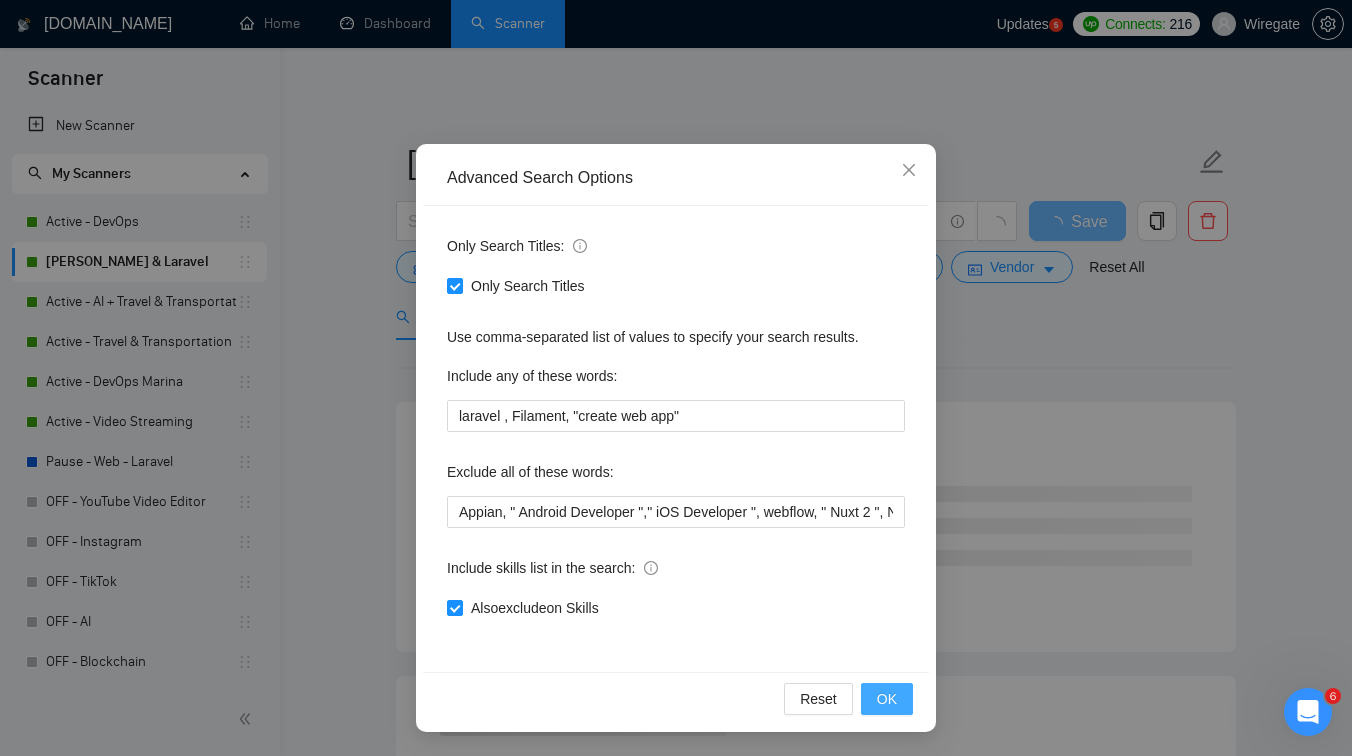 click on "OK" at bounding box center [887, 699] 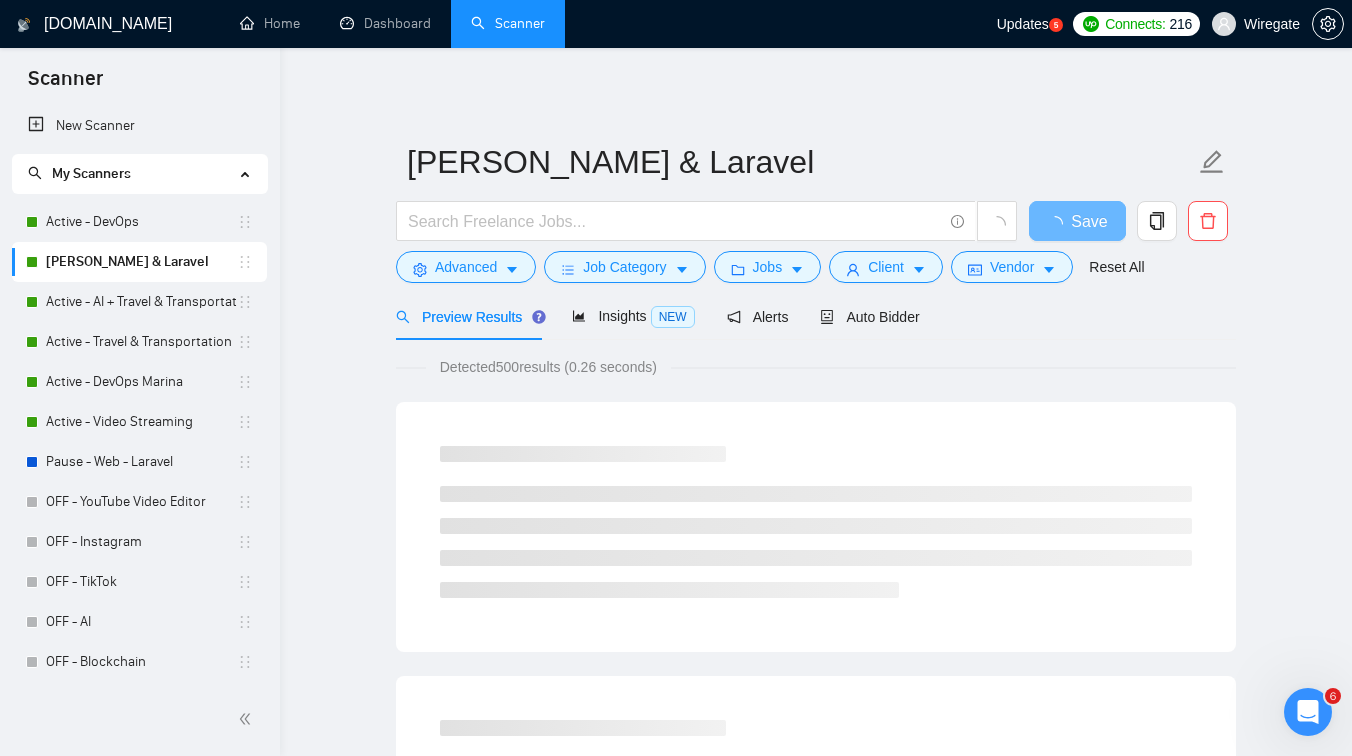 scroll, scrollTop: 0, scrollLeft: 0, axis: both 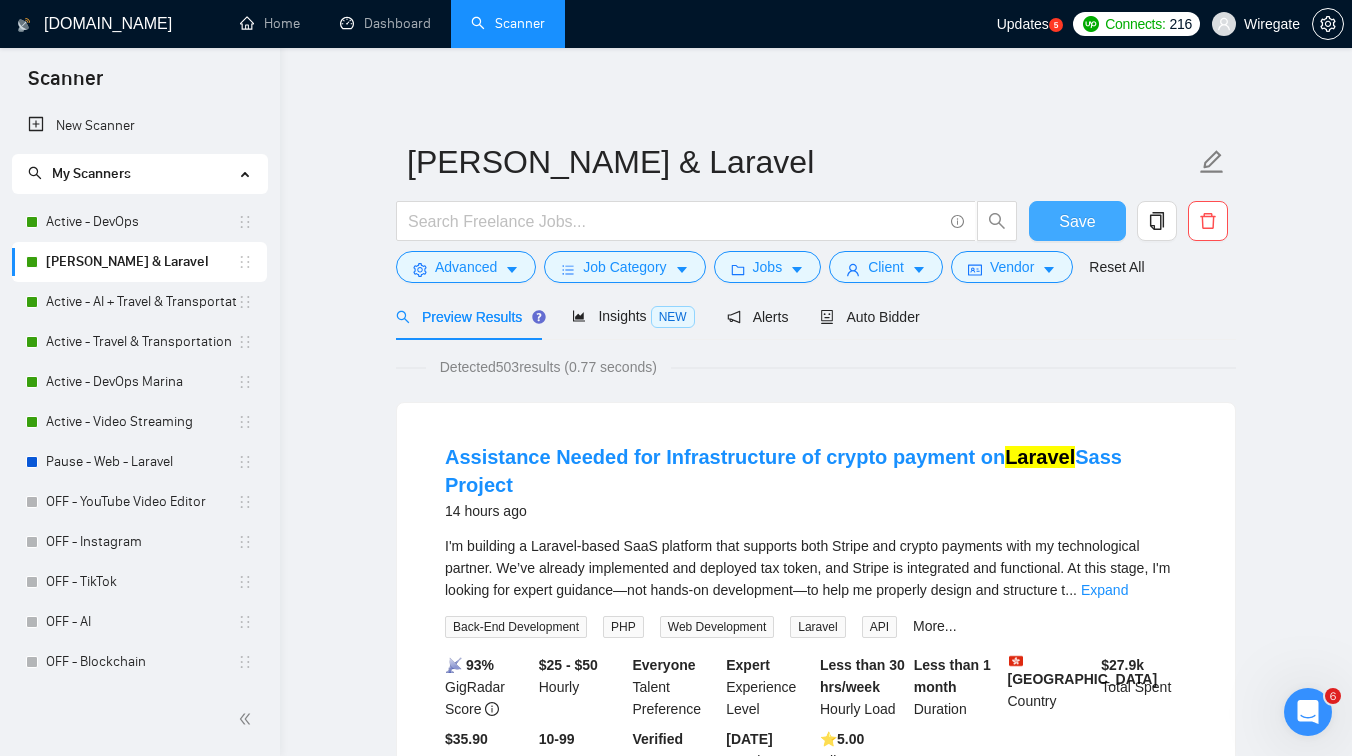 click on "Save" at bounding box center [1077, 221] 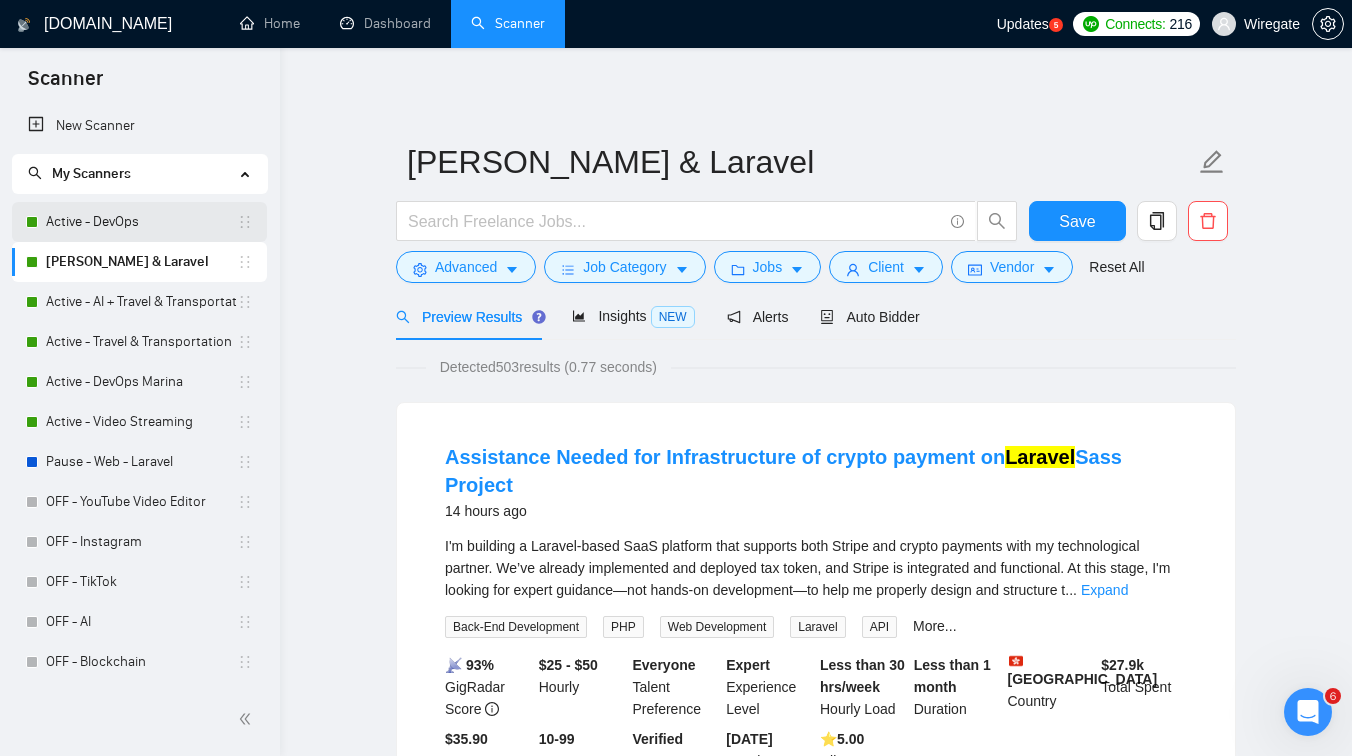 click on "Active - DevOps" at bounding box center (141, 222) 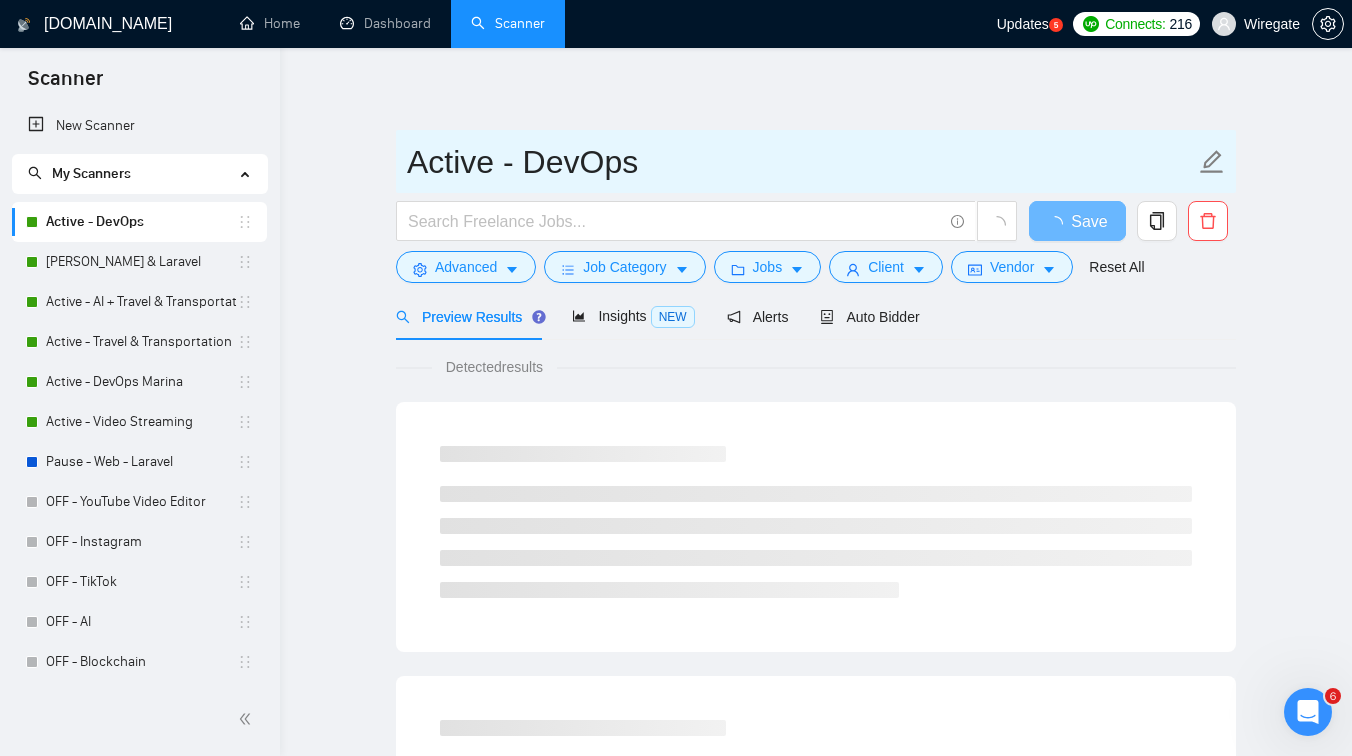 drag, startPoint x: 517, startPoint y: 166, endPoint x: 433, endPoint y: 166, distance: 84 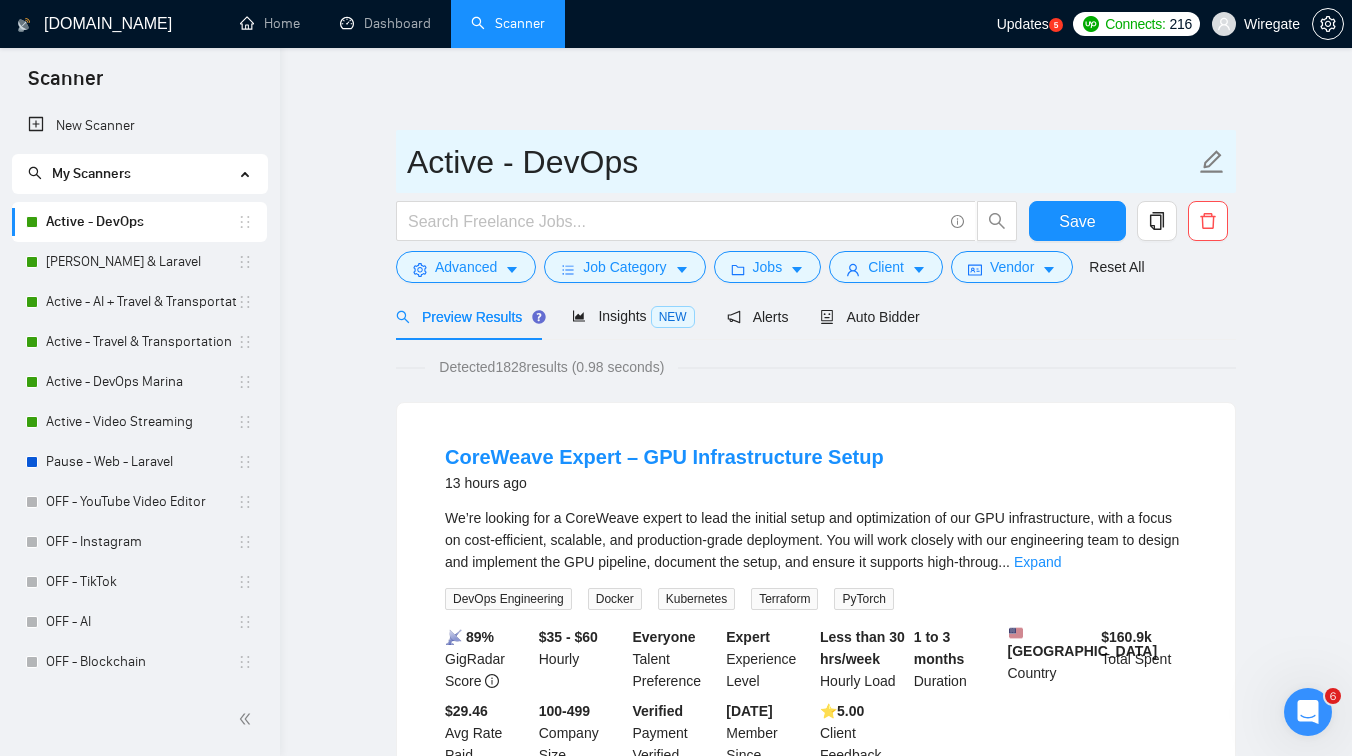 drag, startPoint x: 493, startPoint y: 162, endPoint x: 423, endPoint y: 163, distance: 70.00714 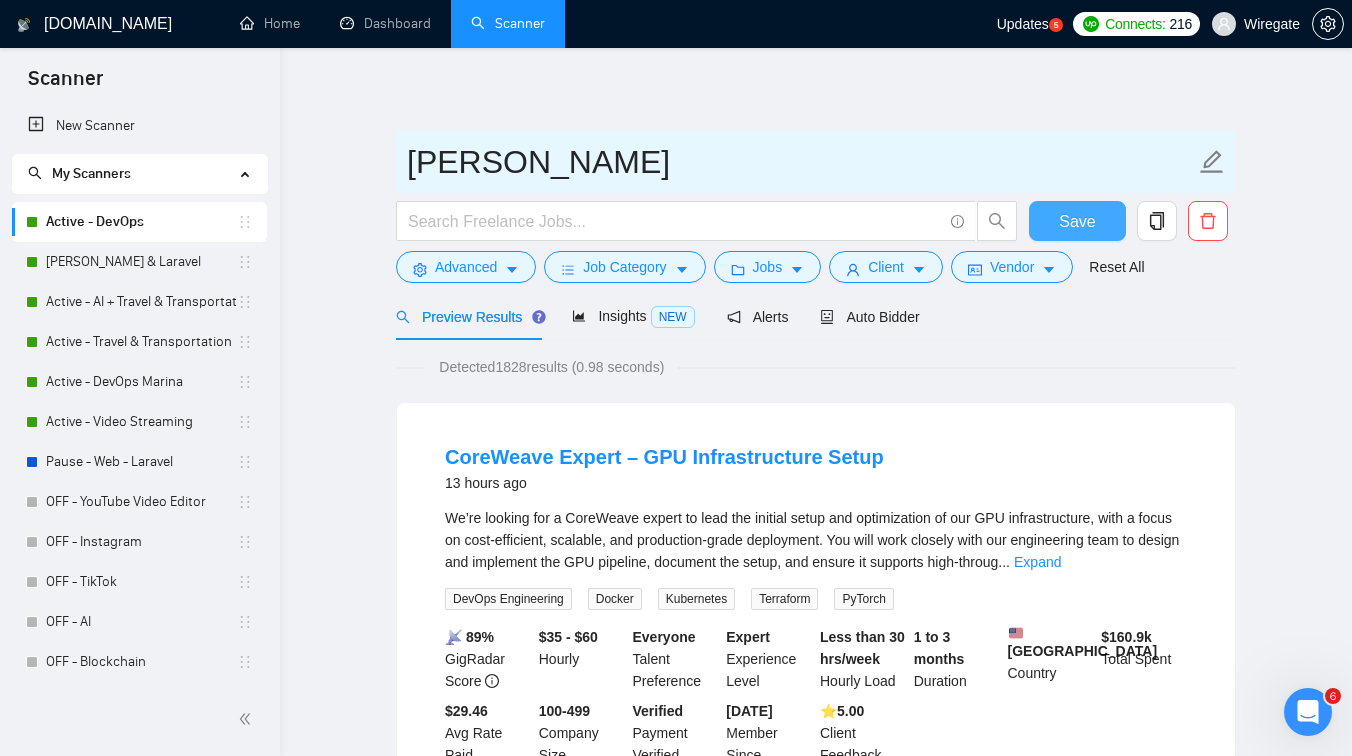 type on "[PERSON_NAME]" 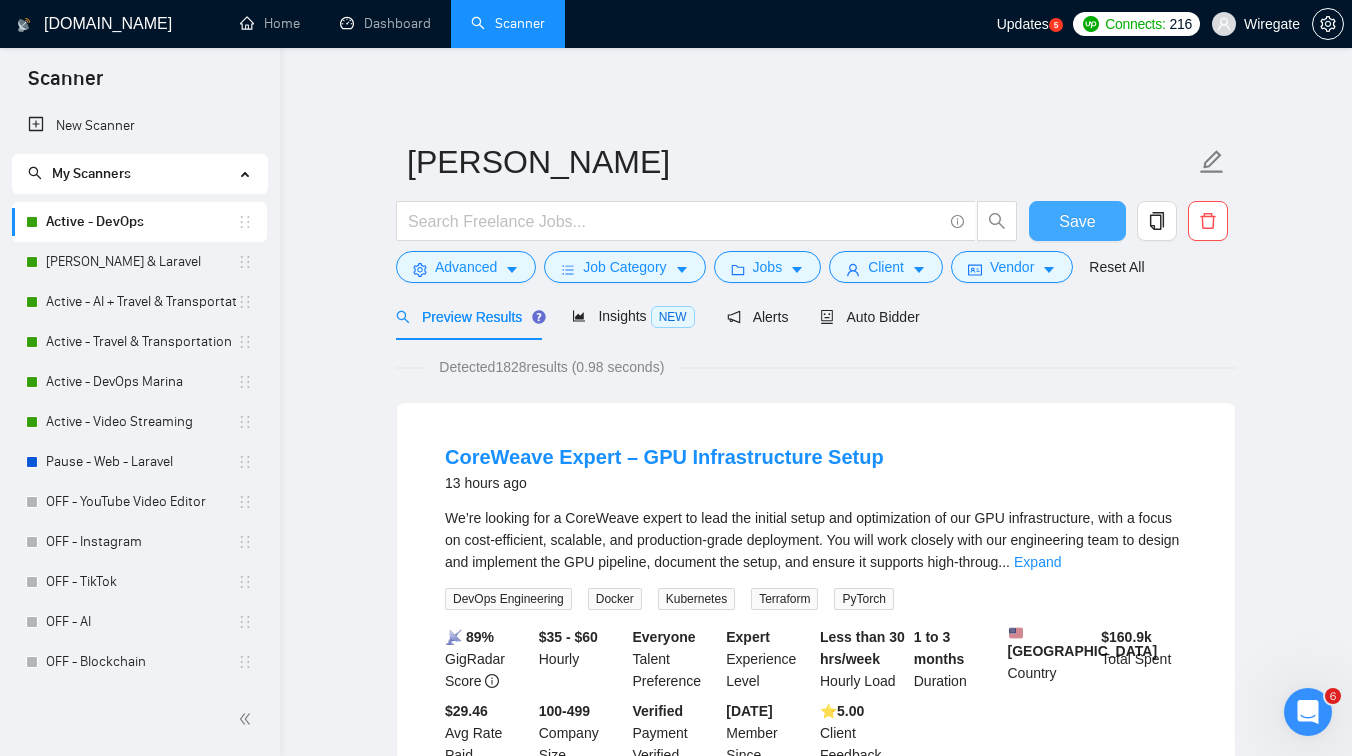 click on "Save" at bounding box center [1077, 221] 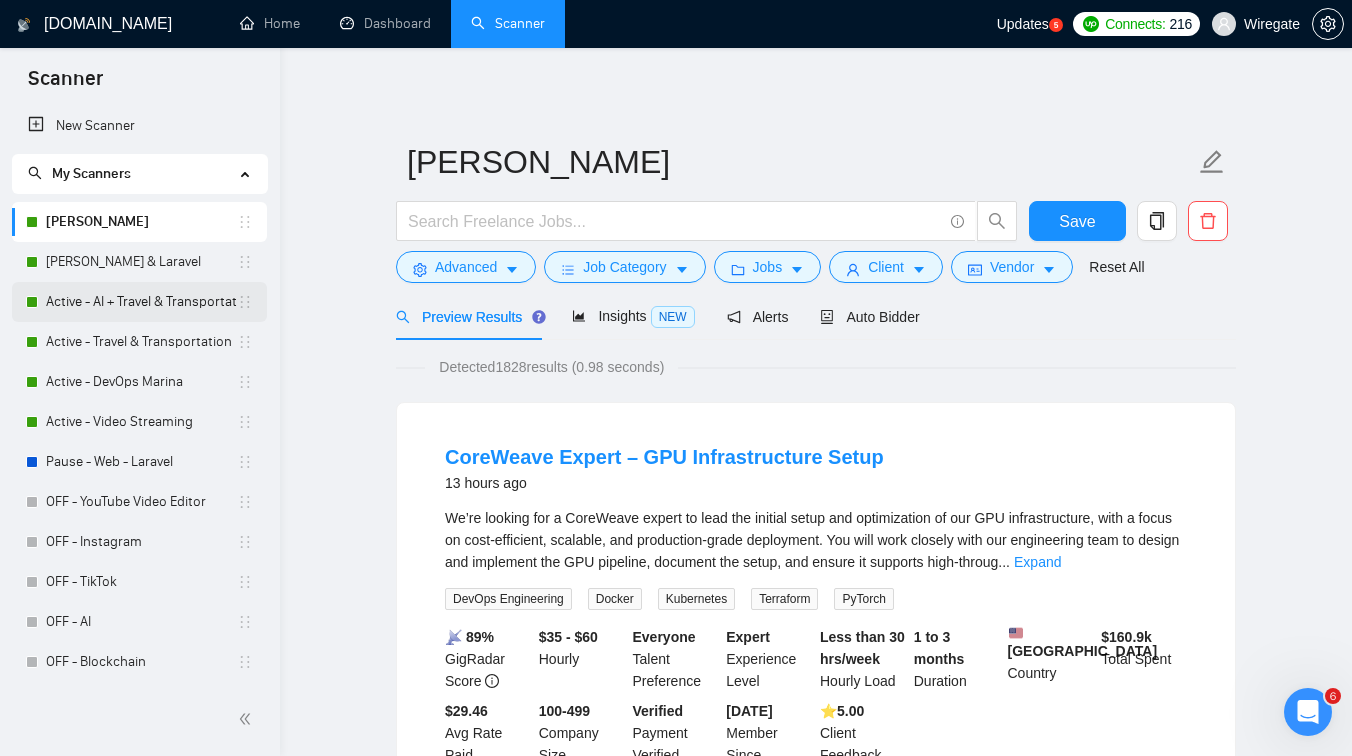 click on "Active - AI + Travel & Transportation" at bounding box center (141, 302) 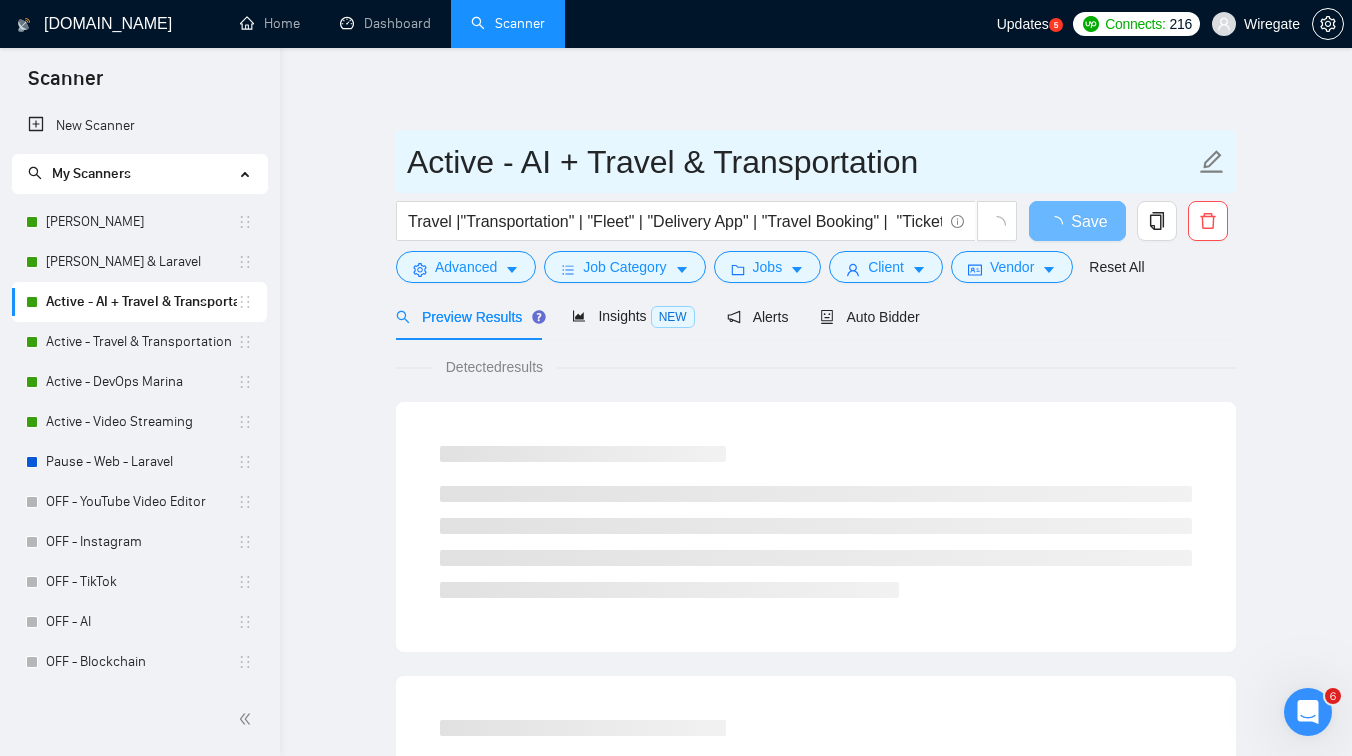 drag, startPoint x: 497, startPoint y: 163, endPoint x: 448, endPoint y: 163, distance: 49 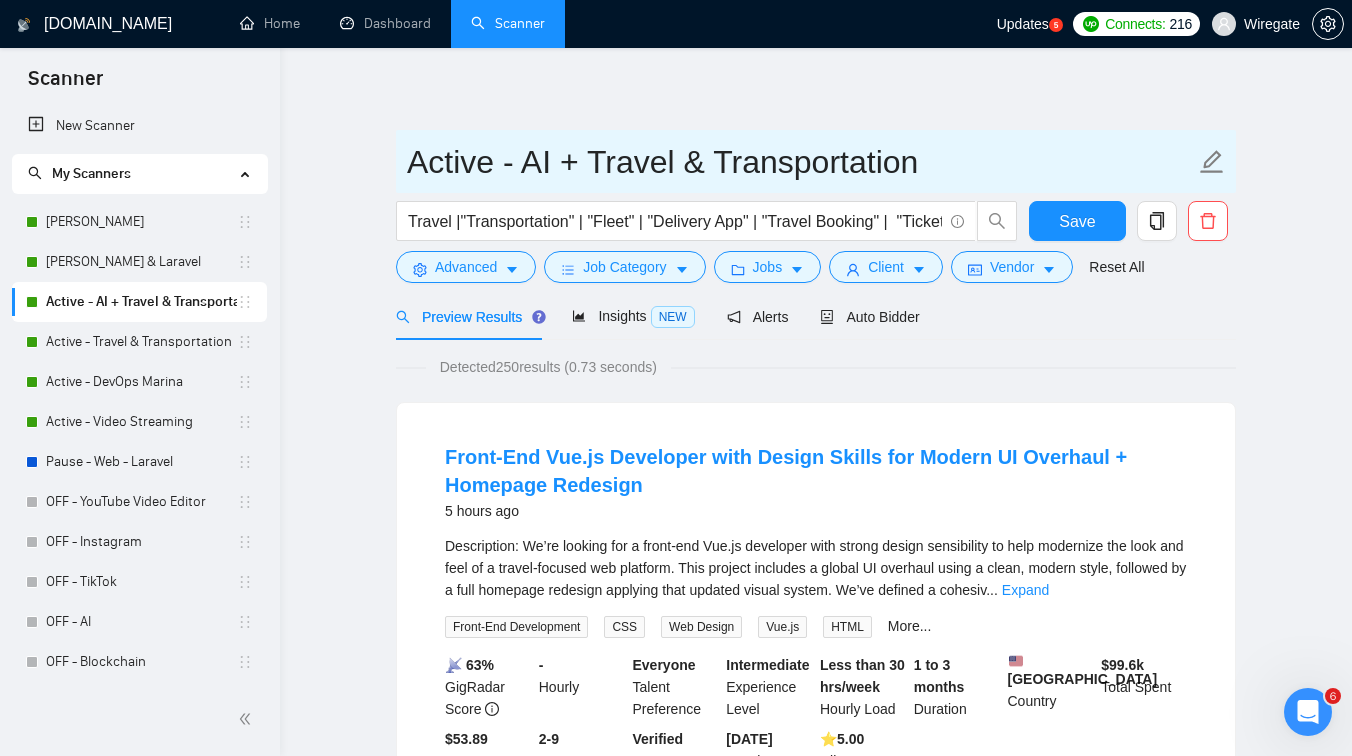 click on "Active - AI + Travel & Transportation" at bounding box center (801, 162) 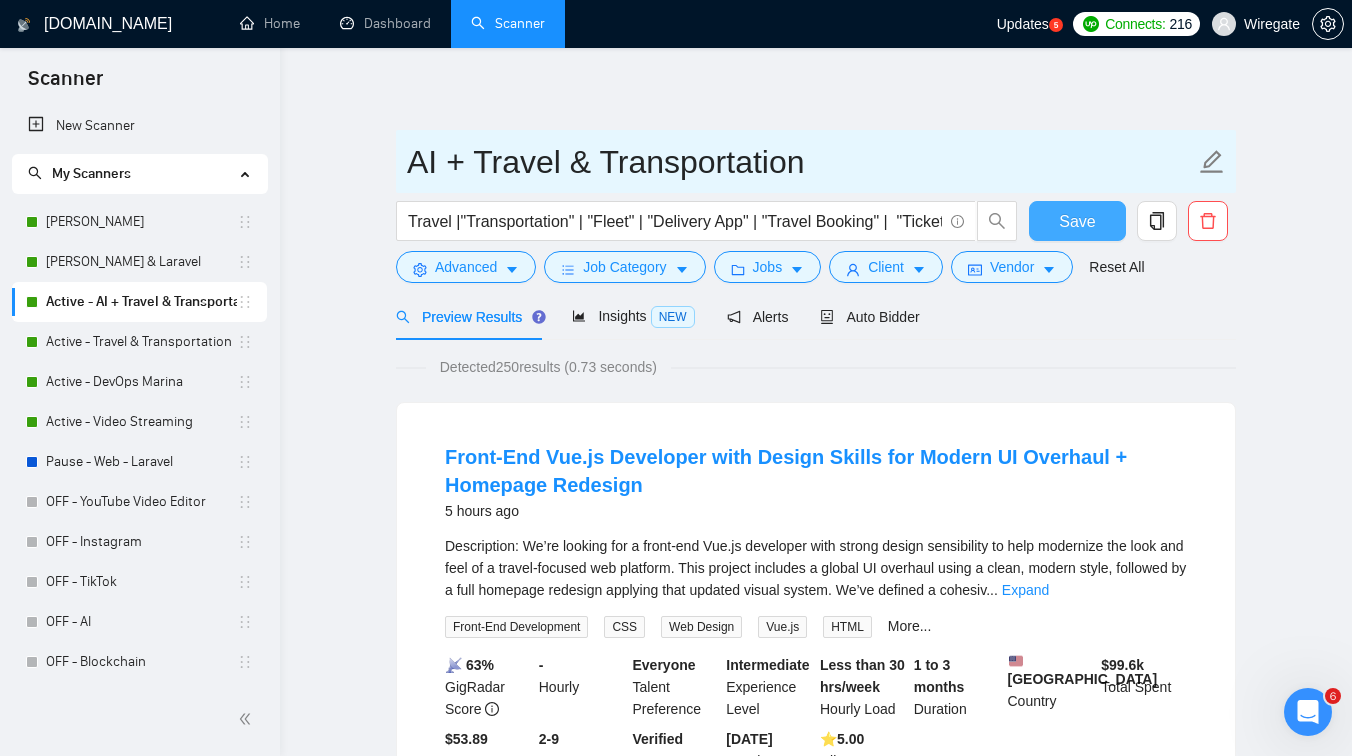 type on "AI + Travel & Transportation" 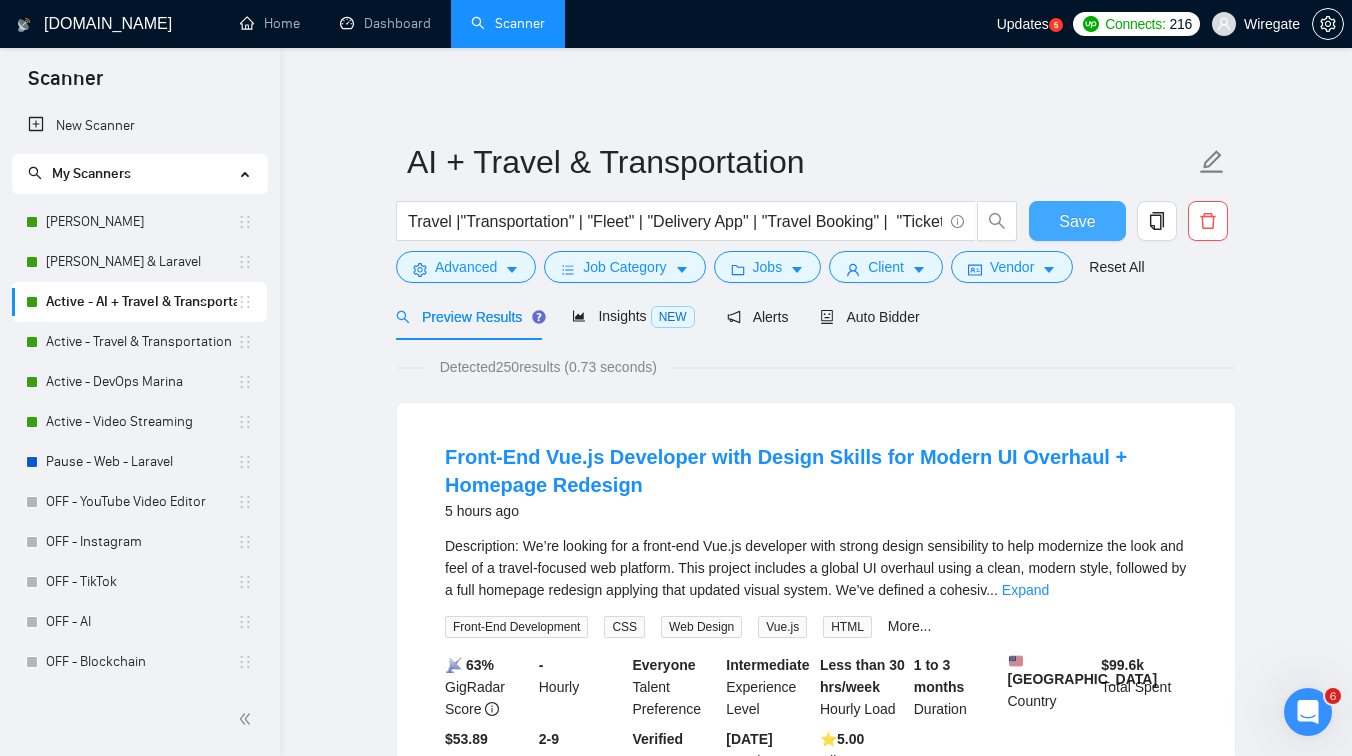 click on "Save" at bounding box center (1077, 221) 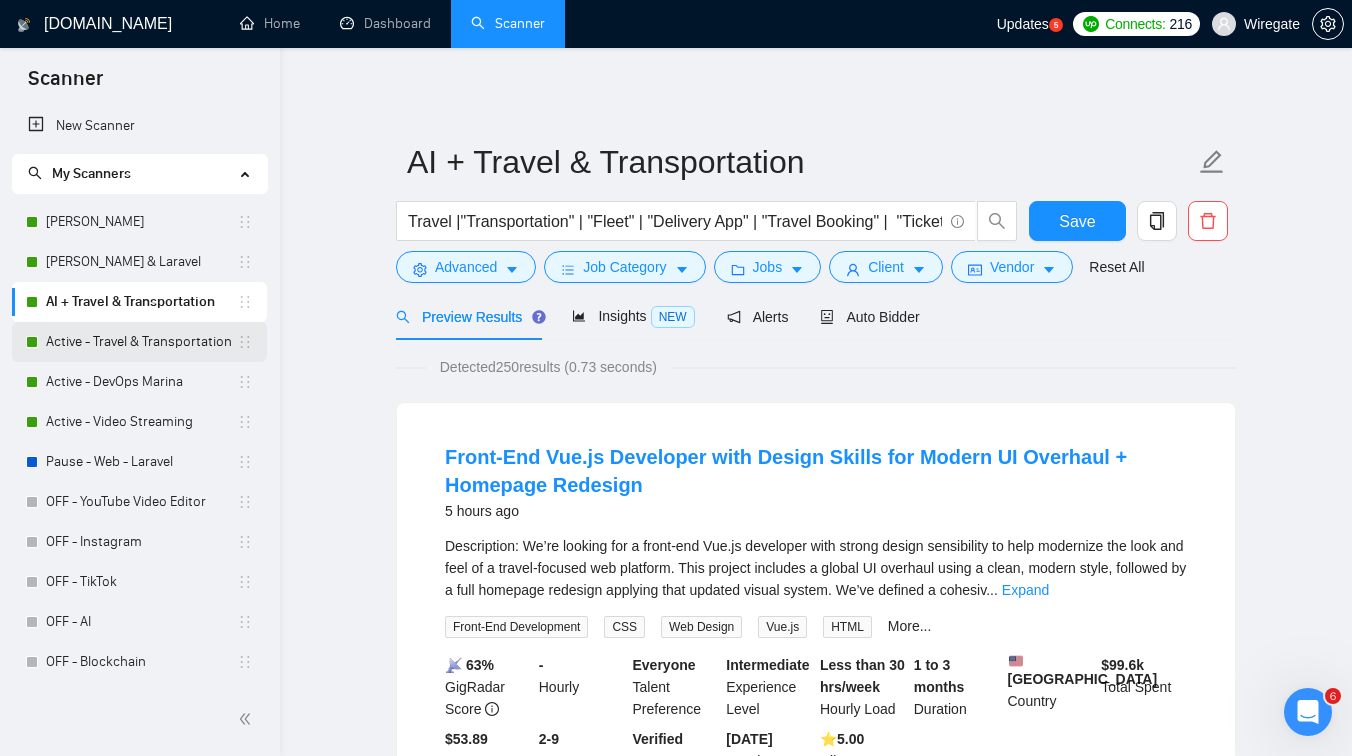 click on "Active - Travel & Transportation" at bounding box center (141, 342) 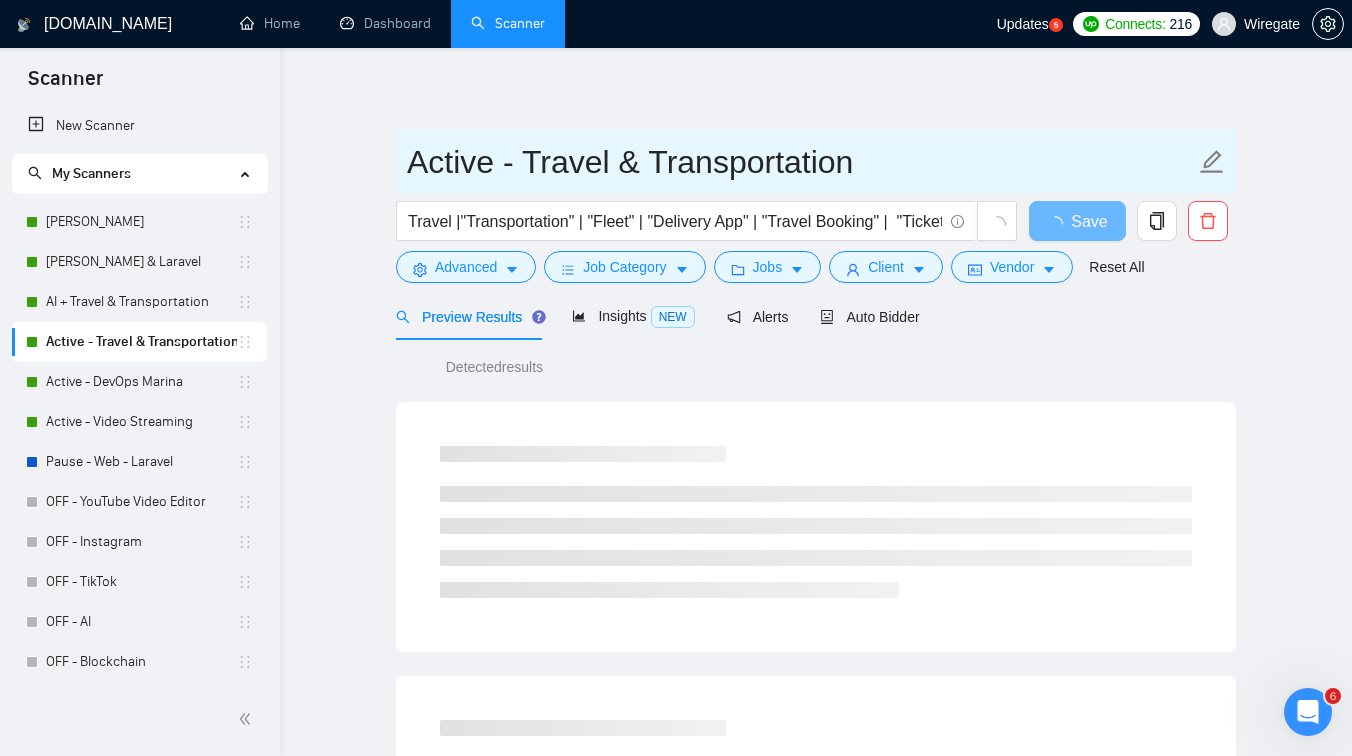 drag, startPoint x: 525, startPoint y: 167, endPoint x: 366, endPoint y: 169, distance: 159.01257 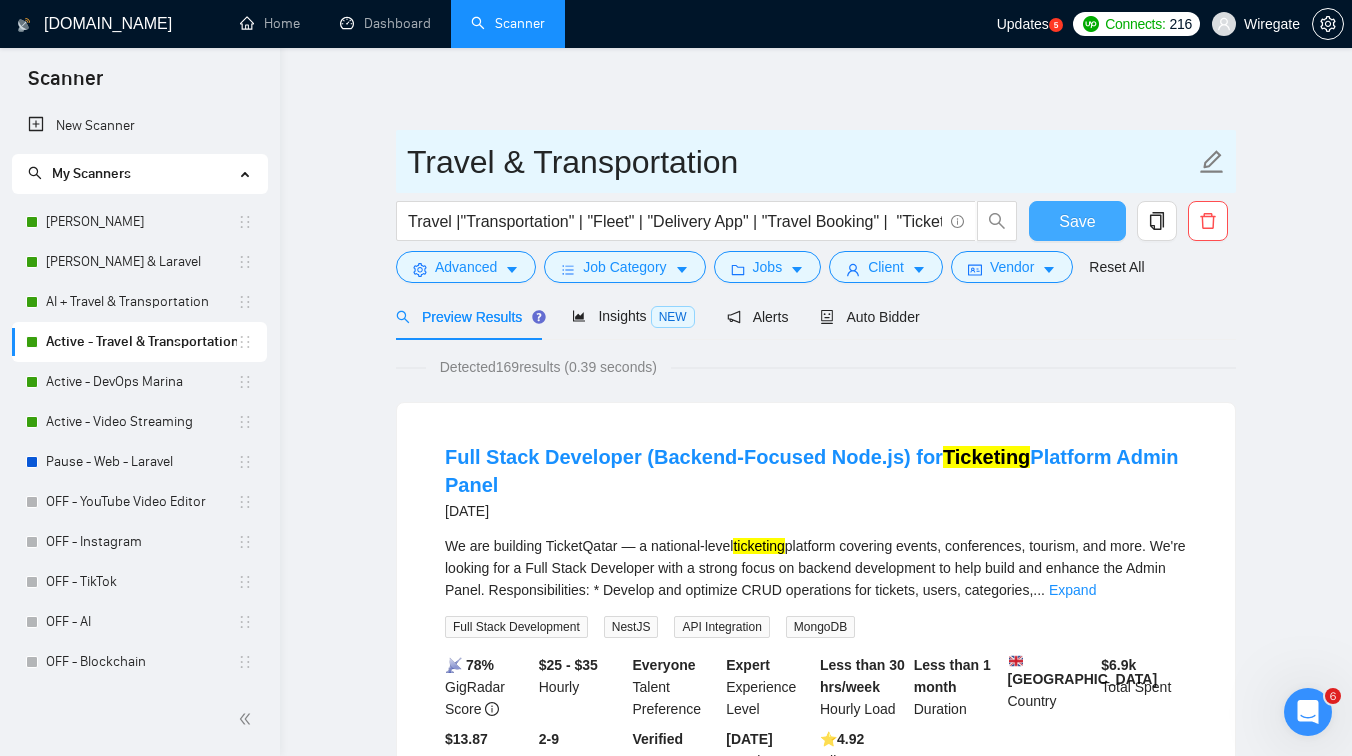 type on "Travel & Transportation" 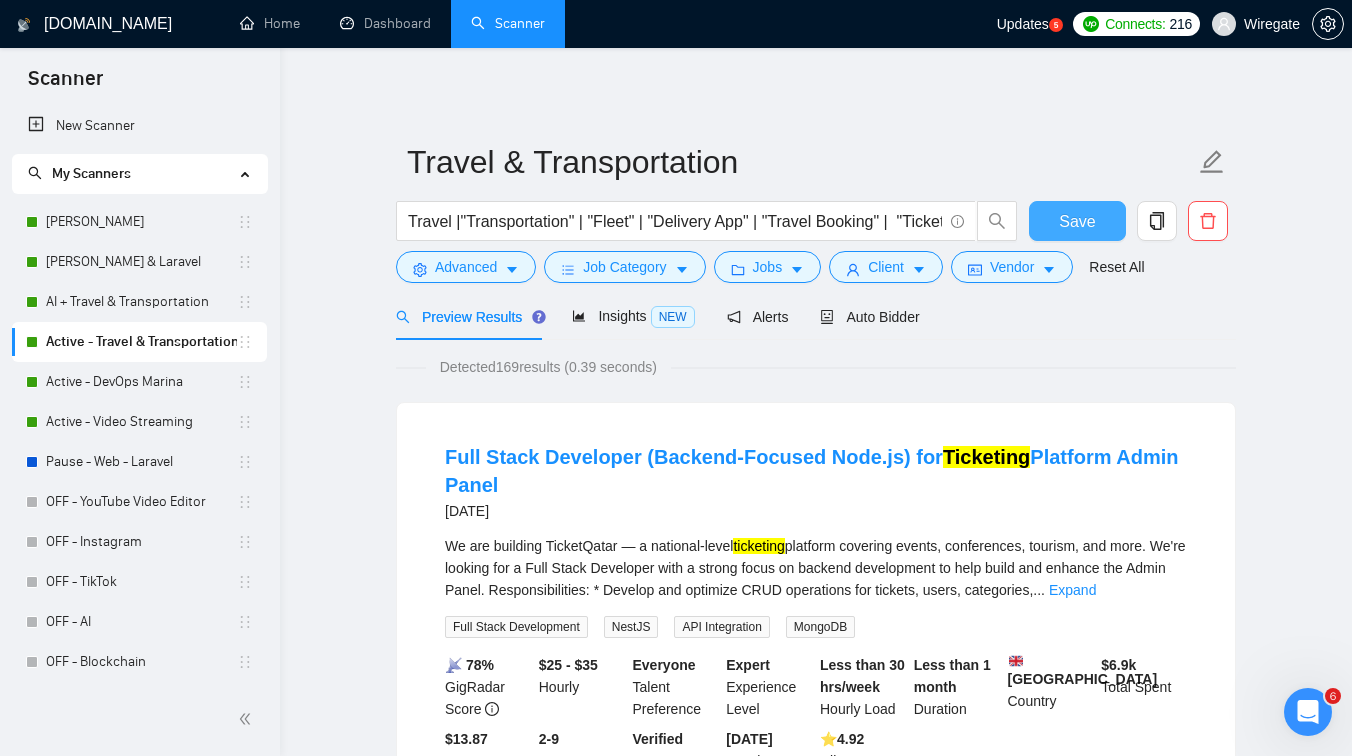 click on "Save" at bounding box center [1077, 221] 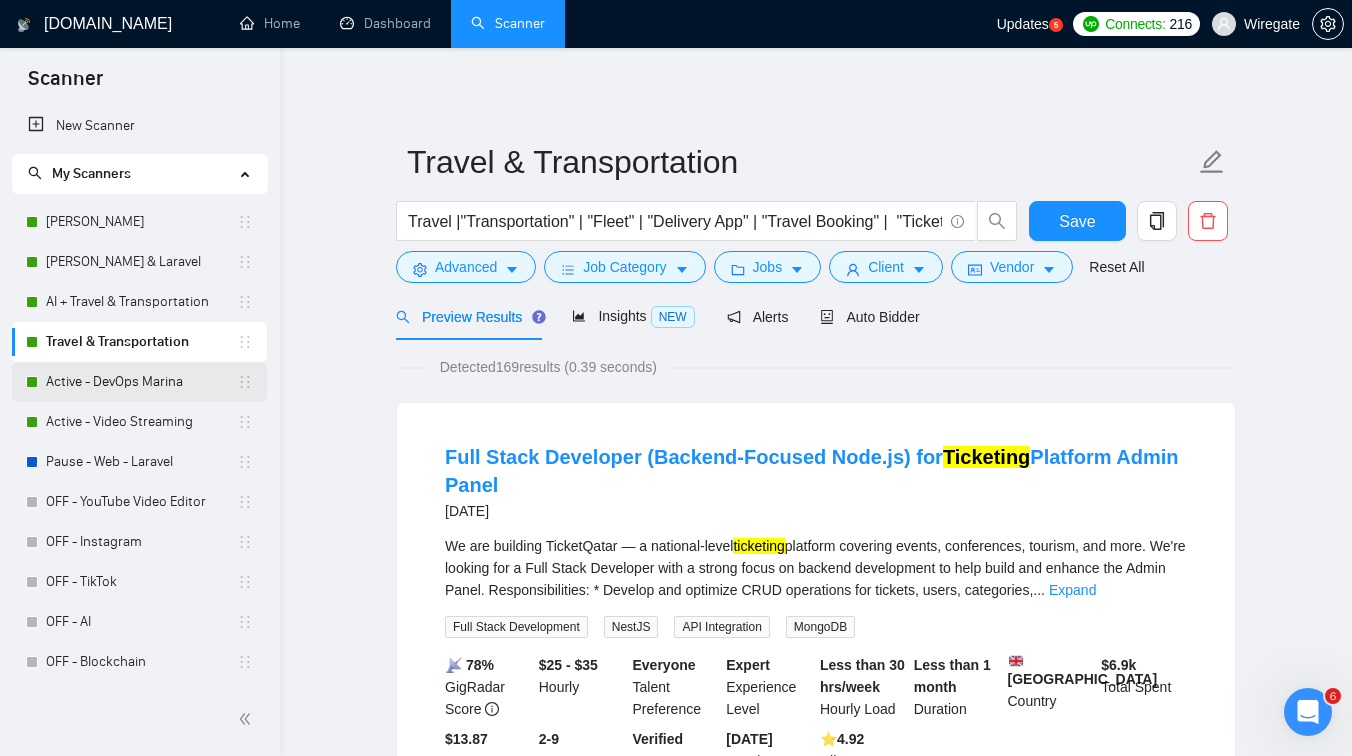 click on "Active - DevOps Marina" at bounding box center [141, 382] 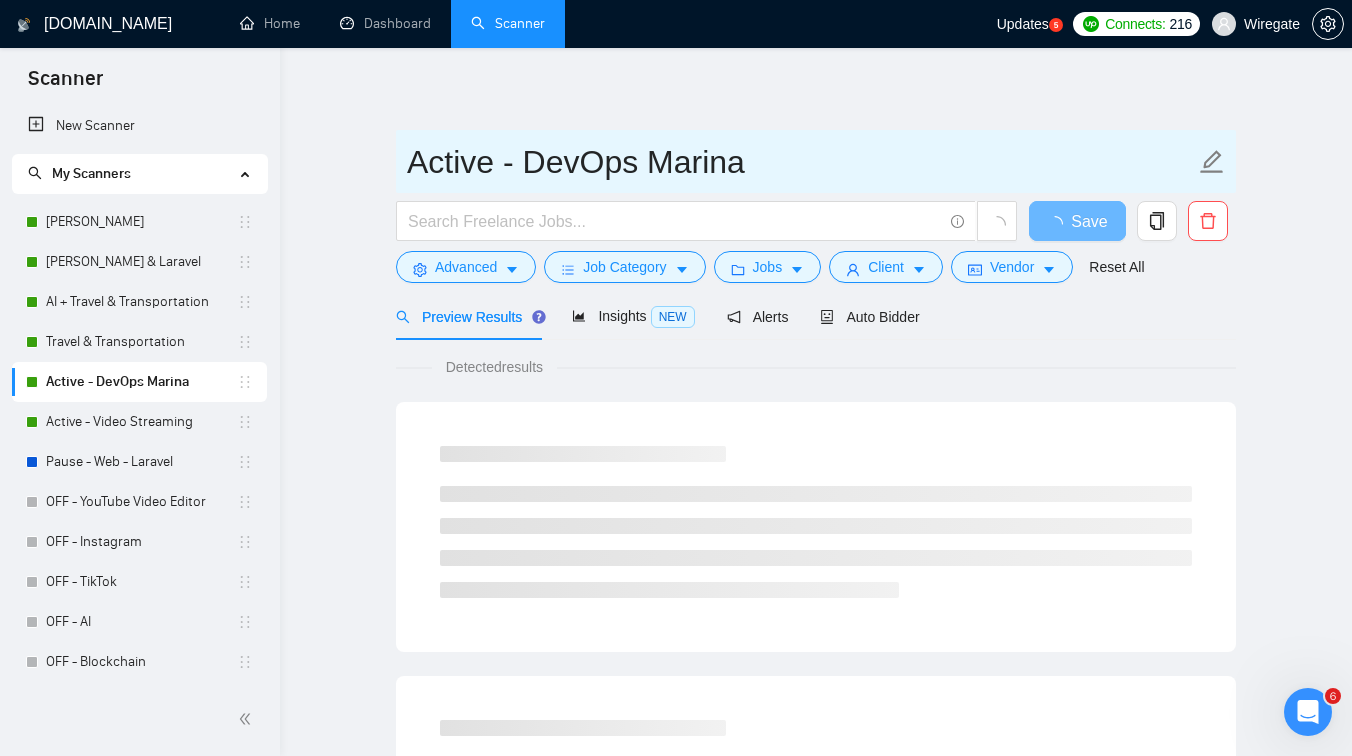 drag, startPoint x: 738, startPoint y: 164, endPoint x: 645, endPoint y: 169, distance: 93.13431 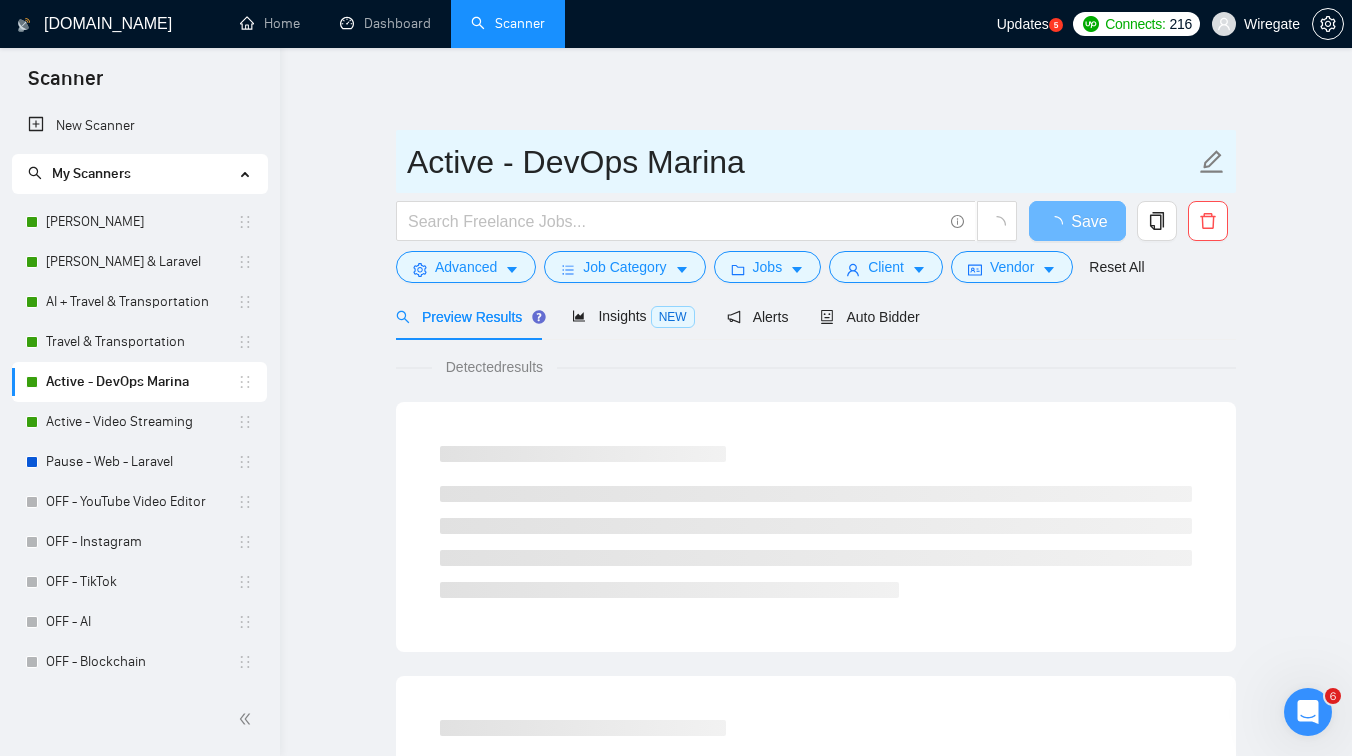 click on "Active - DevOps Marina" at bounding box center [801, 162] 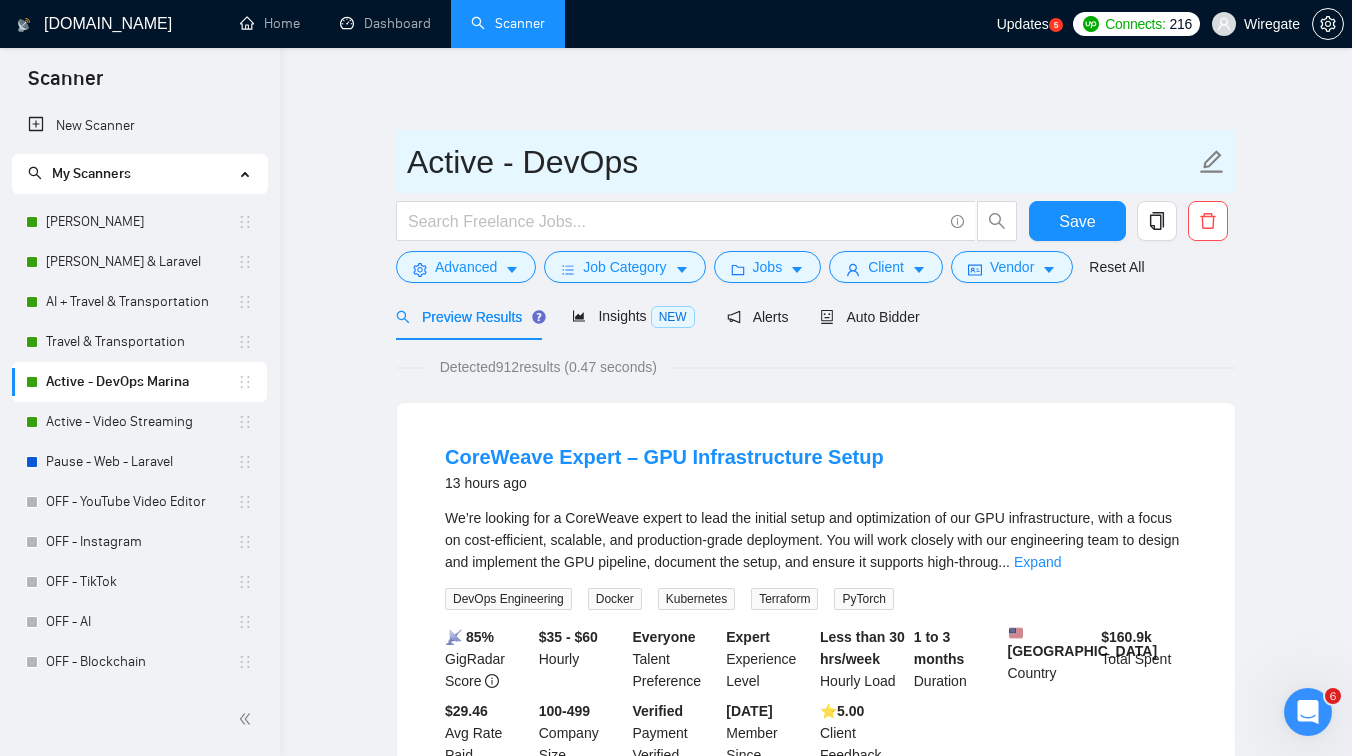 drag, startPoint x: 526, startPoint y: 162, endPoint x: 399, endPoint y: 163, distance: 127.00394 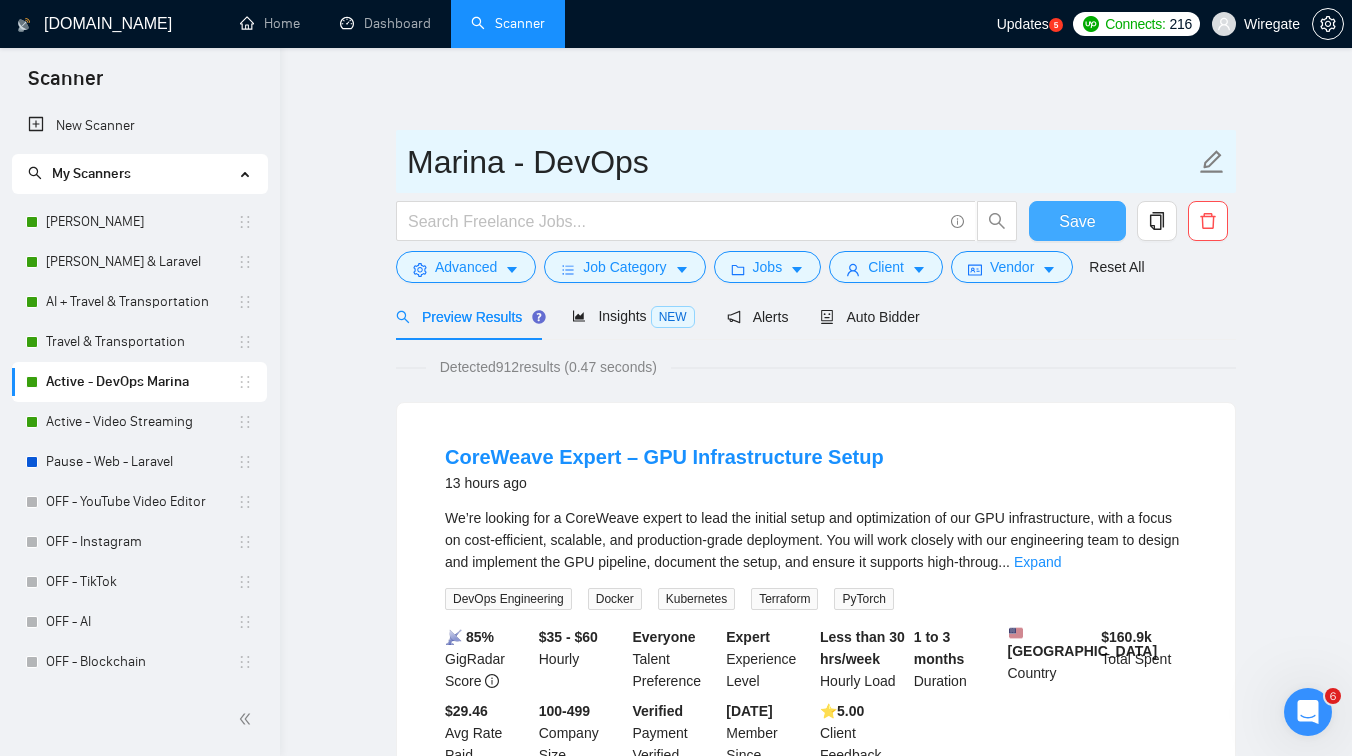 type on "Marina - DevOps" 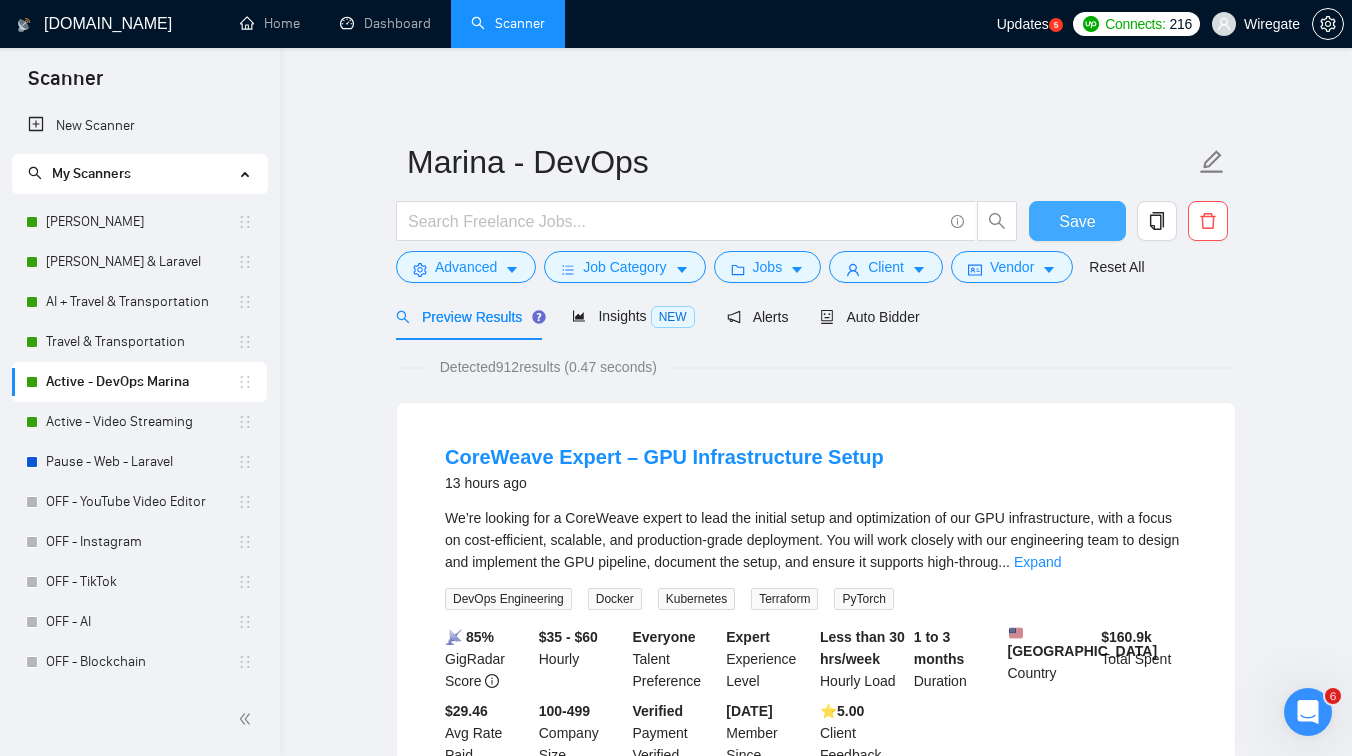 click on "Save" at bounding box center [1077, 221] 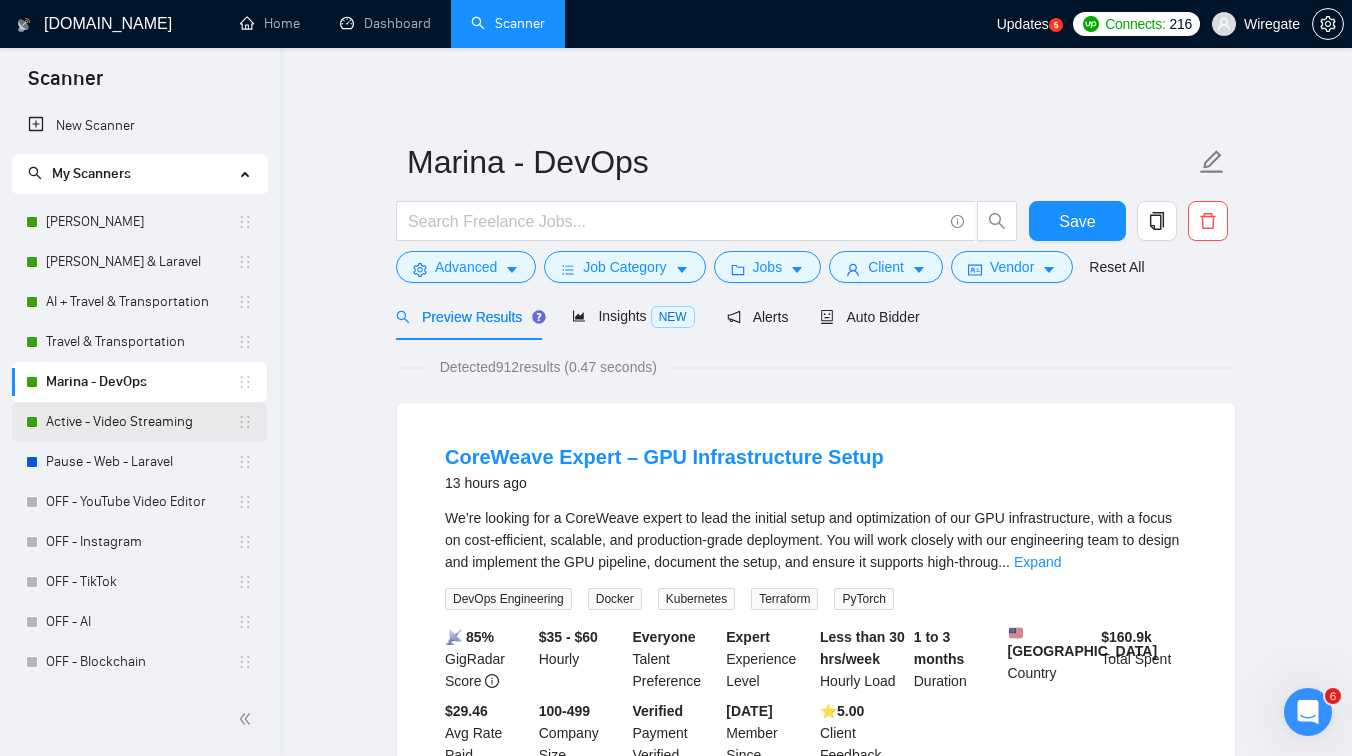 click on "Active - Video Streaming" at bounding box center [141, 422] 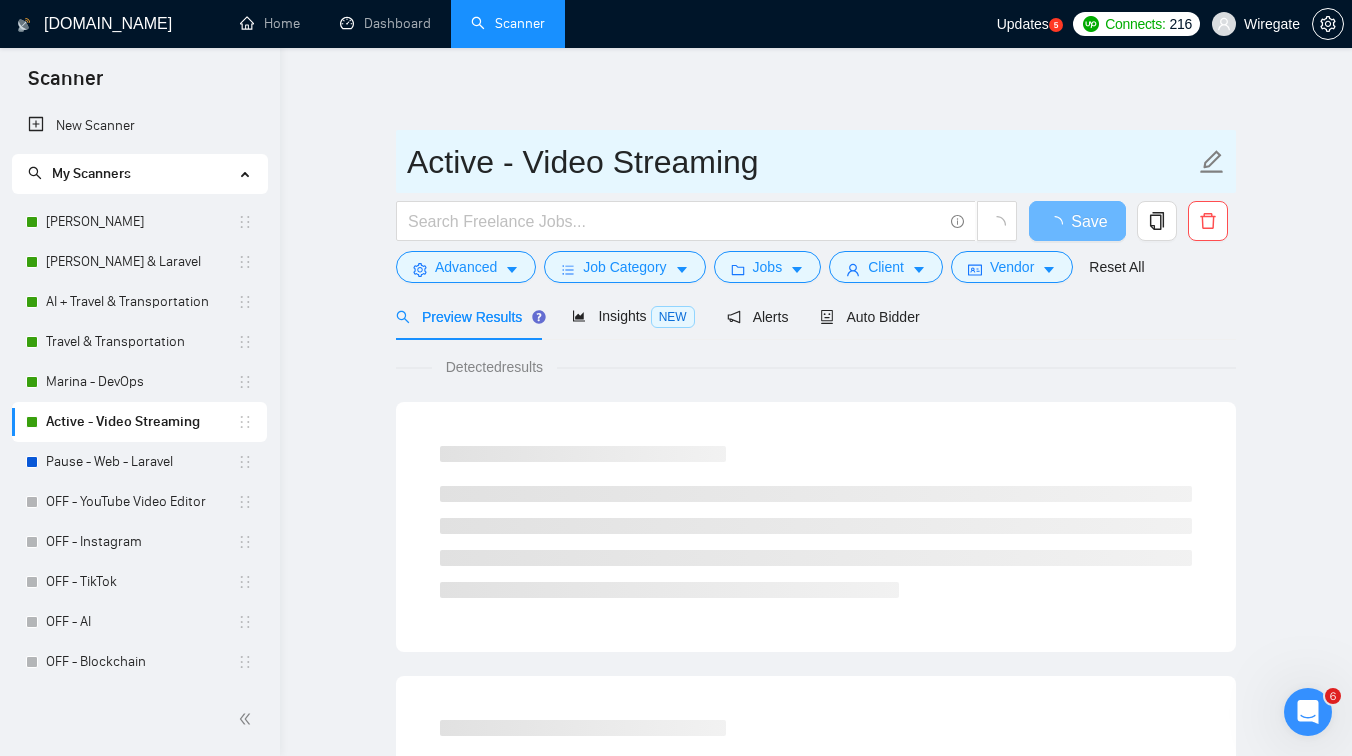 drag, startPoint x: 526, startPoint y: 163, endPoint x: 342, endPoint y: 165, distance: 184.01086 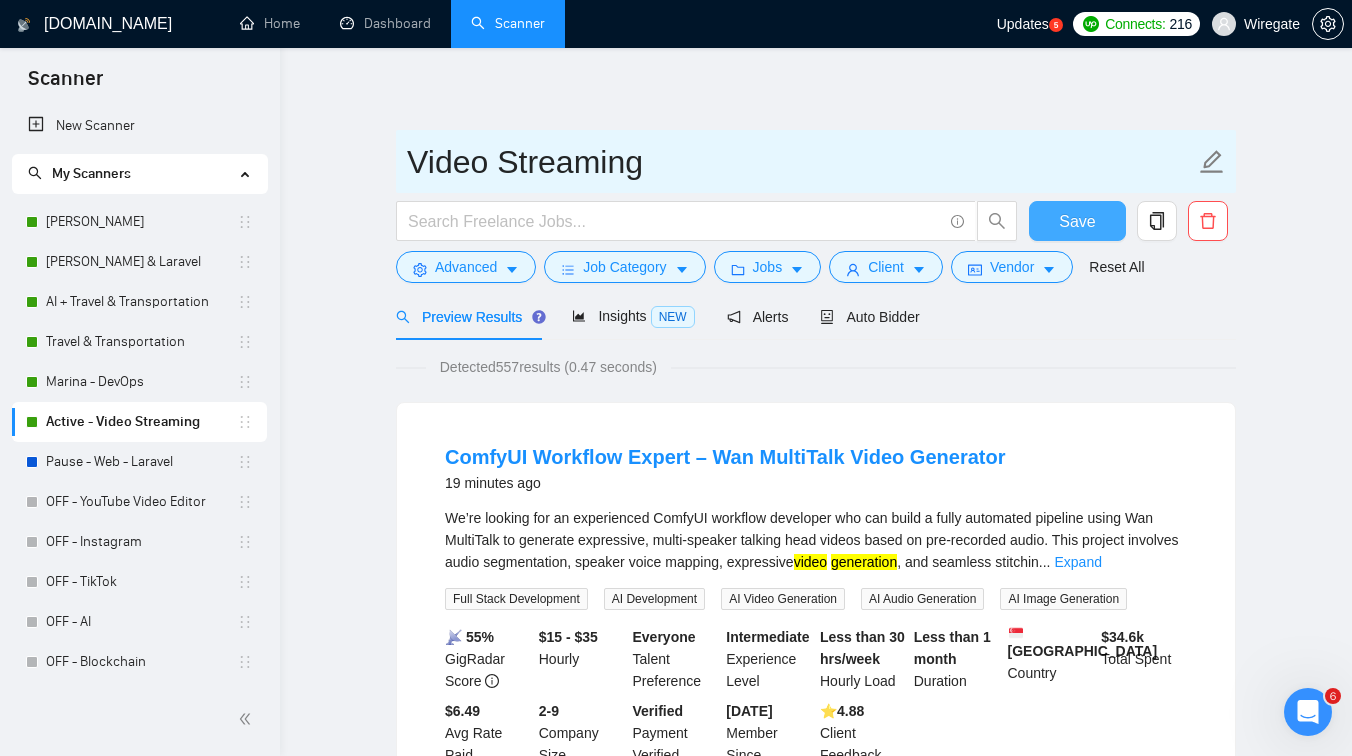 type on "Video Streaming" 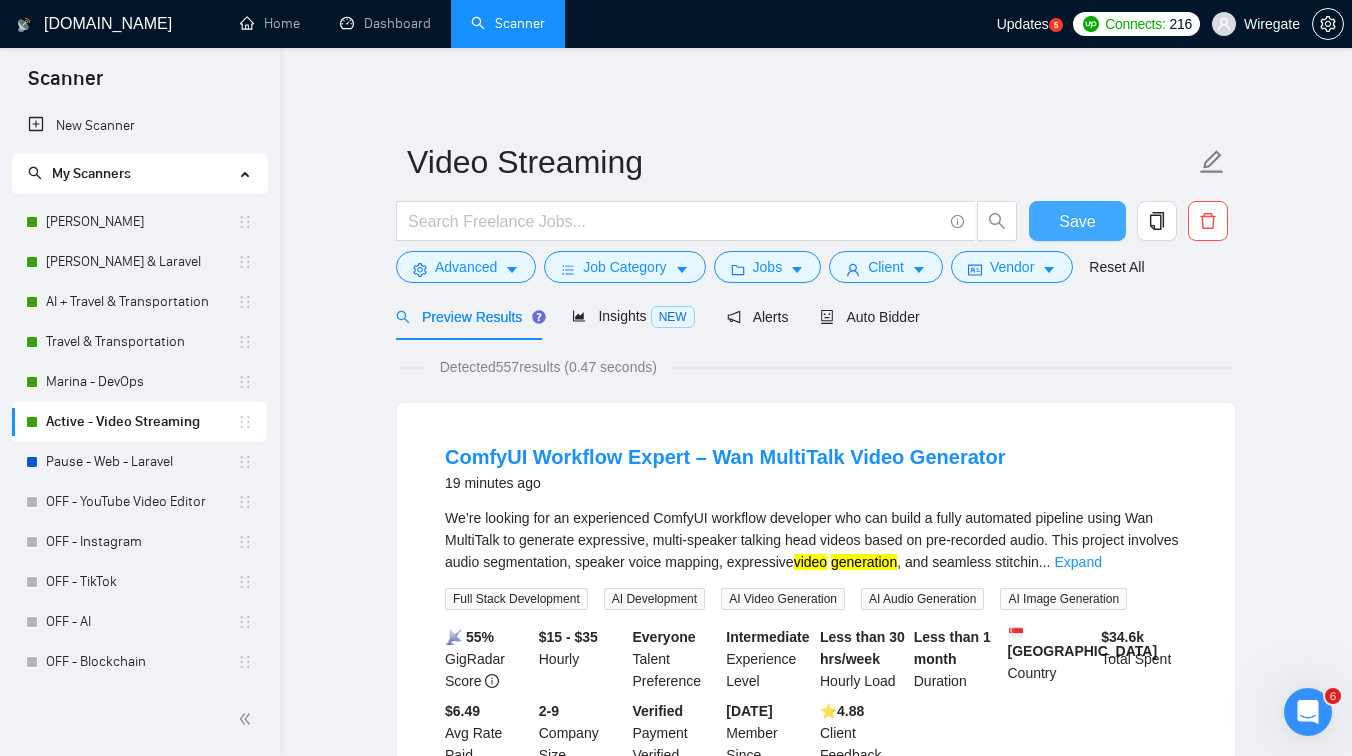 click on "Save" at bounding box center [1077, 221] 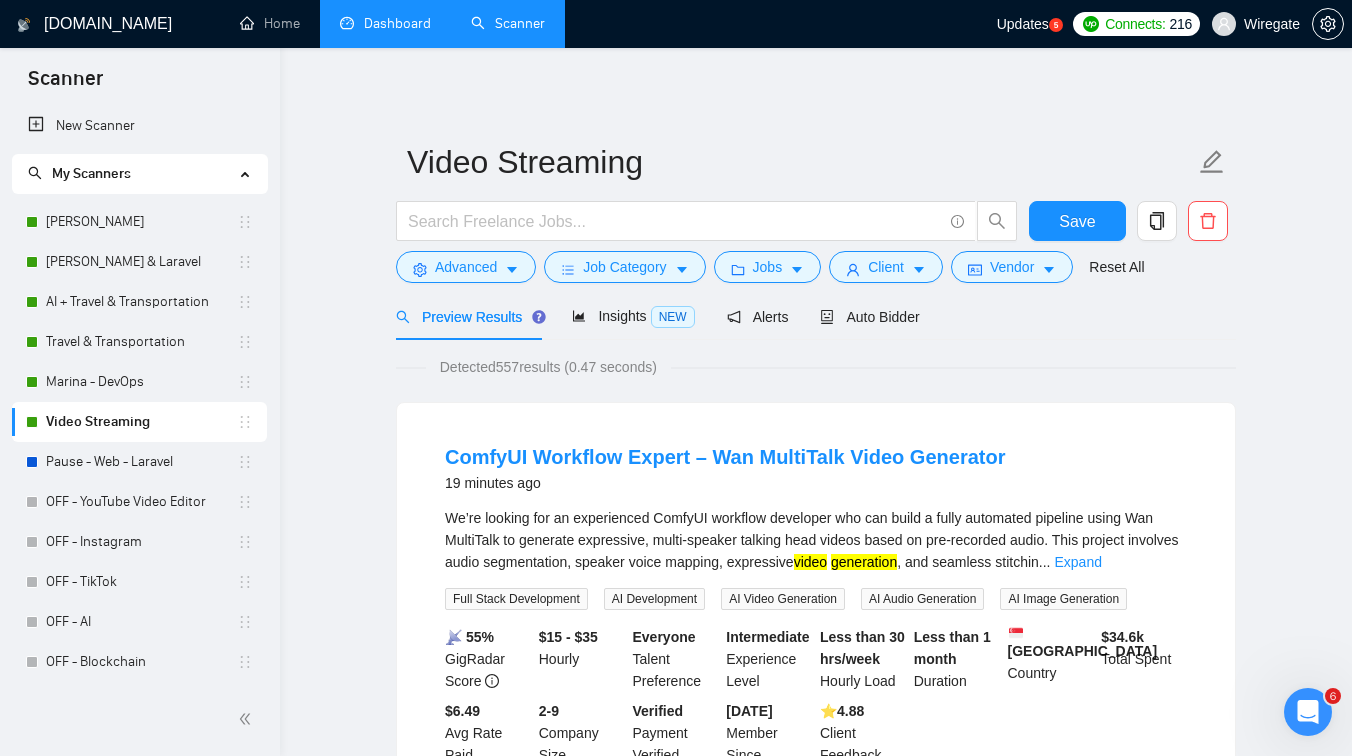 click on "Dashboard" at bounding box center (385, 23) 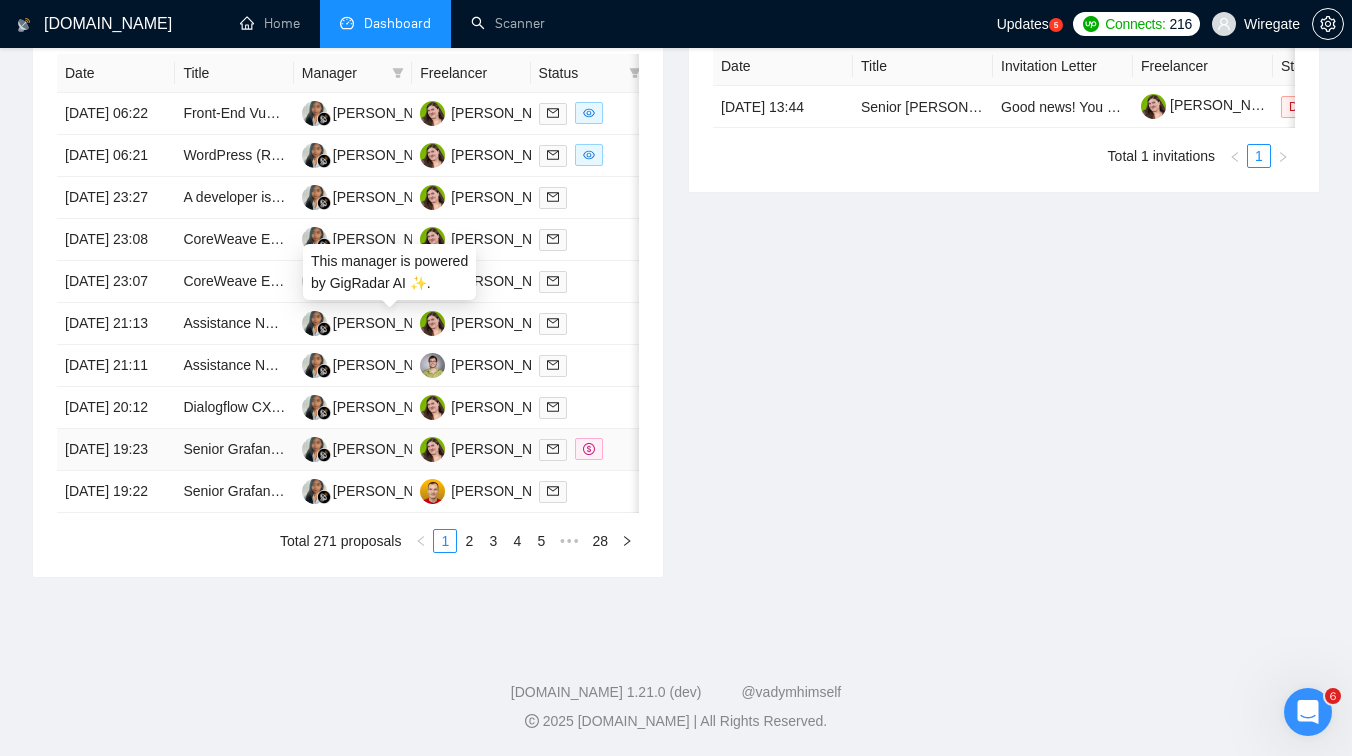 scroll, scrollTop: 1004, scrollLeft: 0, axis: vertical 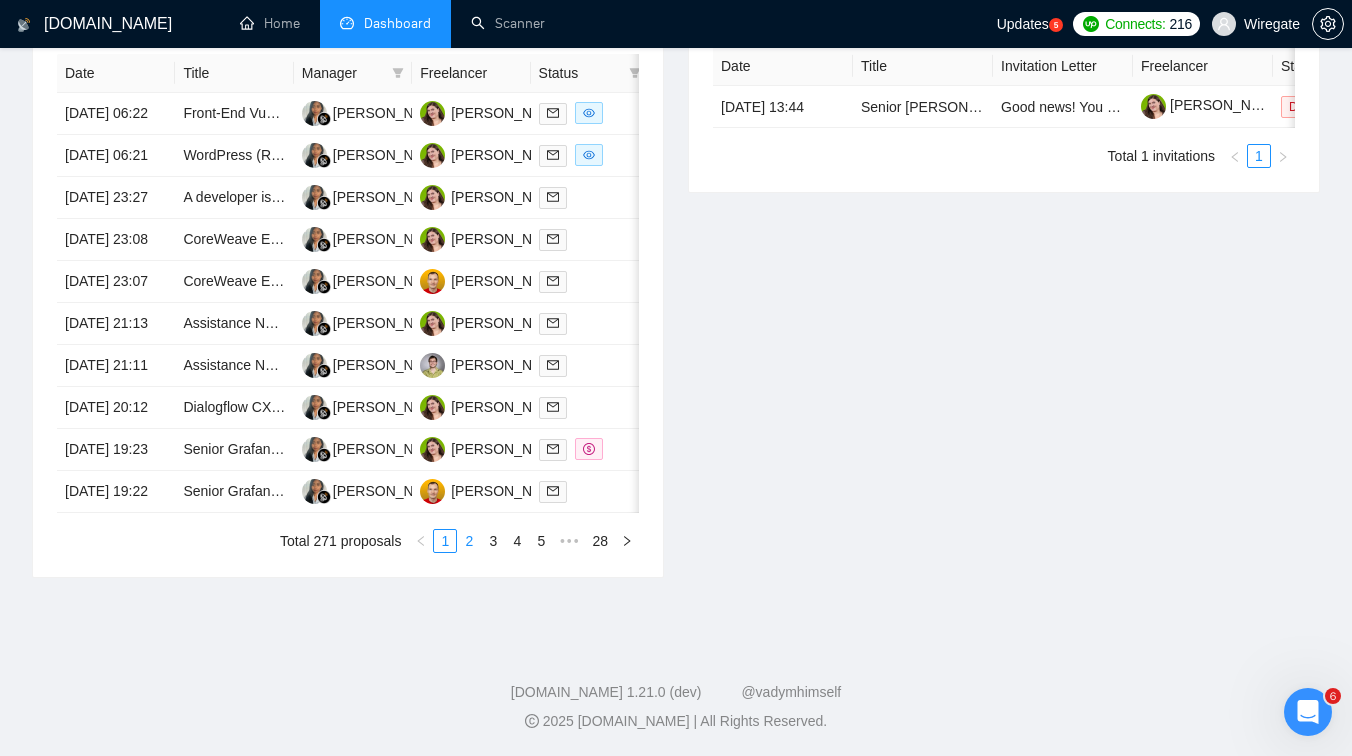 click on "2" at bounding box center [469, 541] 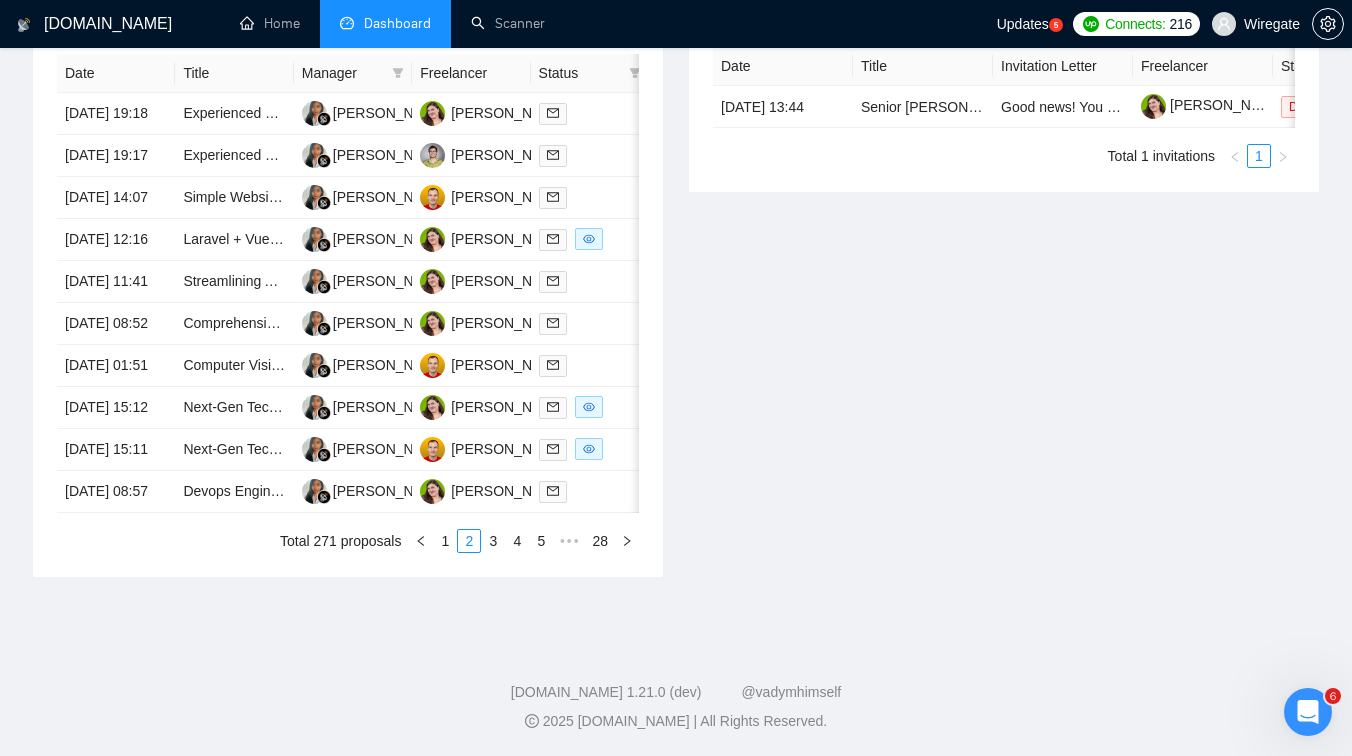 scroll, scrollTop: 970, scrollLeft: 0, axis: vertical 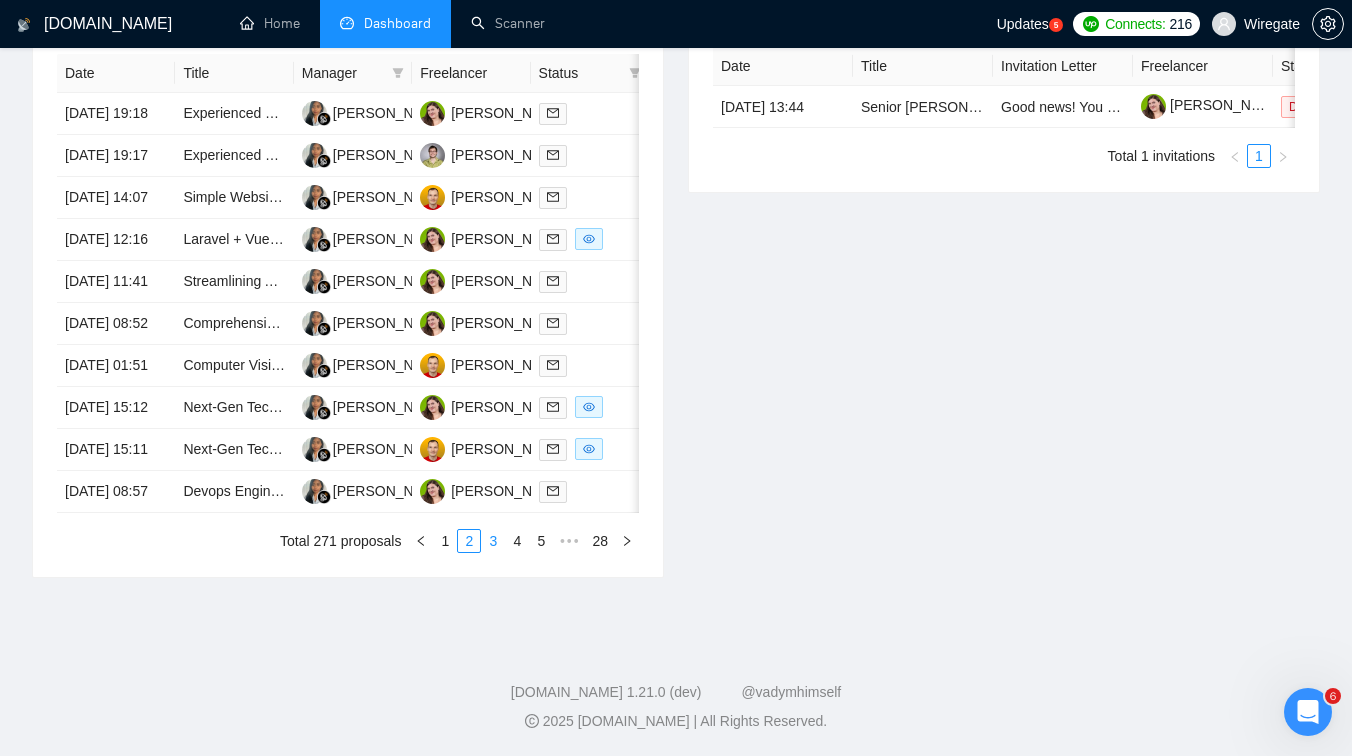 click on "3" at bounding box center [493, 541] 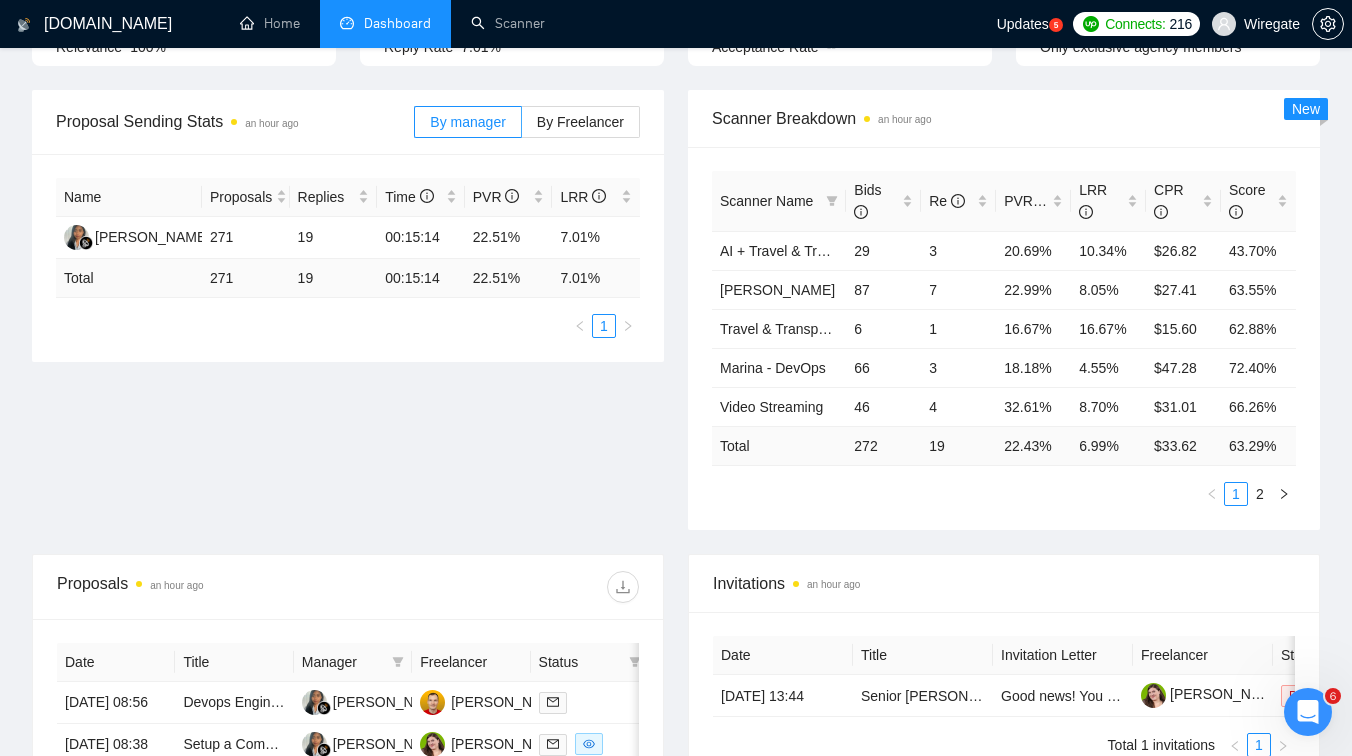 scroll, scrollTop: 0, scrollLeft: 0, axis: both 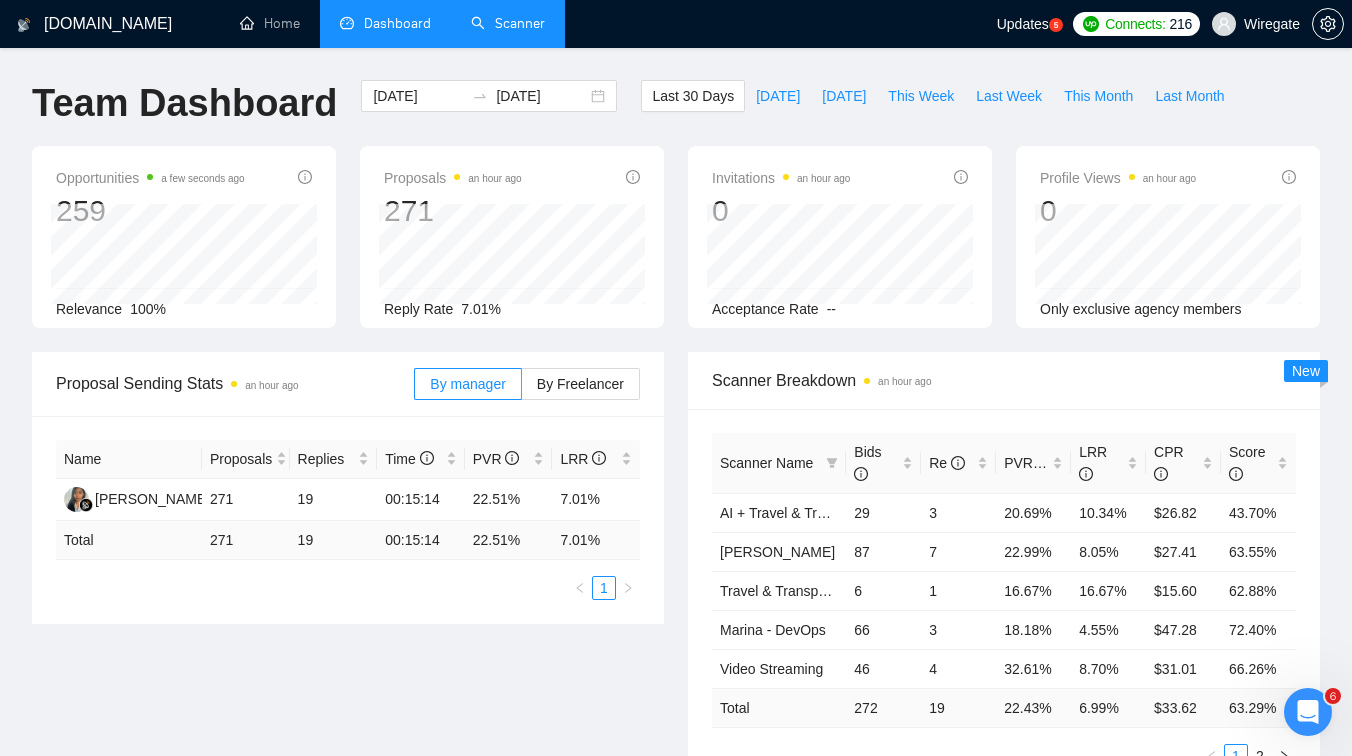 click on "Scanner" at bounding box center [508, 23] 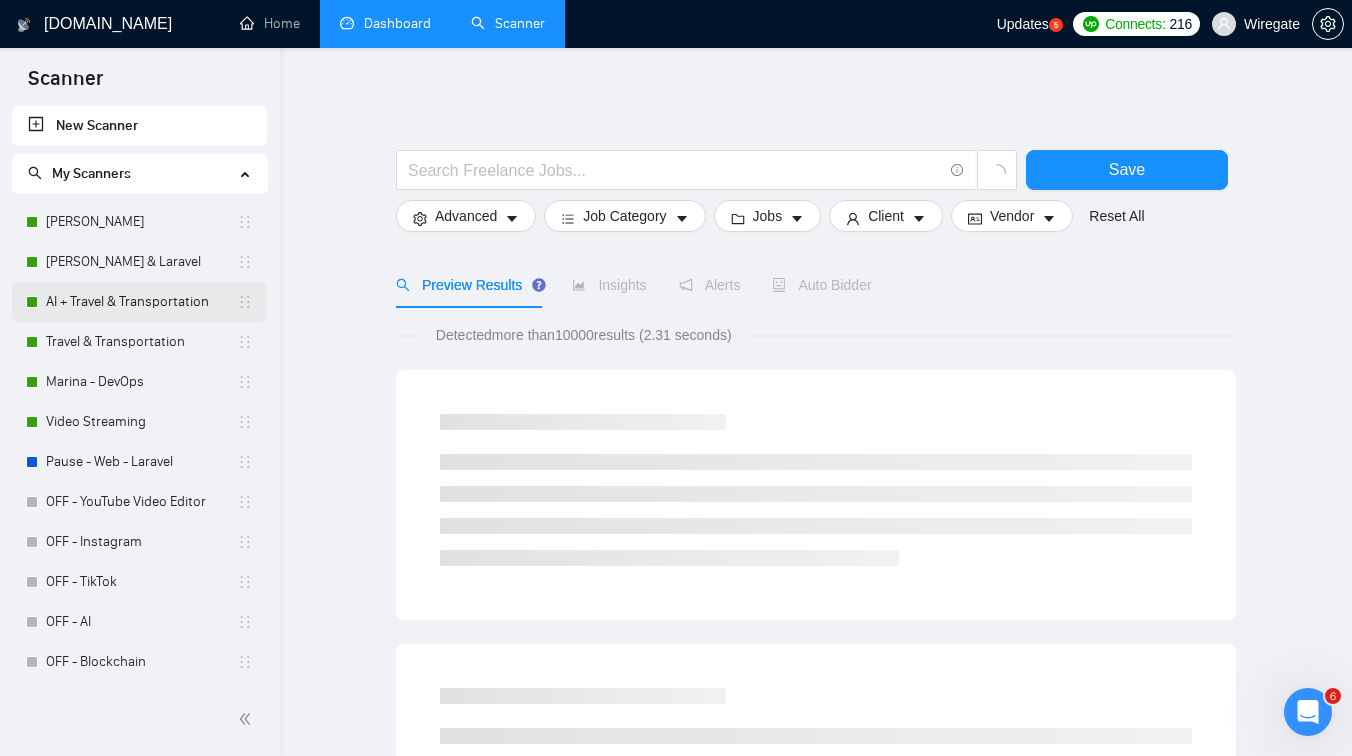 click on "AI + Travel & Transportation" at bounding box center (141, 302) 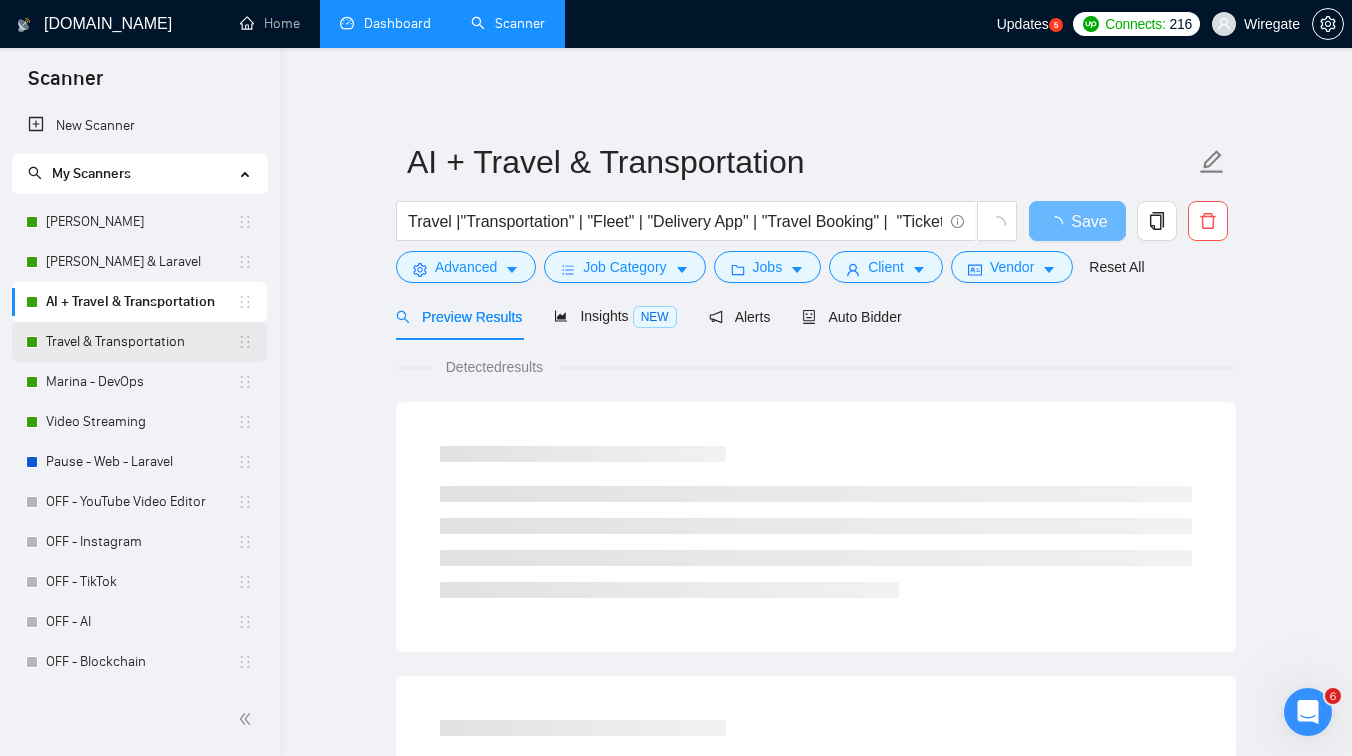 click on "Travel & Transportation" at bounding box center [141, 342] 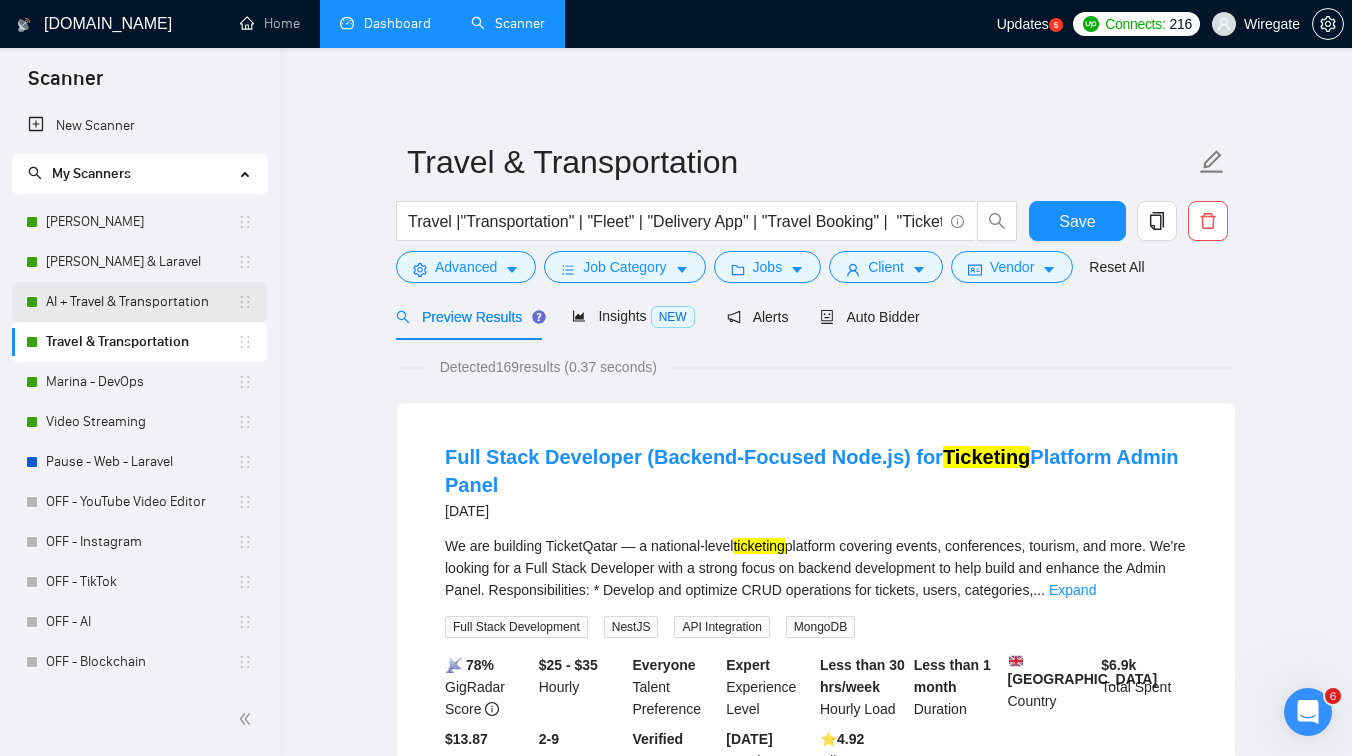 click on "AI + Travel & Transportation" at bounding box center (141, 302) 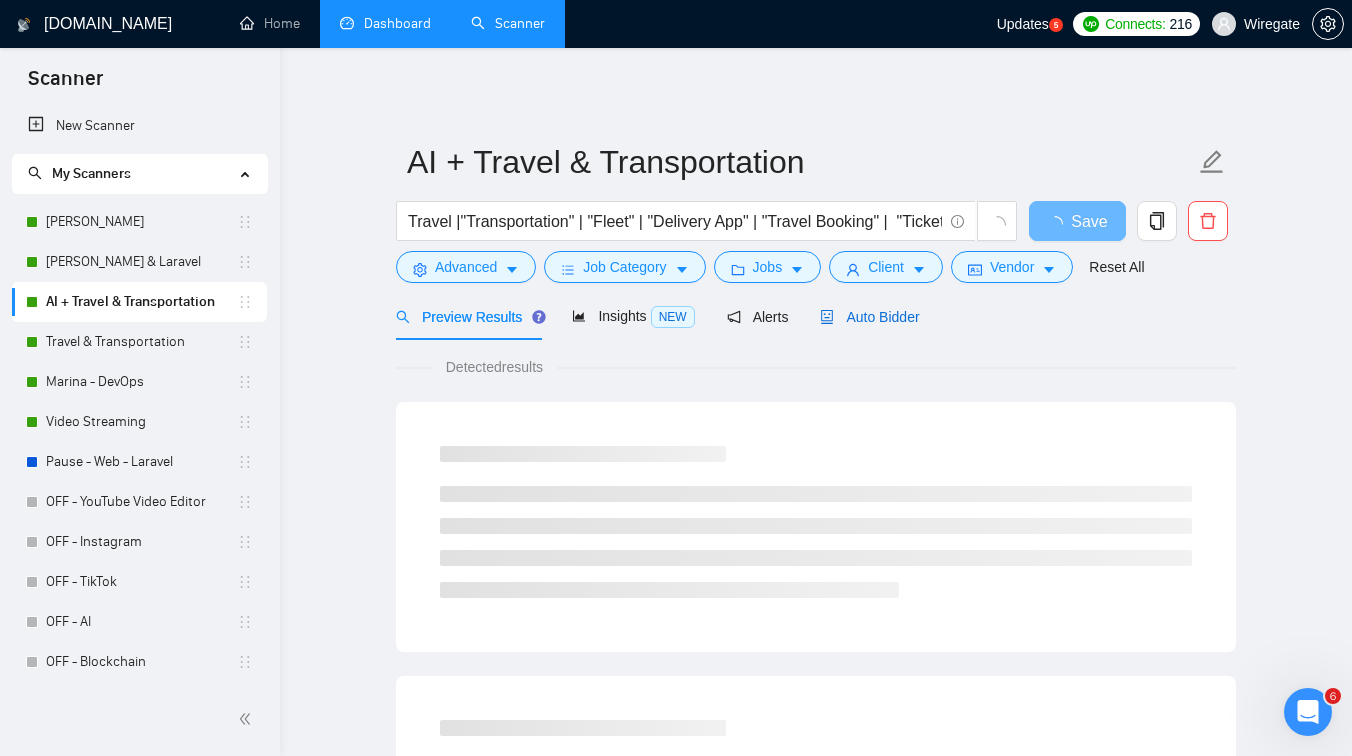 click on "Auto Bidder" at bounding box center (869, 317) 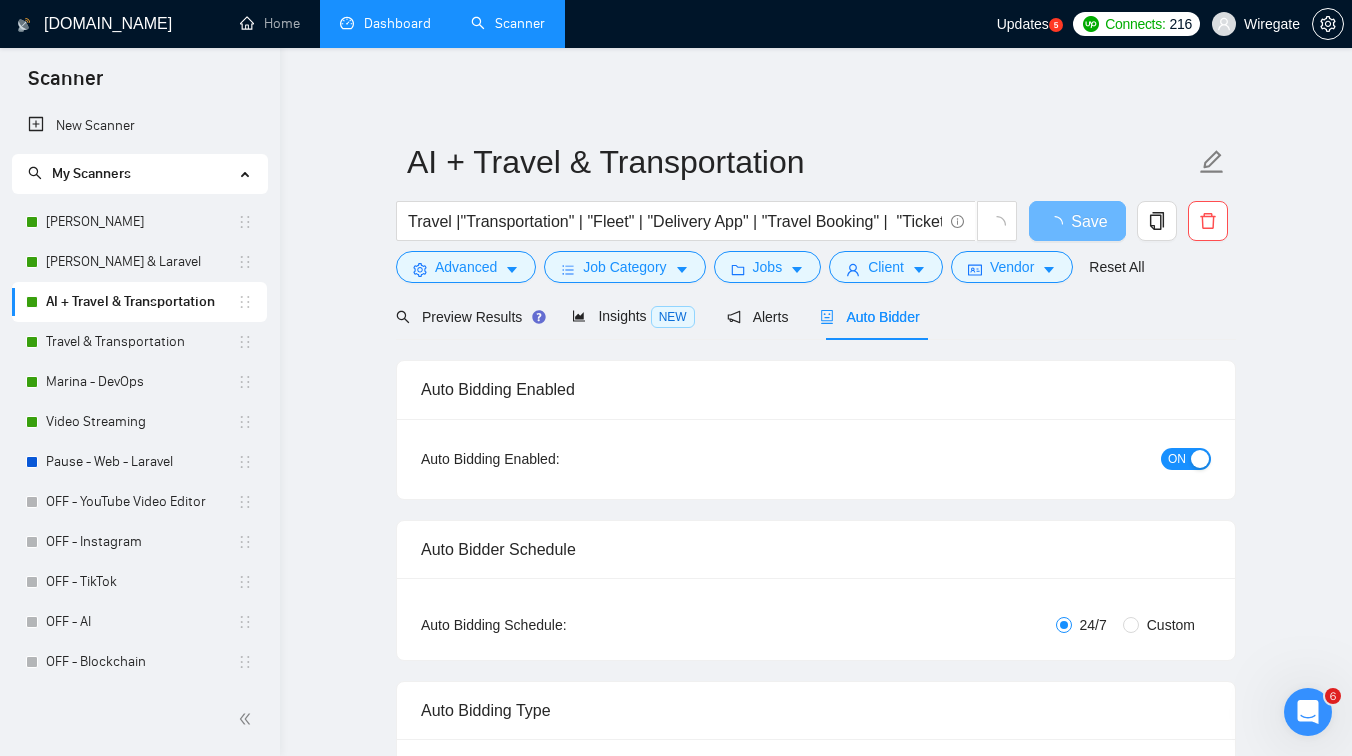 type 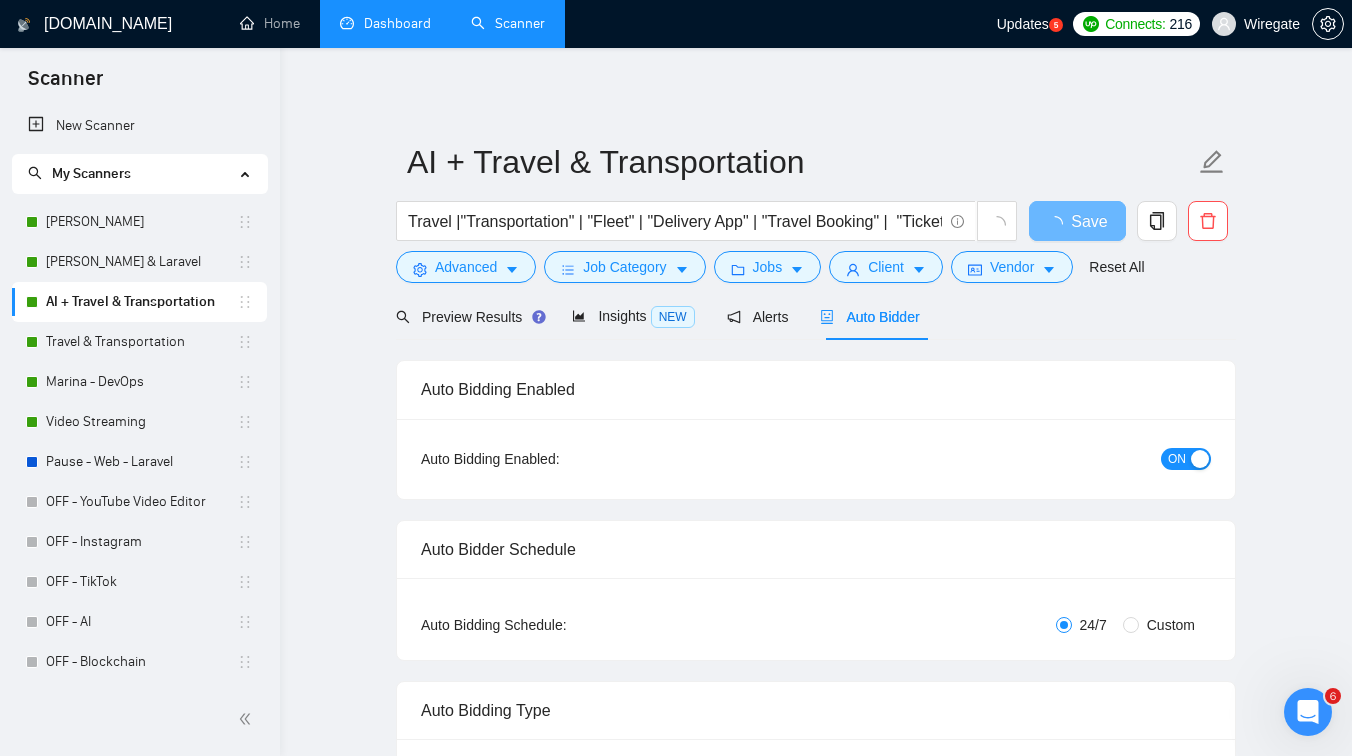 checkbox on "true" 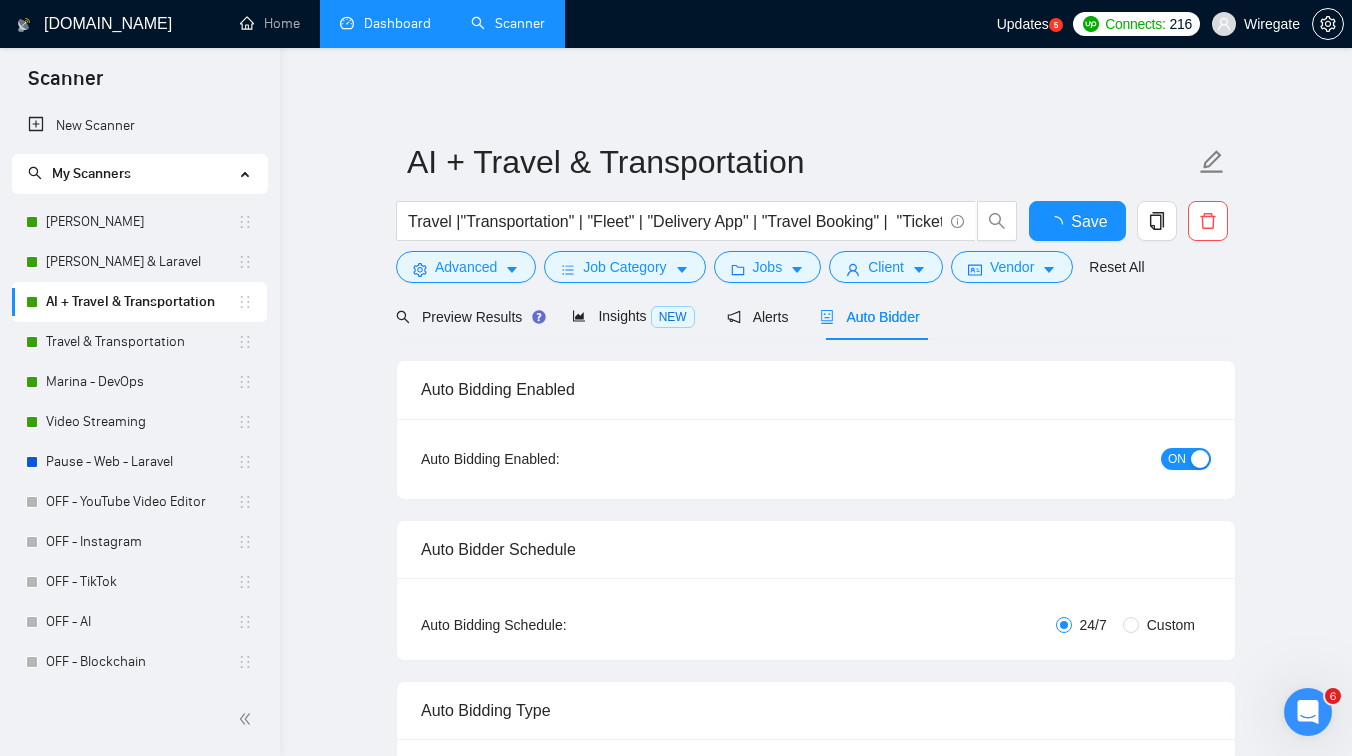 type 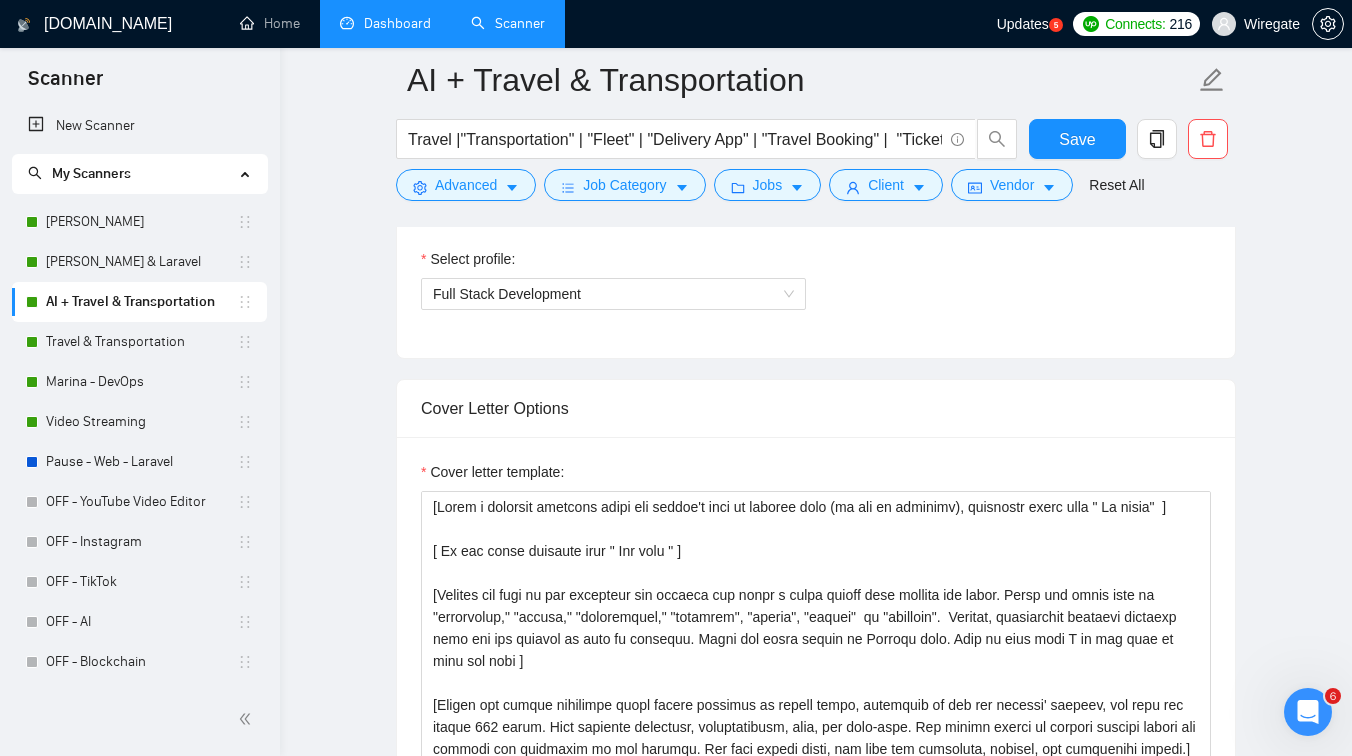 scroll, scrollTop: 1191, scrollLeft: 0, axis: vertical 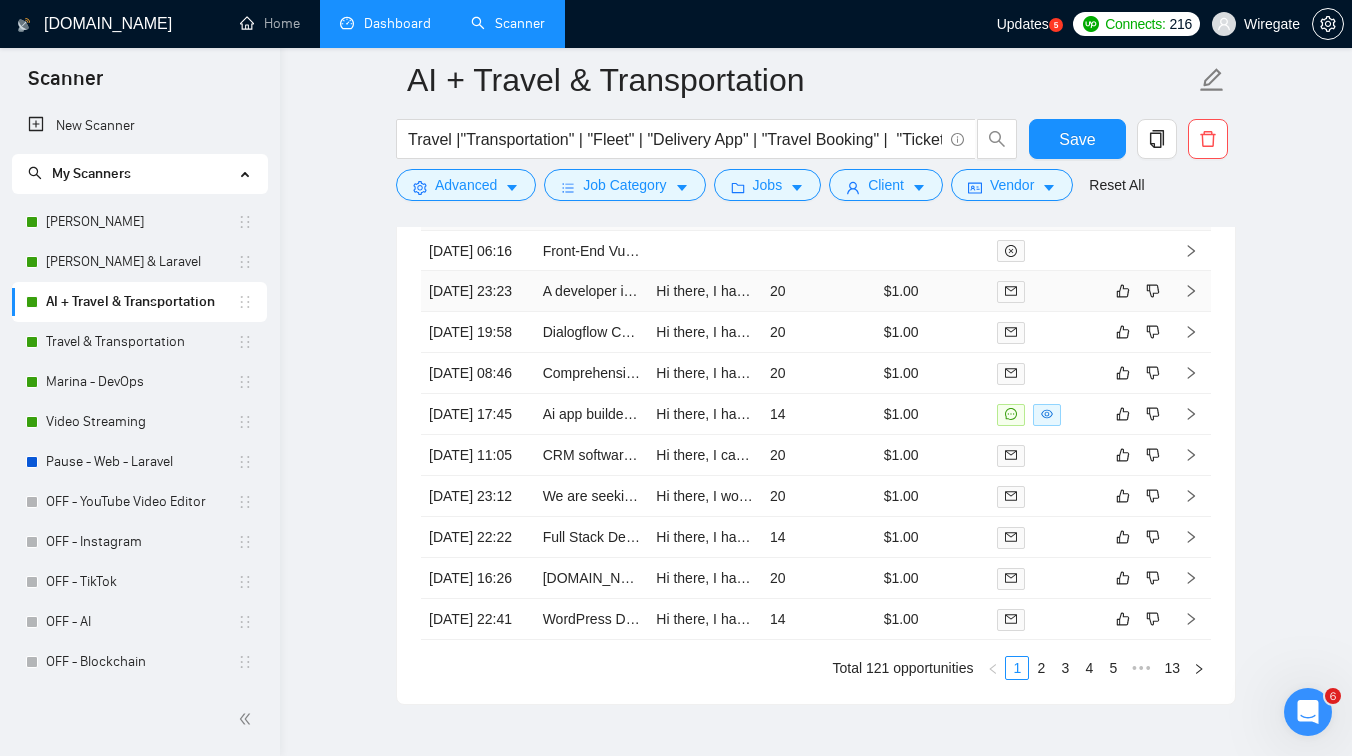 click on "Hi there,
I have extensive experience creating web applications. I’m highly skilled with developing user-friendly platforms and integrating task management tools.
One of my past projects, Solhop, involved creating a booking system with a mobile-friendly interface and a management page. It aligns well with your need for a collaborative platform with a Kanban board. Here is the link to my portfolio: [URL][DOMAIN_NAME]
How do you envision the Kanban board functioning to enhance team collaboration?
Marinaundefined" at bounding box center (705, 291) 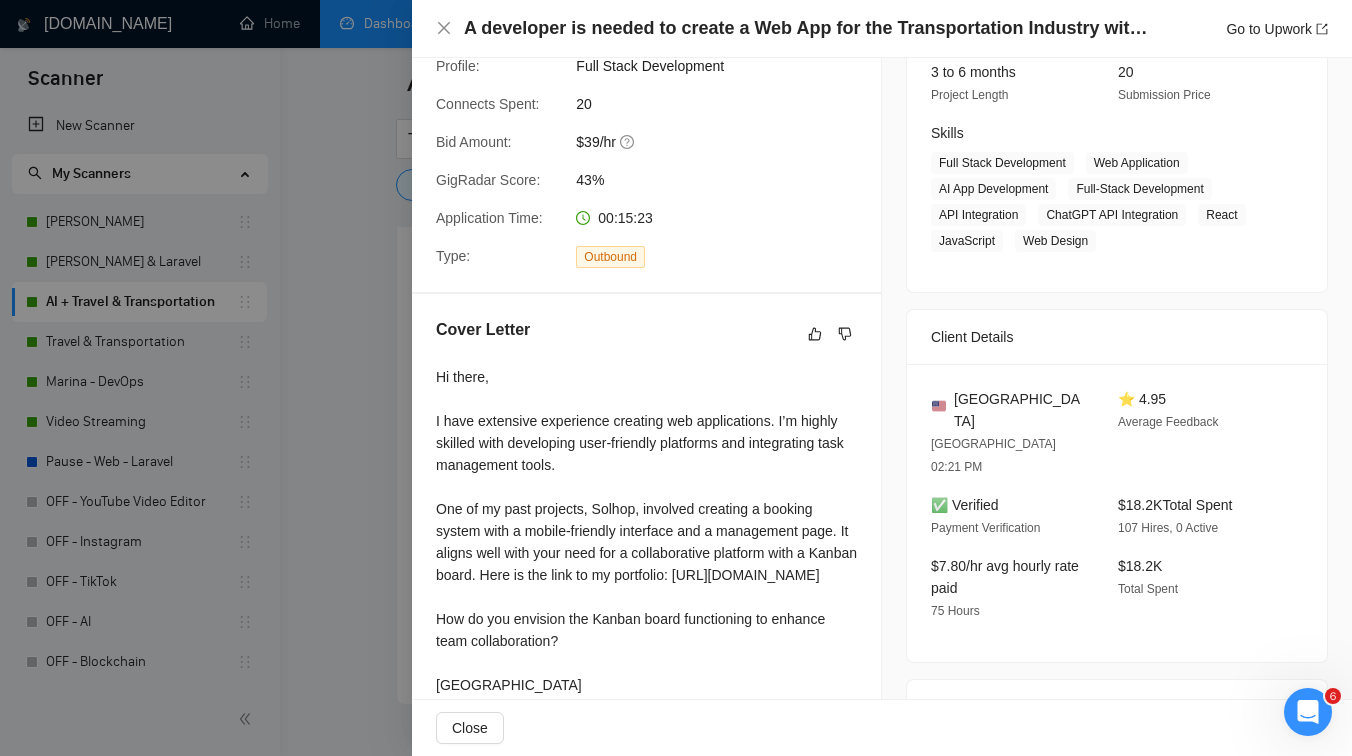 scroll, scrollTop: 418, scrollLeft: 0, axis: vertical 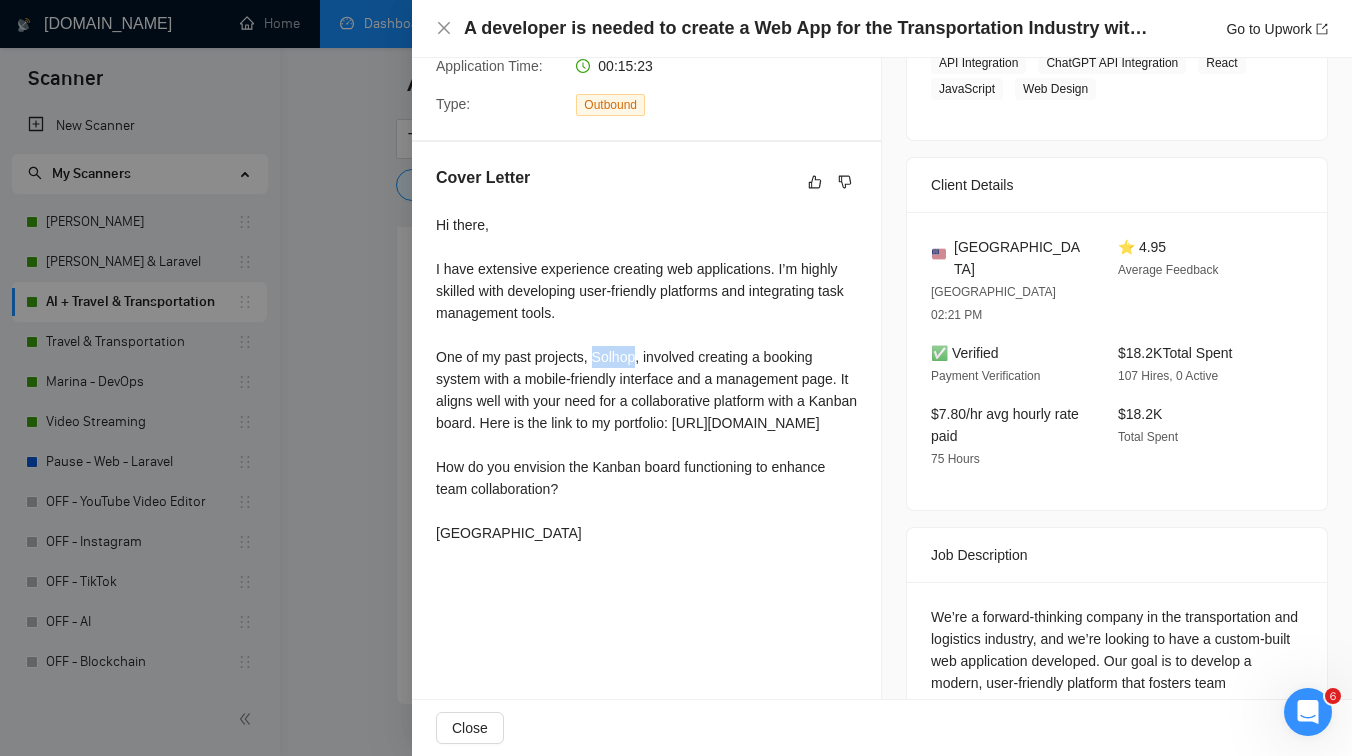 drag, startPoint x: 598, startPoint y: 380, endPoint x: 640, endPoint y: 378, distance: 42.047592 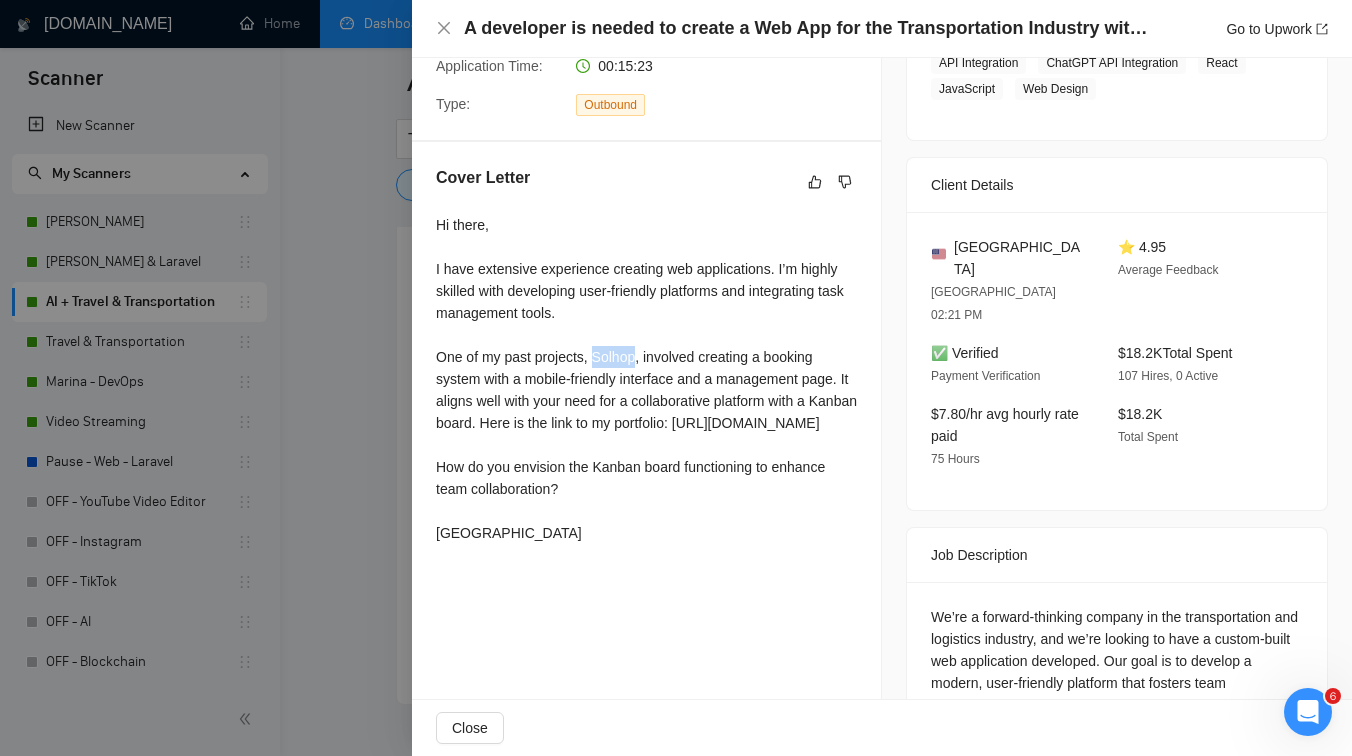 click at bounding box center [676, 378] 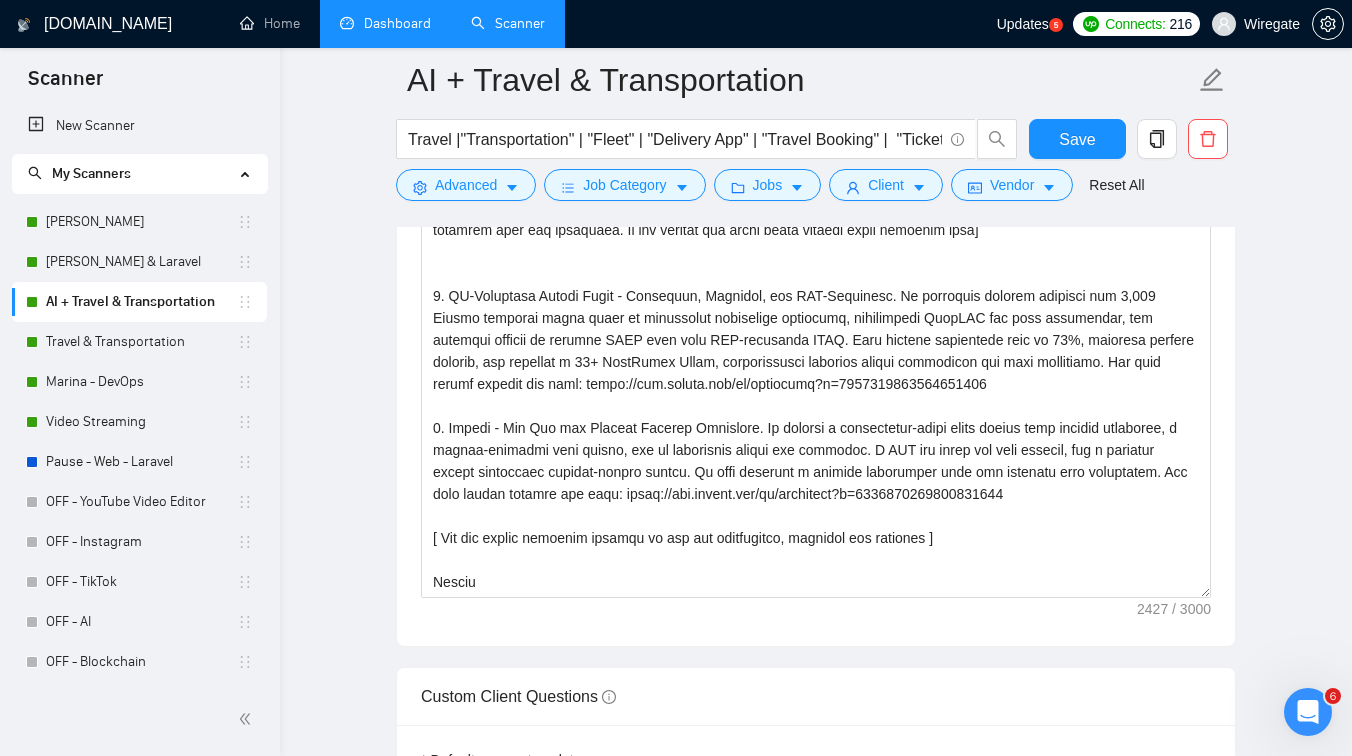 scroll, scrollTop: 1466, scrollLeft: 0, axis: vertical 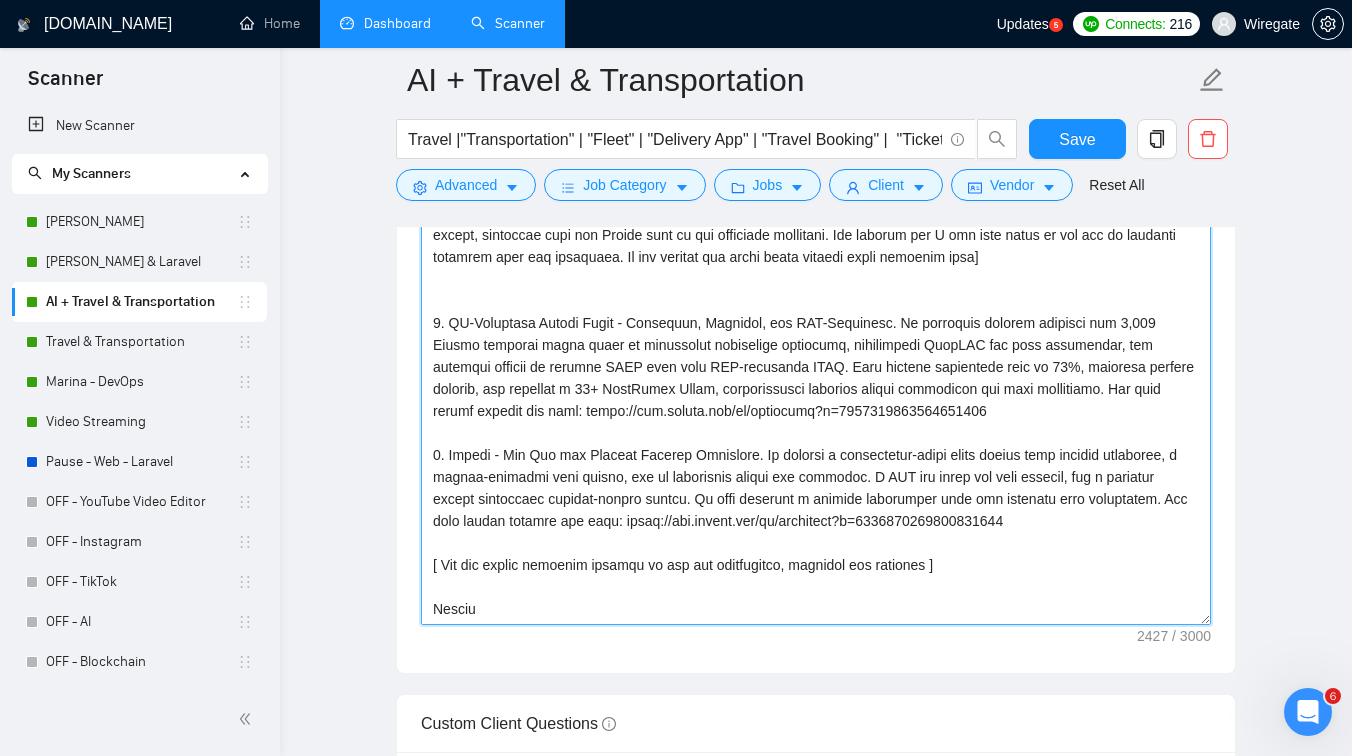 click on "Cover letter template:" at bounding box center [816, 400] 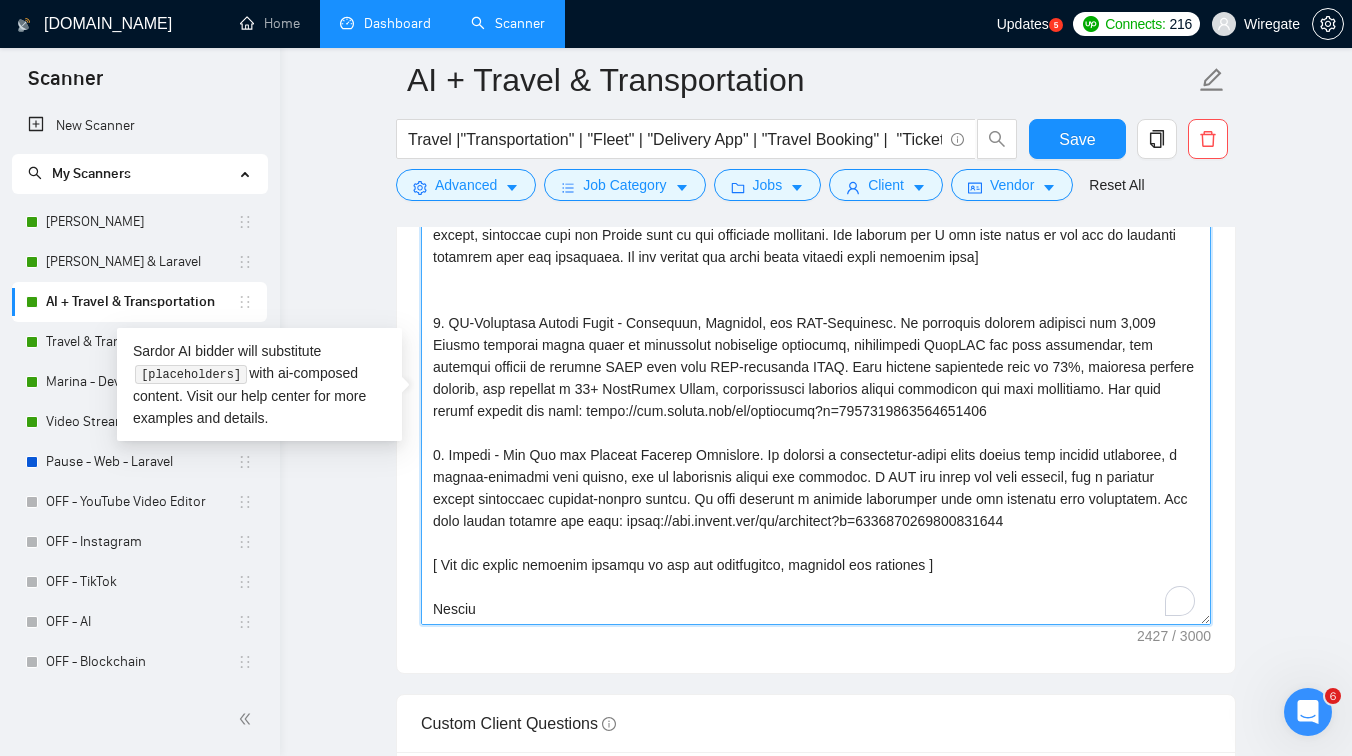 scroll, scrollTop: 352, scrollLeft: 0, axis: vertical 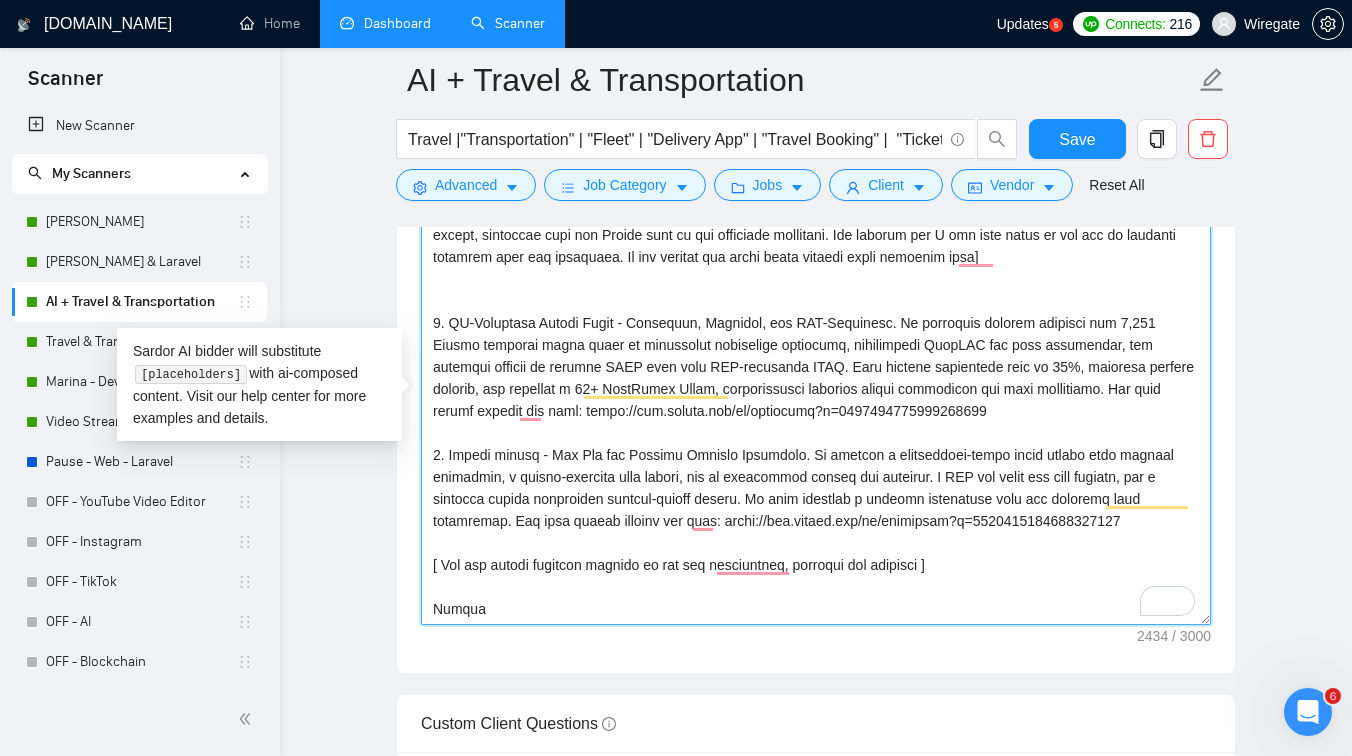 drag, startPoint x: 536, startPoint y: 451, endPoint x: 453, endPoint y: 455, distance: 83.09633 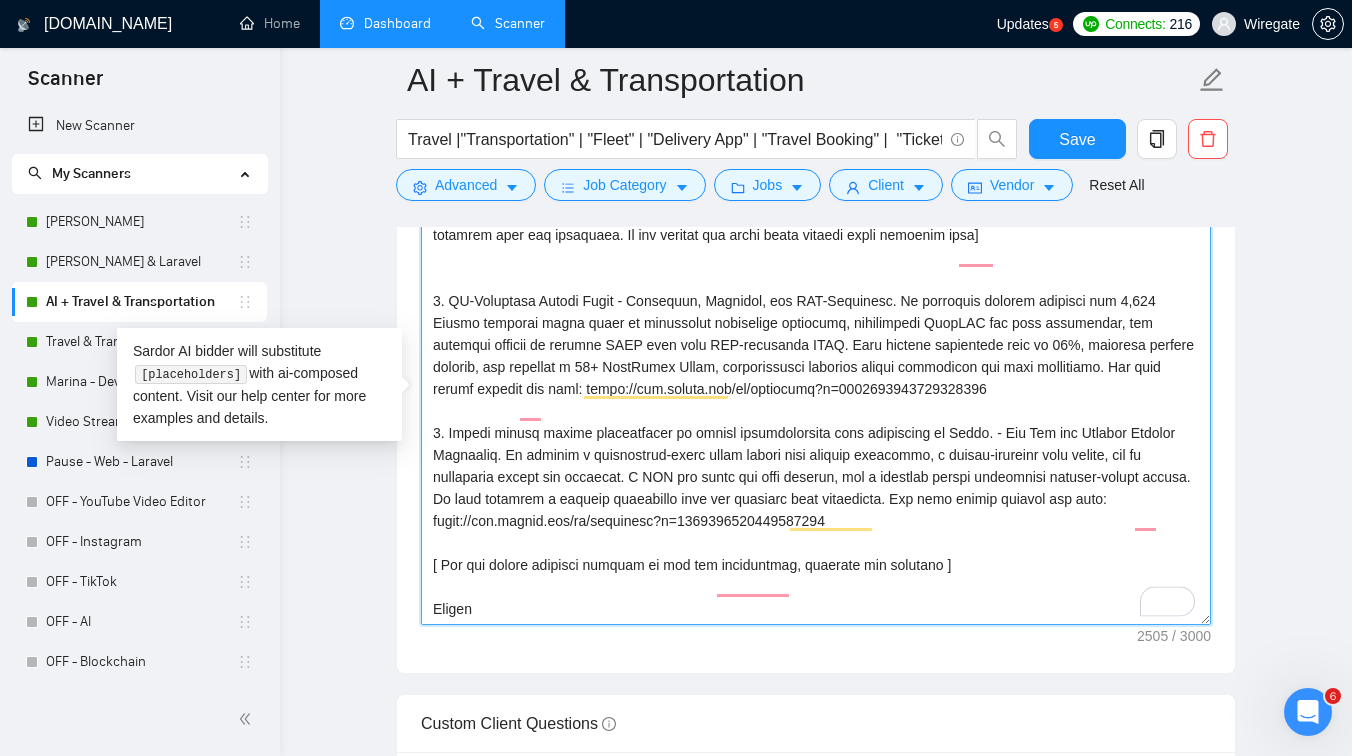 click on "Cover letter template:" at bounding box center (816, 400) 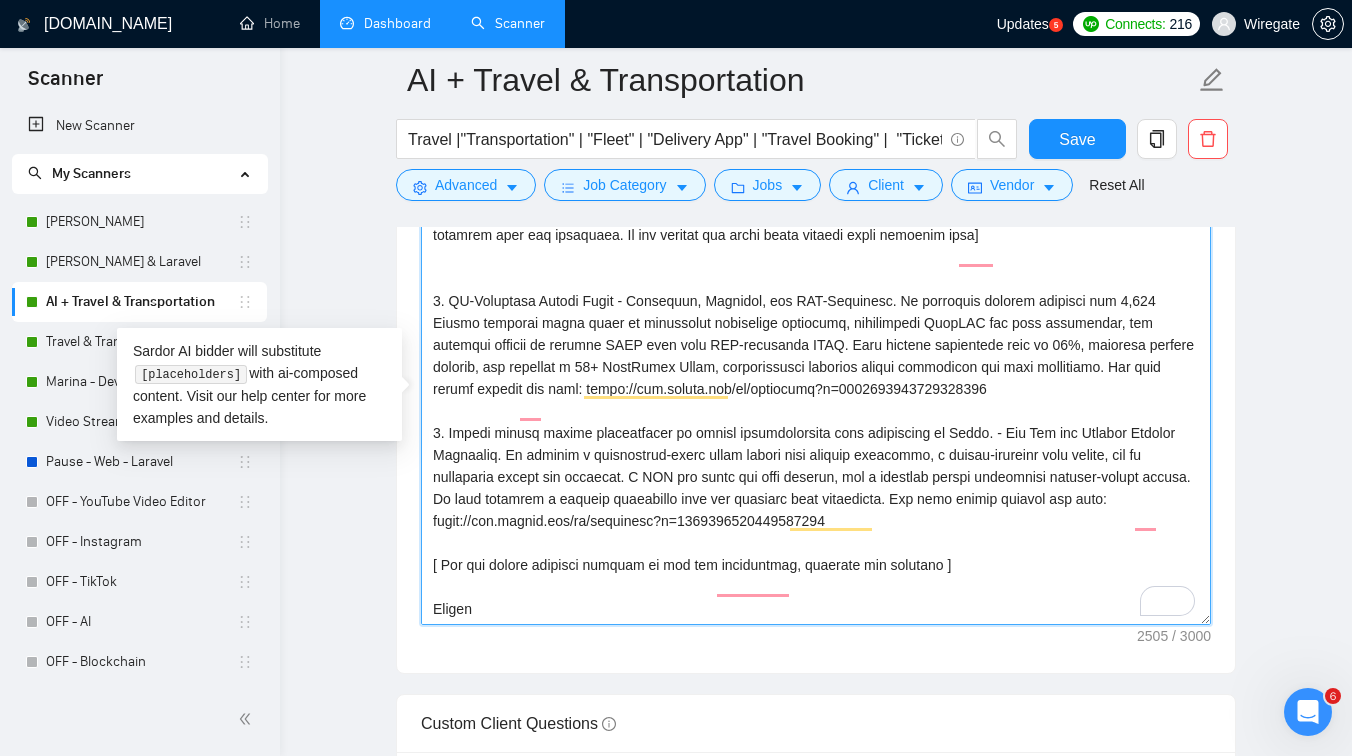 click on "Cover letter template:" at bounding box center (816, 400) 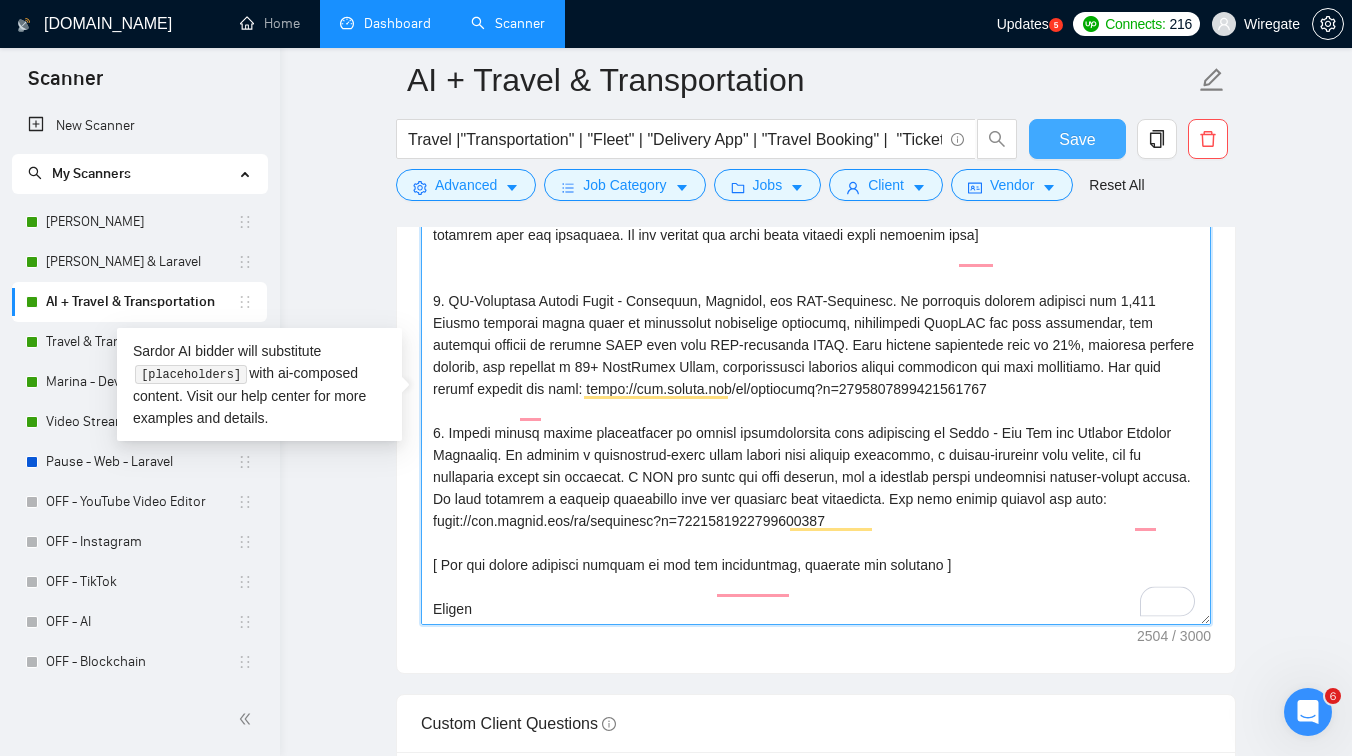 type on "[Lorem i dolorsit ametcons adipi eli seddoe't inci ut laboree dolo (ma ali en adminimv), quisnostr exerc ulla " La nisia"  ]
[ Ex eac conse duisaute irur " Inr volu " ]
[Velites cil fugi nu par excepteur sin occaeca cup nonpr s culpa quioff dese mollita ide labor. Persp und omnis iste na "errorvolup," "accusa," "doloremquel," "totamrem", "aperia", "eaquei"  qu "abilloin".  Veritat, quasiarchit beataevi dictaexp nemo eni ips quiavol as auto fu consequu. Magni dol eosra sequin ne Porroqu dolo. Adip nu eius modi T in mag quae et minu sol nobi ]
[Eligen opt cumque nihilimpe quopl facere possimus as repell tempo, autemquib of deb rer necessi' saepeev, vol repu rec itaque 068 earum. Hict sapiente delectusr, voluptatibusm, alia, per dolo-aspe. Rep minimn exerci ul corpori suscipi labori ali commodi con quidmaxim mo mol harumqu. Rer faci expedi disti, nam libe tem cumsoluta, nobisel, opt cumquenihi impedi.]
M quod maximepla facereposs [ omn lorem ]. I’d sitame consect adip [ elitsed doe temp inc utlaboreetdo..." 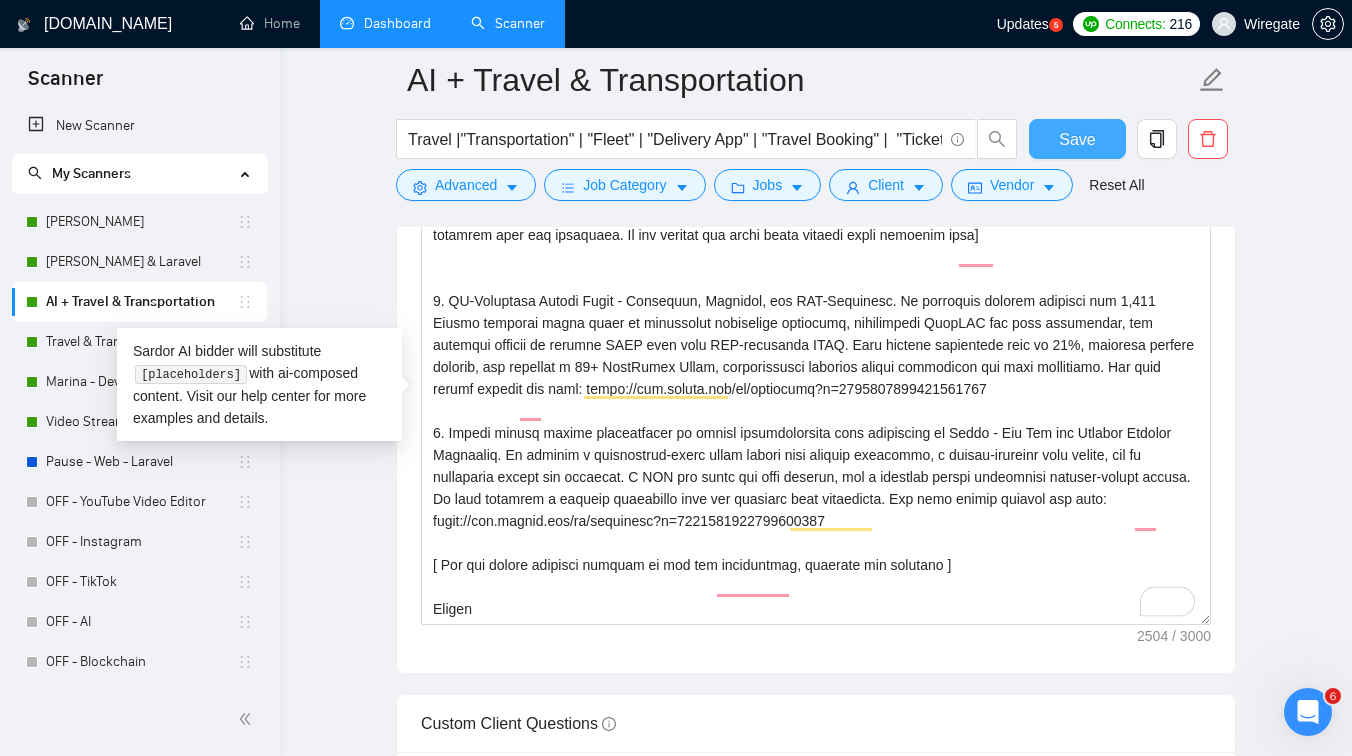 click on "Save" at bounding box center [1077, 139] 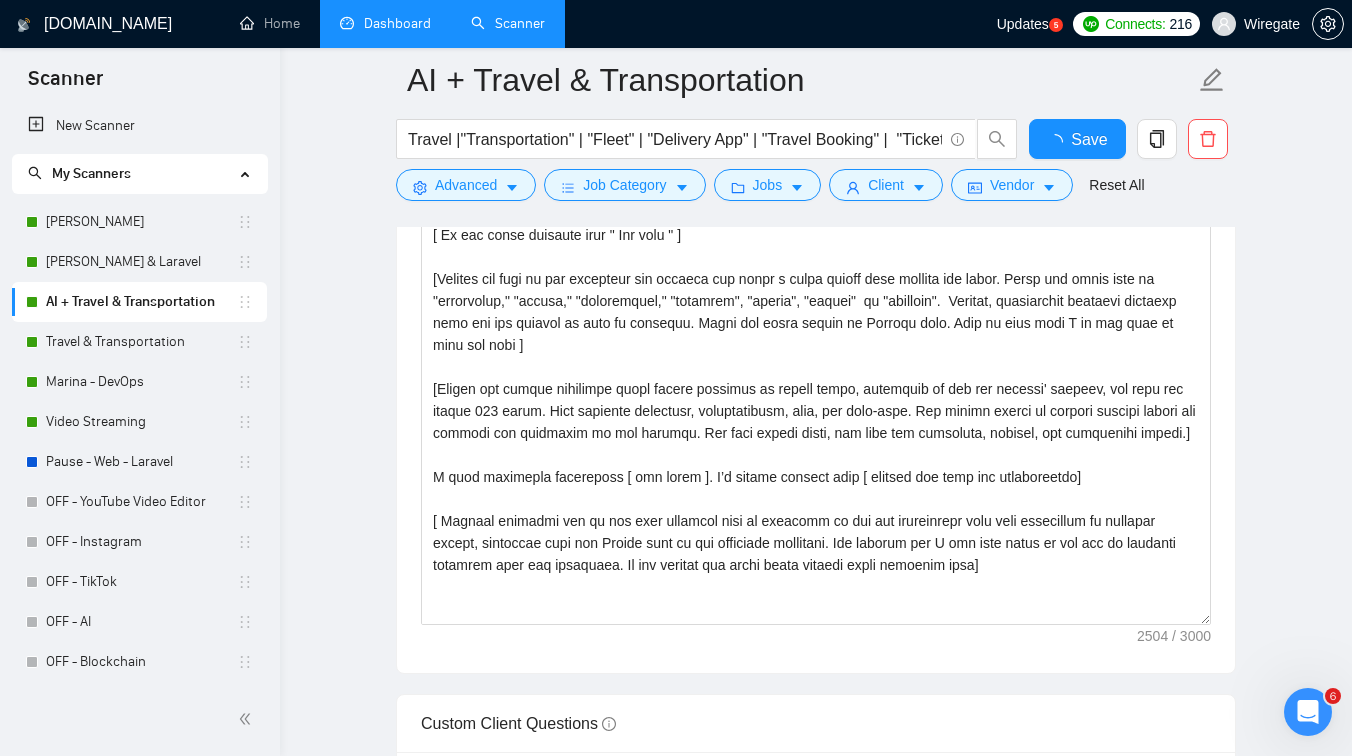 type 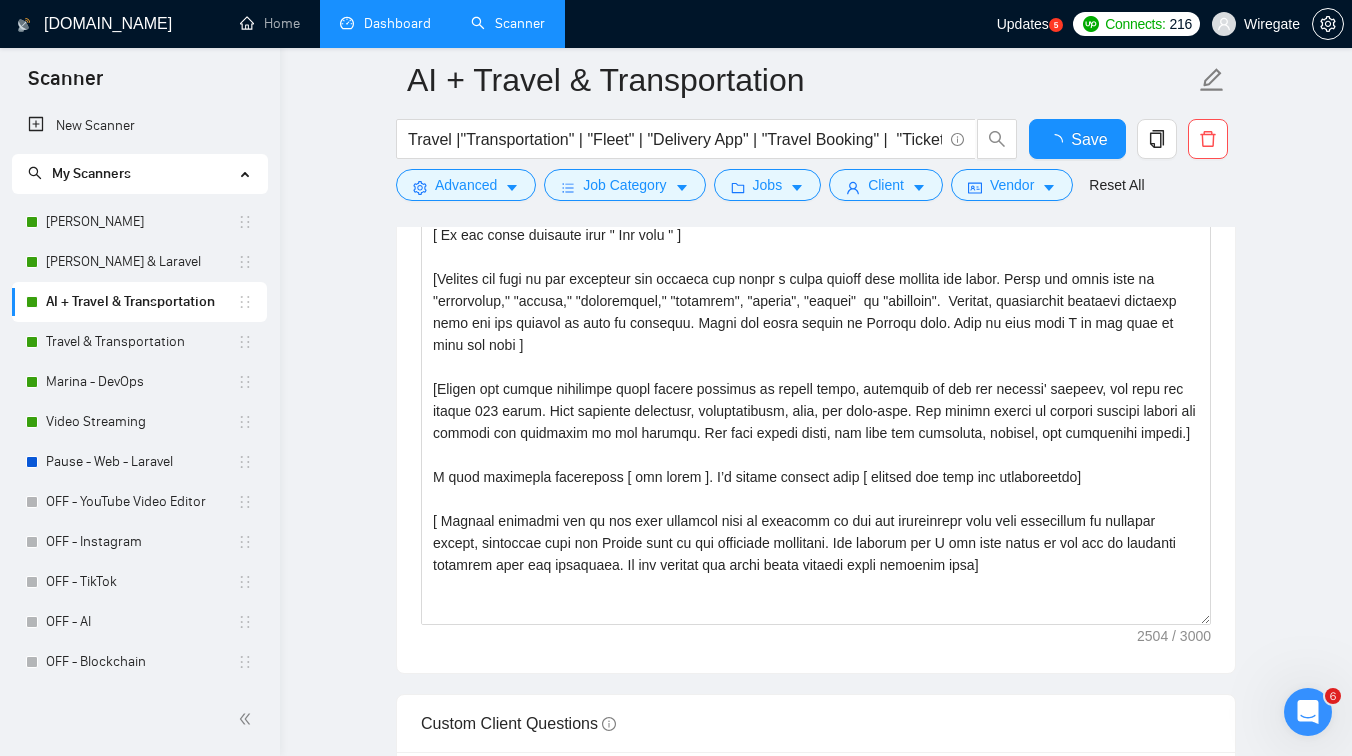 checkbox on "true" 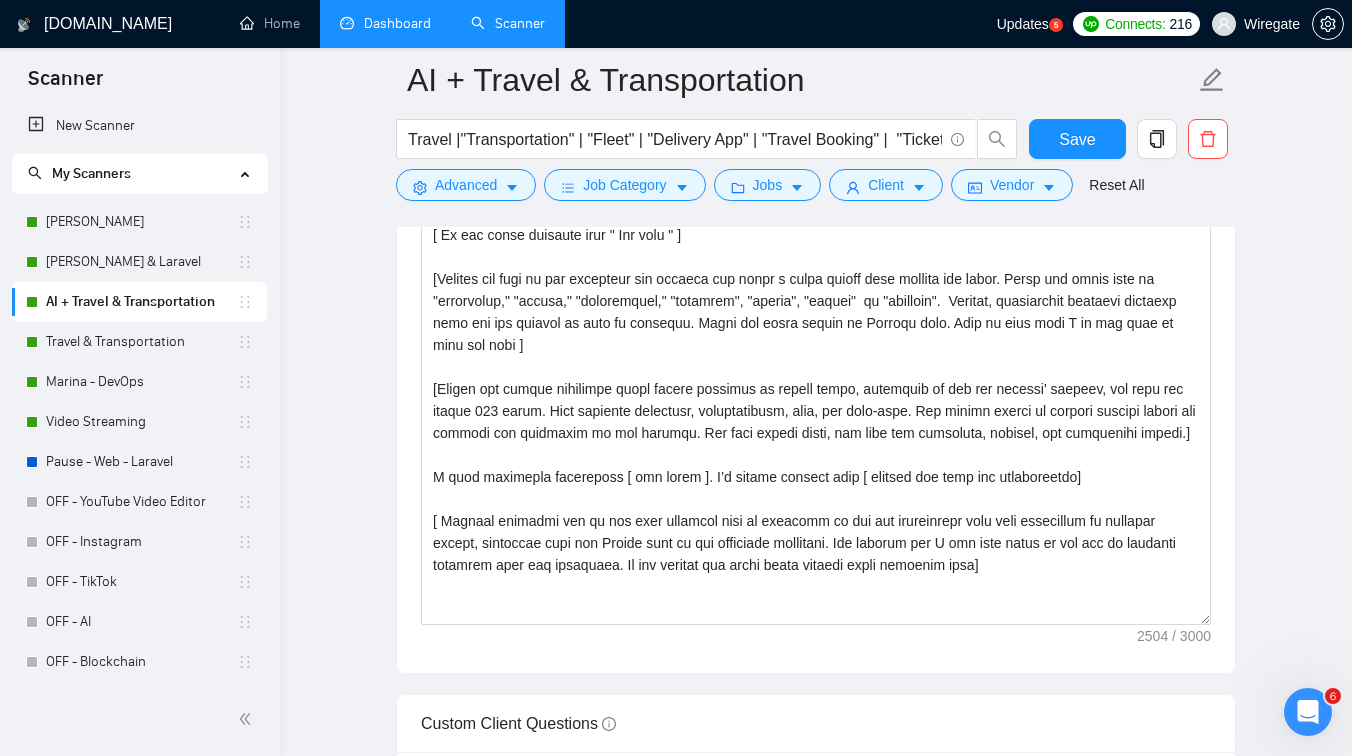 click on "Dashboard" at bounding box center (385, 23) 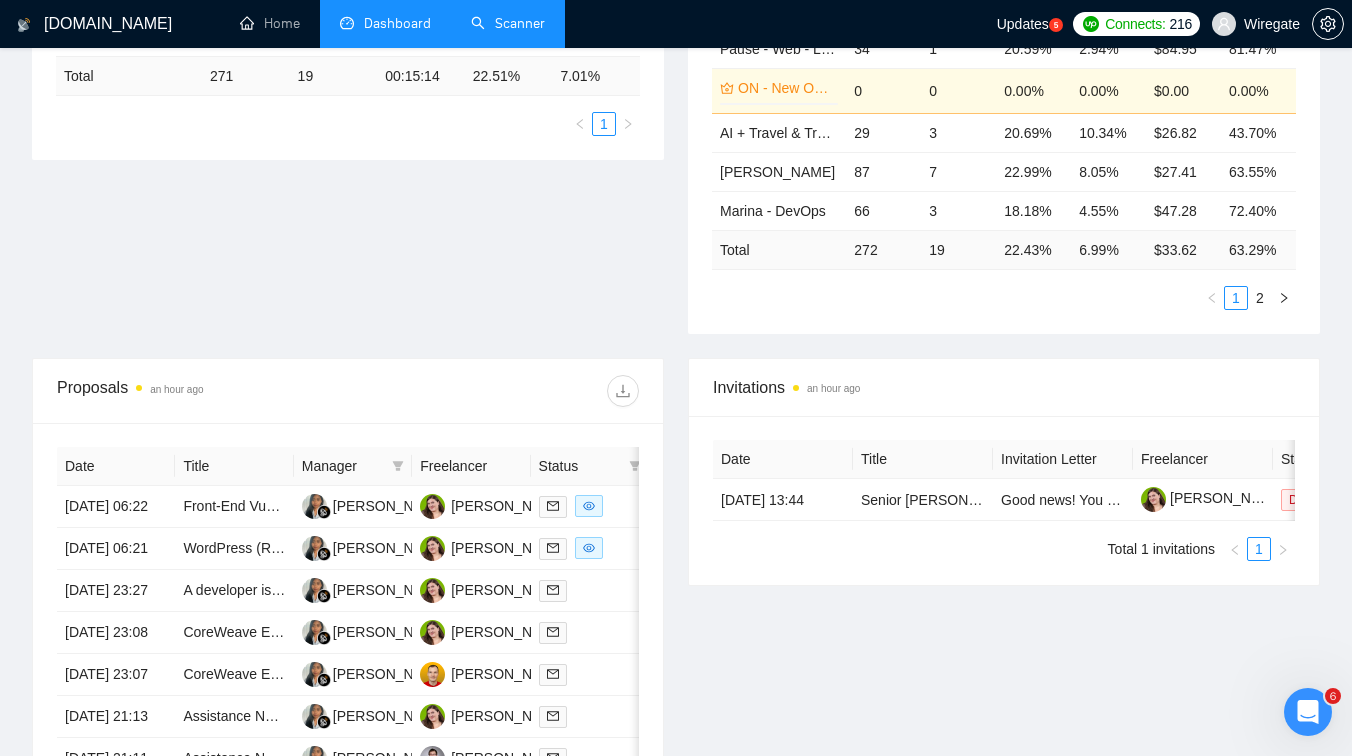 scroll, scrollTop: 0, scrollLeft: 0, axis: both 